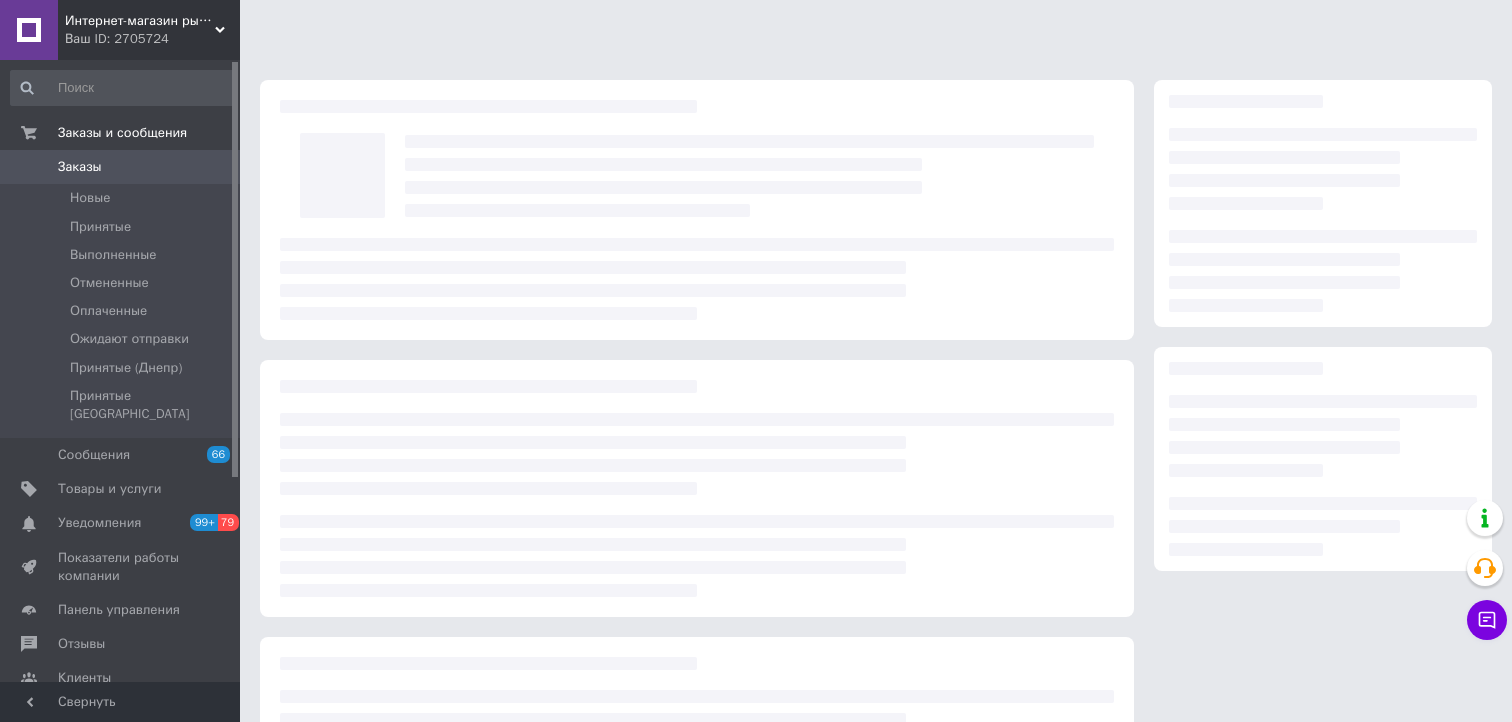 scroll, scrollTop: 0, scrollLeft: 0, axis: both 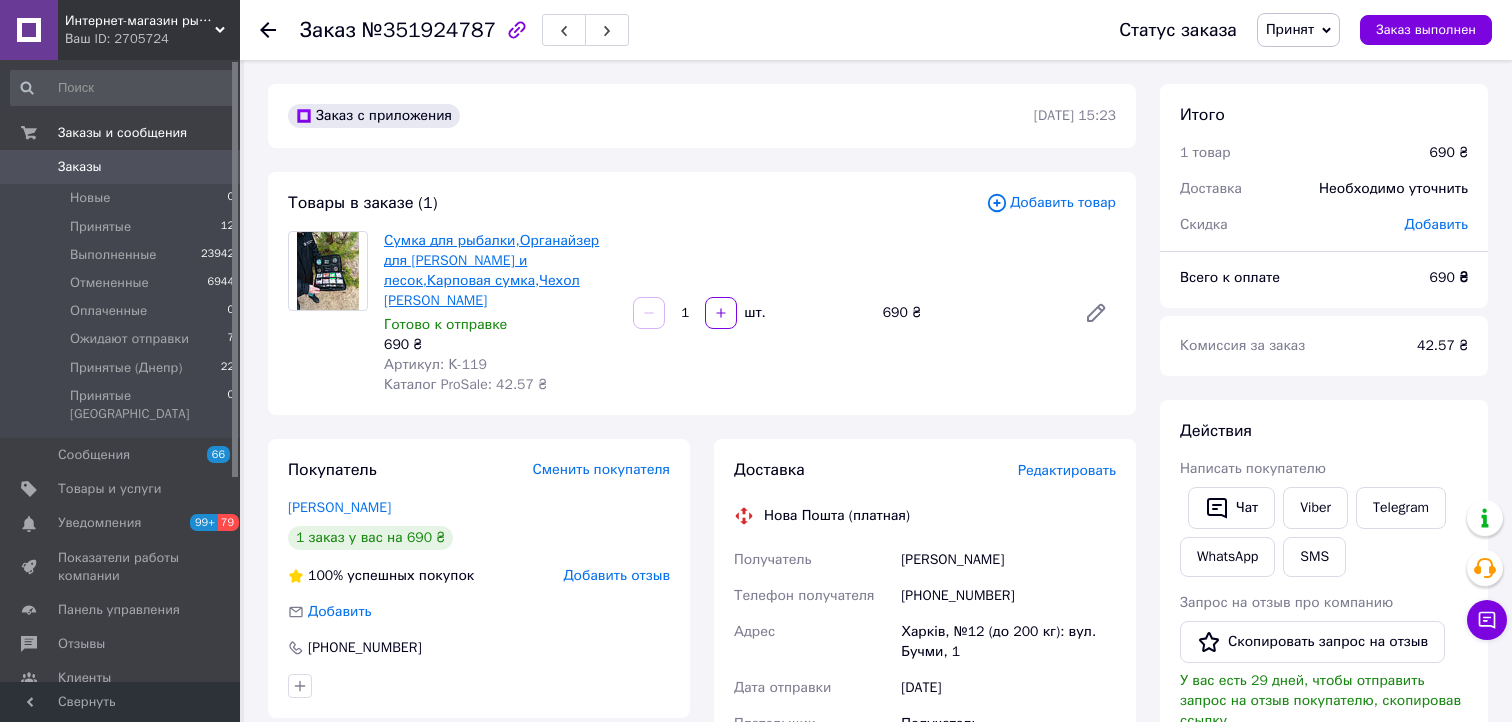 click on "Сумка для рыбалки,Органайзер для крючков и лесок,Карповая сумка,Чехол Fisher" at bounding box center (491, 270) 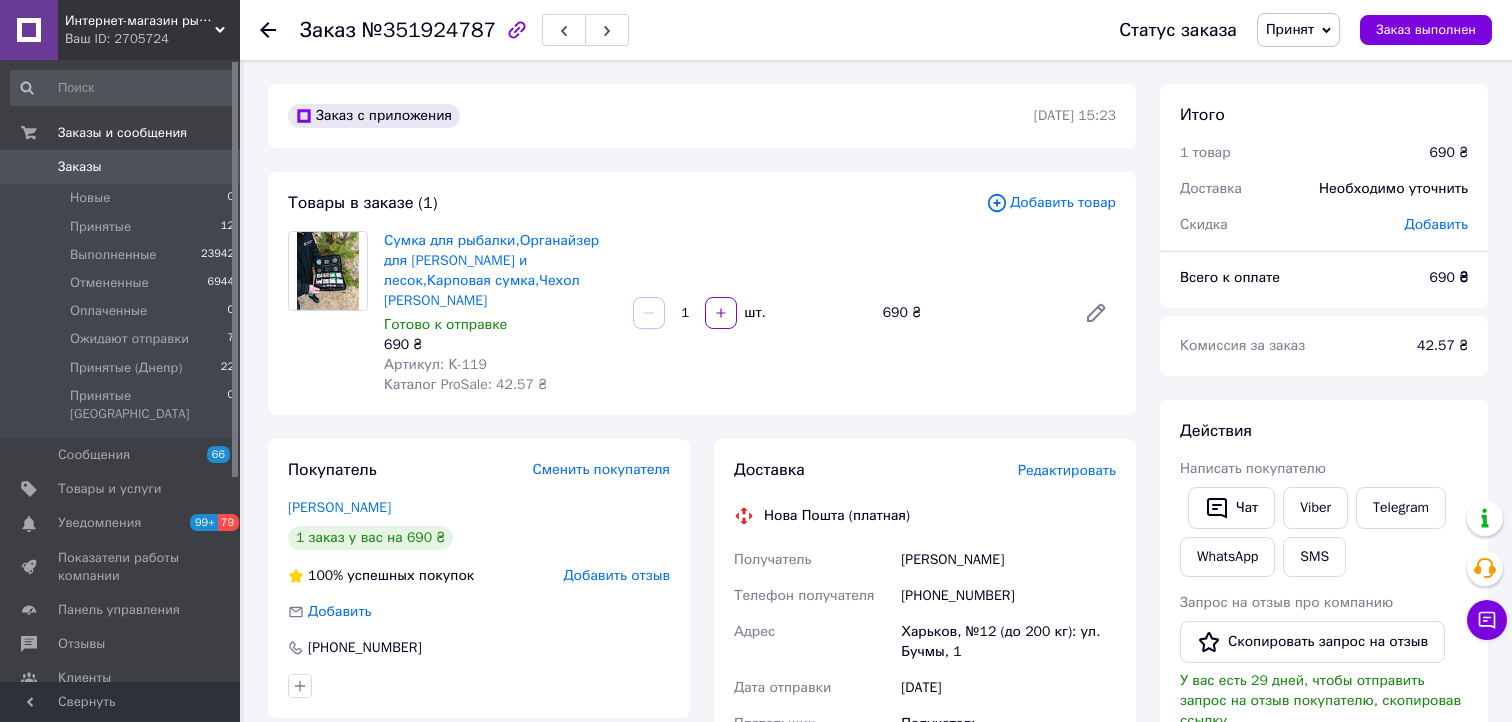 click on "Принят" at bounding box center [1290, 29] 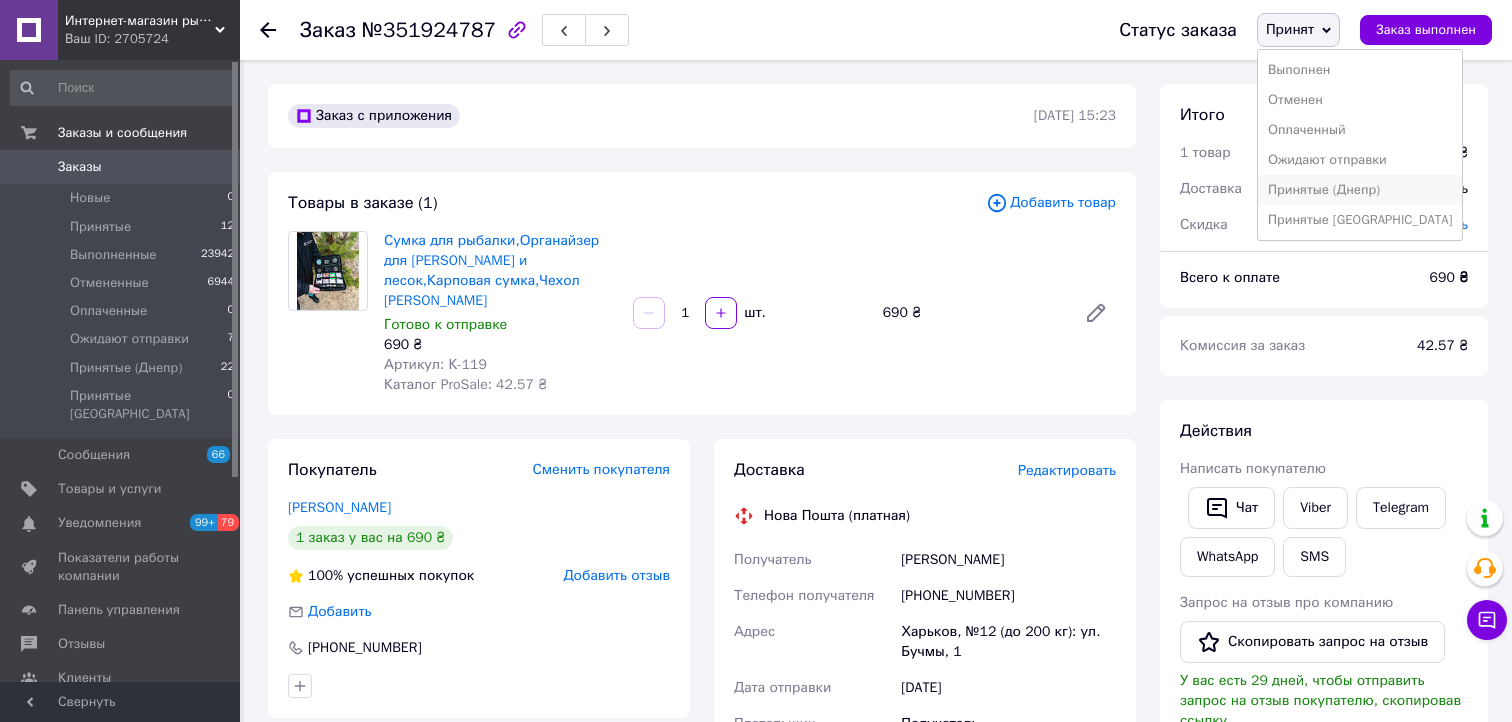 click on "Принятые (Днепр)" at bounding box center [1360, 190] 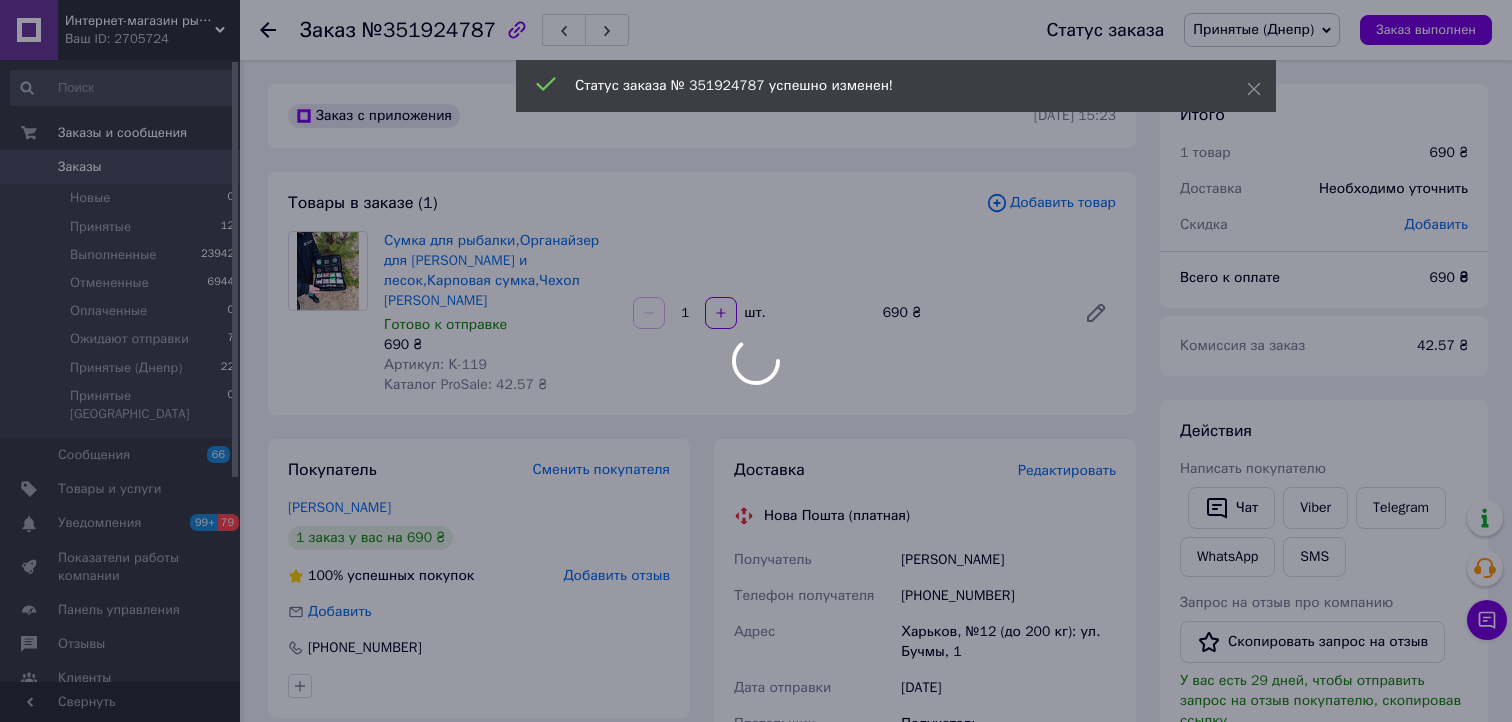 click on "Интернет-магазин рыболовных товаров  "Планета рыбака" Ваш ID: 2705724 Сайт Интернет-магазин рыболовных товаров... Кабинет покупателя Проверить состояние системы Страница на портале Павел Малинин Интернет магазин Рыбачок Справка Выйти Заказы и сообщения Заказы 0 Новые 0 Принятые 12 Выполненные 23942 Отмененные 6944 Оплаченные 0 Ожидают отправки 7 Принятые (Днепр) 22 Принятые Одесса 0 Сообщения 66 Товары и услуги Уведомления 99+ 79 Показатели работы компании Панель управления Отзывы Клиенты Каталог ProSale Аналитика Маркет 1 <" at bounding box center (756, 727) 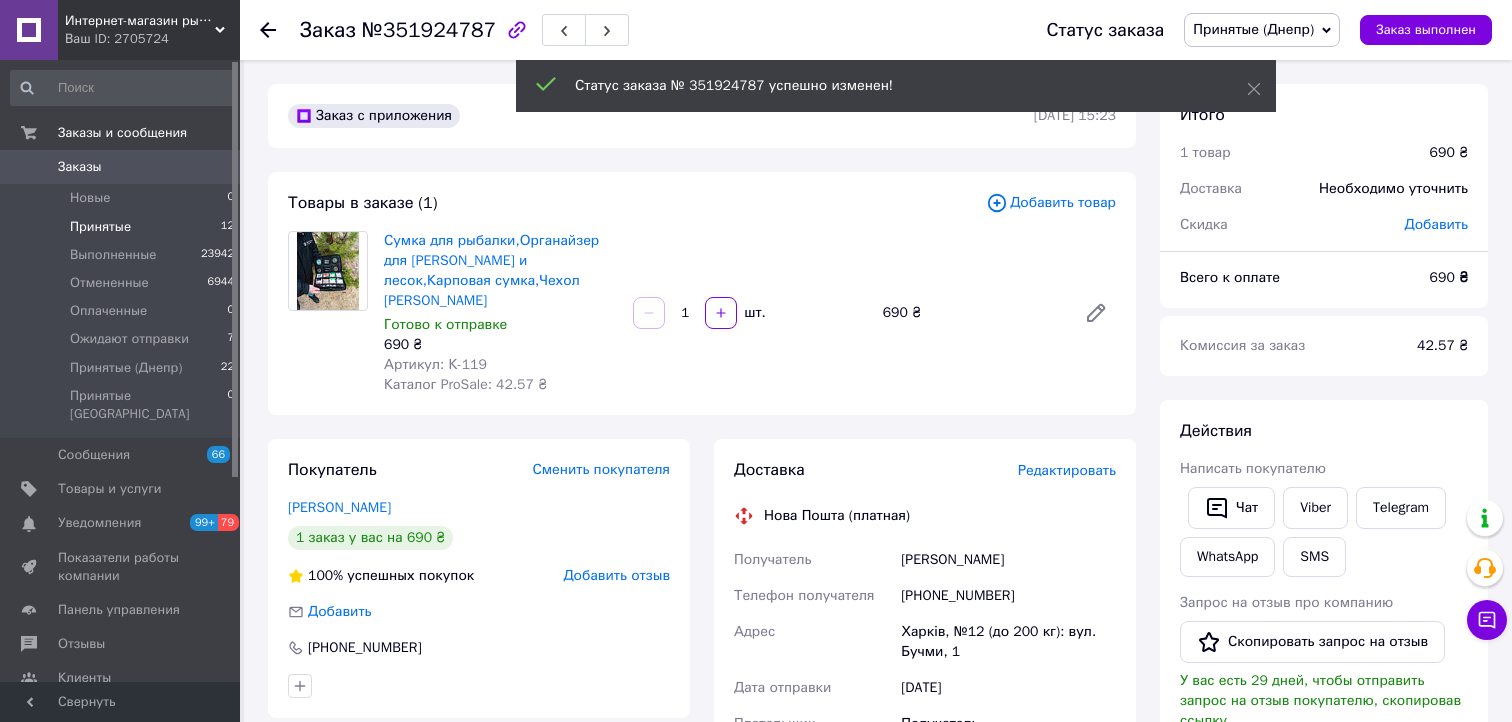 click on "Принятые" at bounding box center [100, 227] 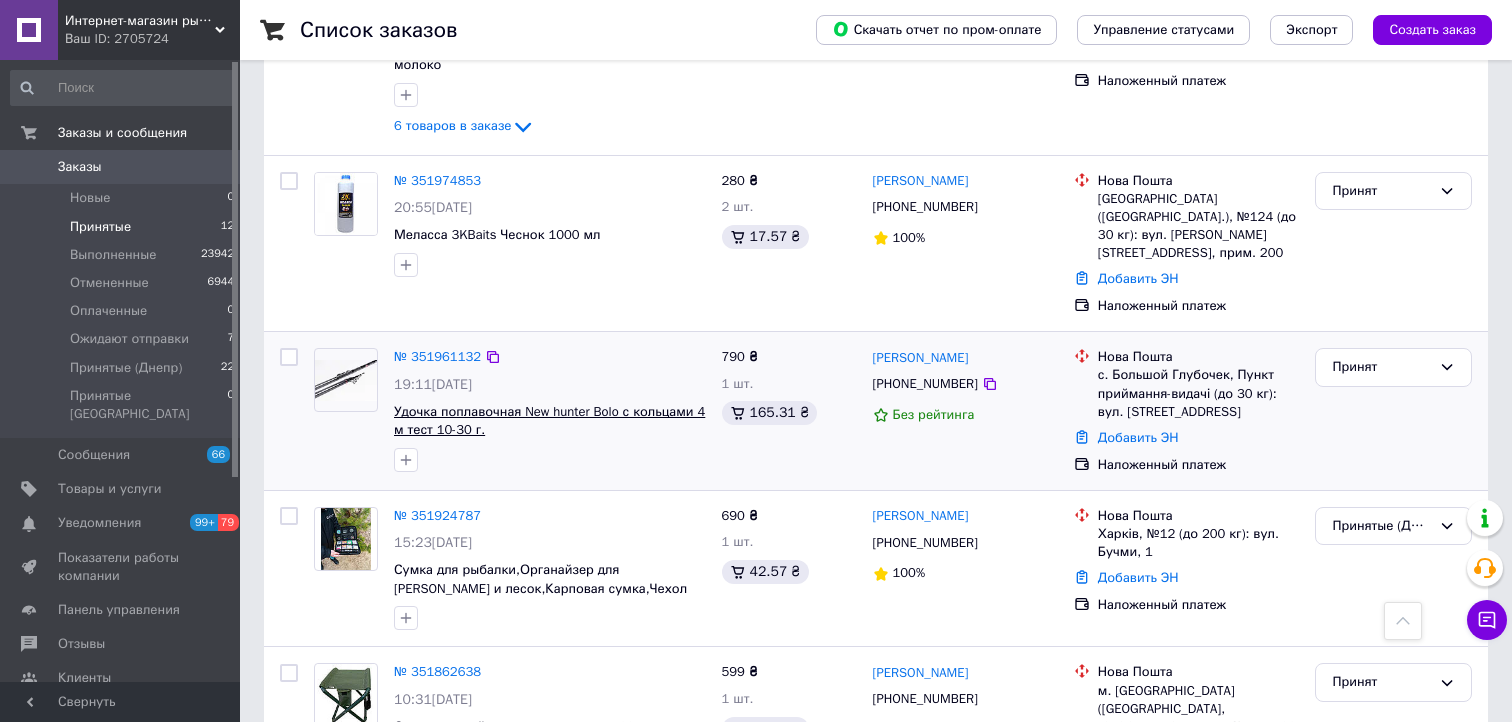 scroll, scrollTop: 900, scrollLeft: 0, axis: vertical 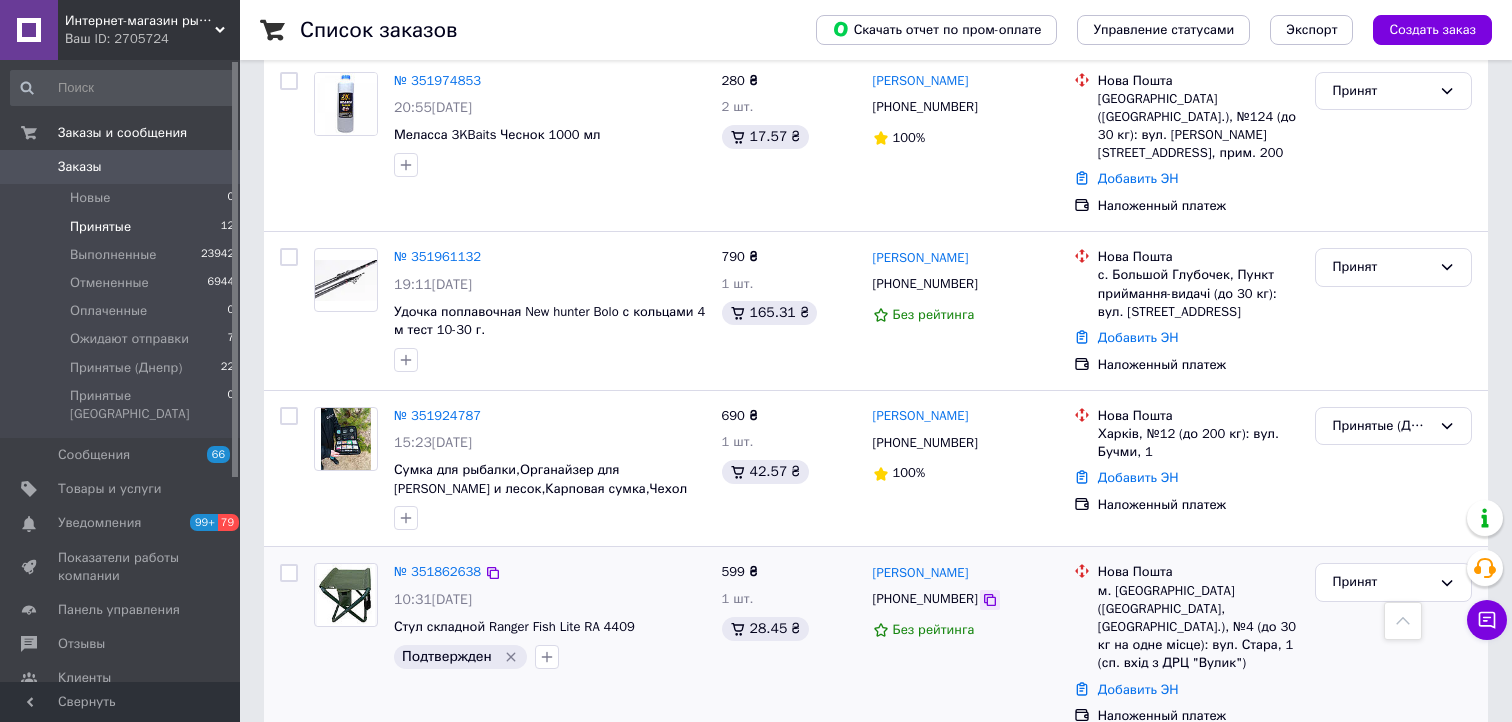 click at bounding box center (990, 600) 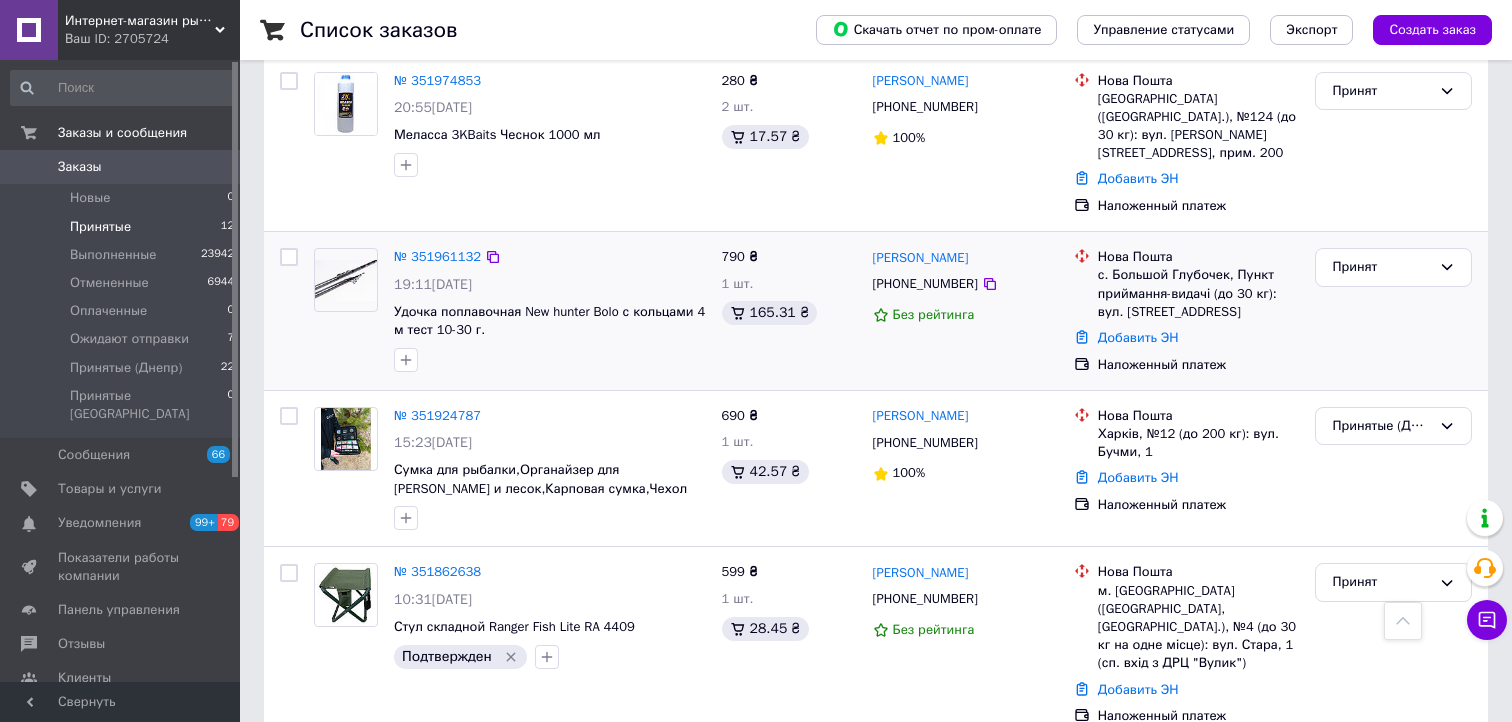 scroll, scrollTop: 1000, scrollLeft: 0, axis: vertical 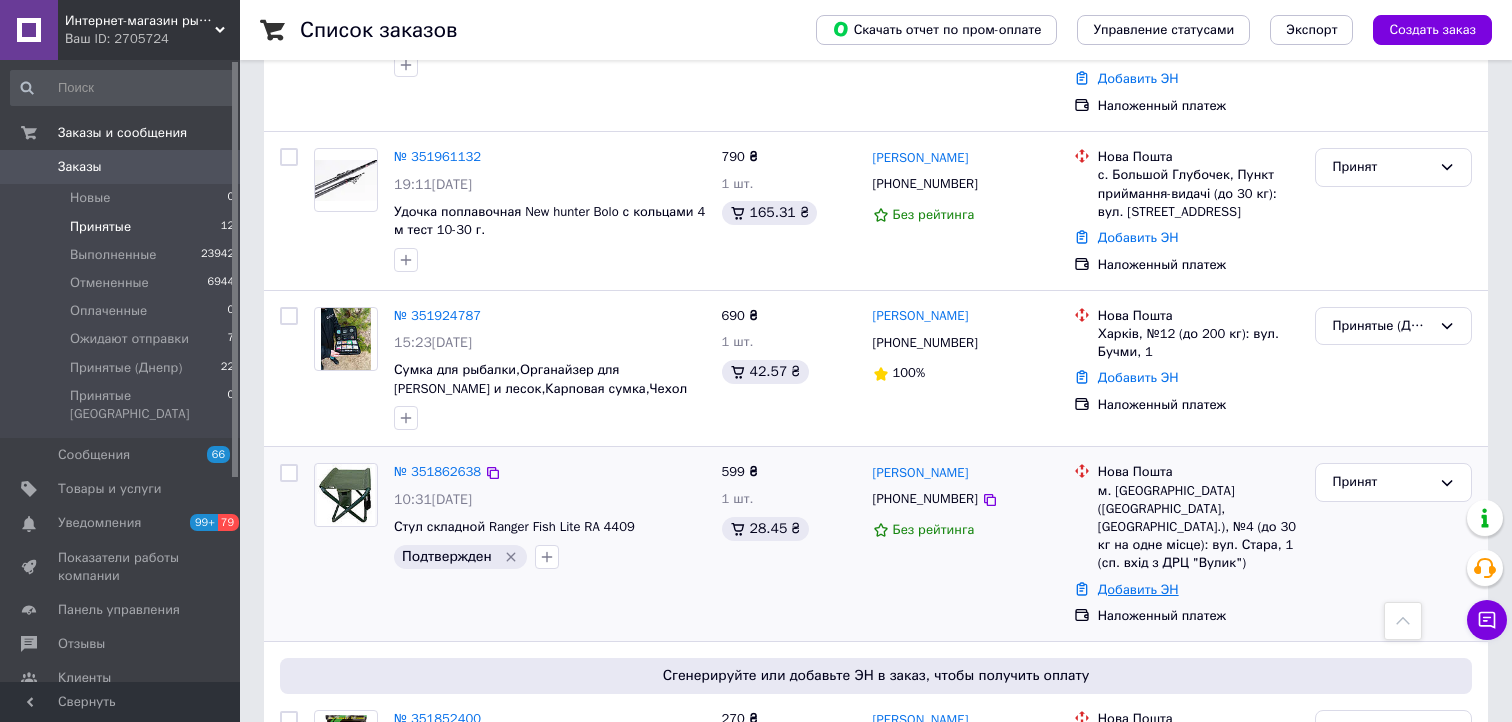 click on "Добавить ЭН" at bounding box center (1138, 589) 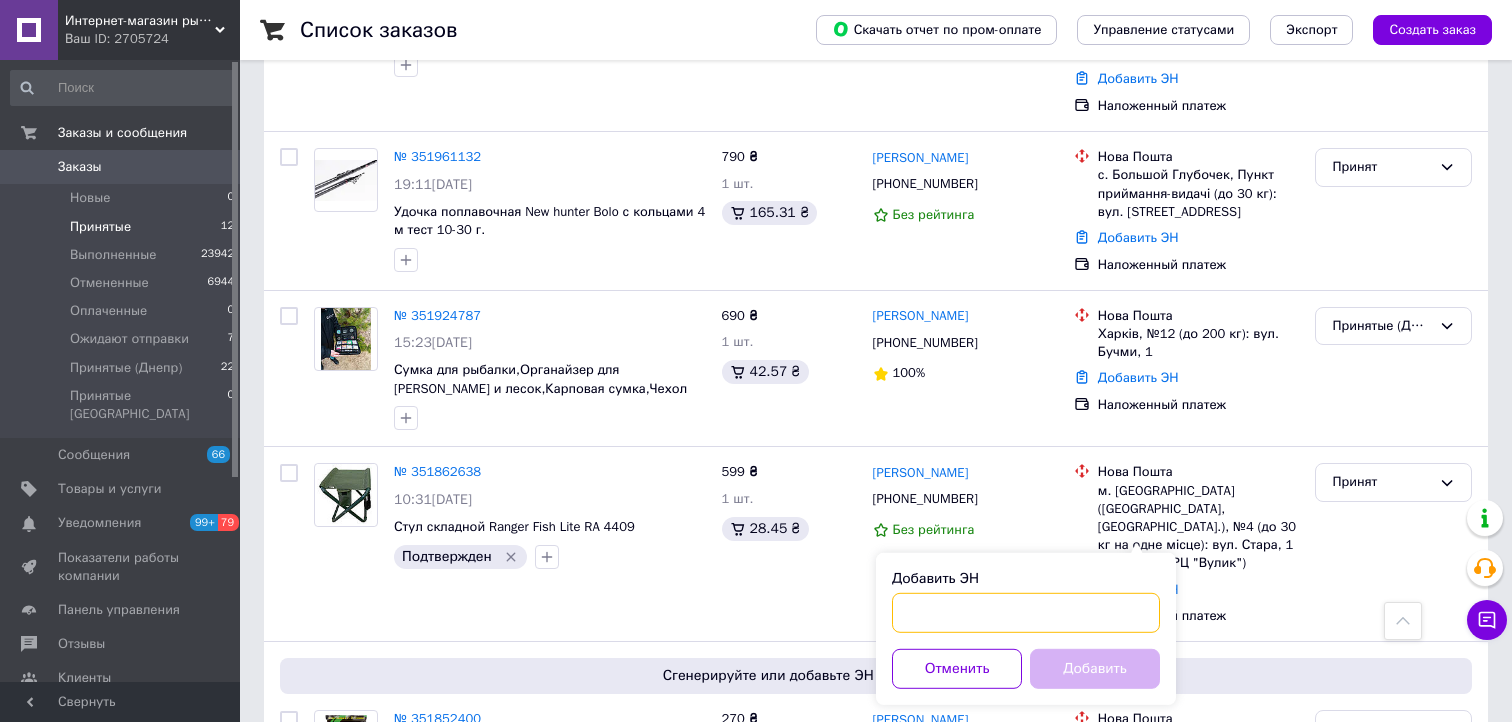 click on "Добавить ЭН" at bounding box center [1026, 613] 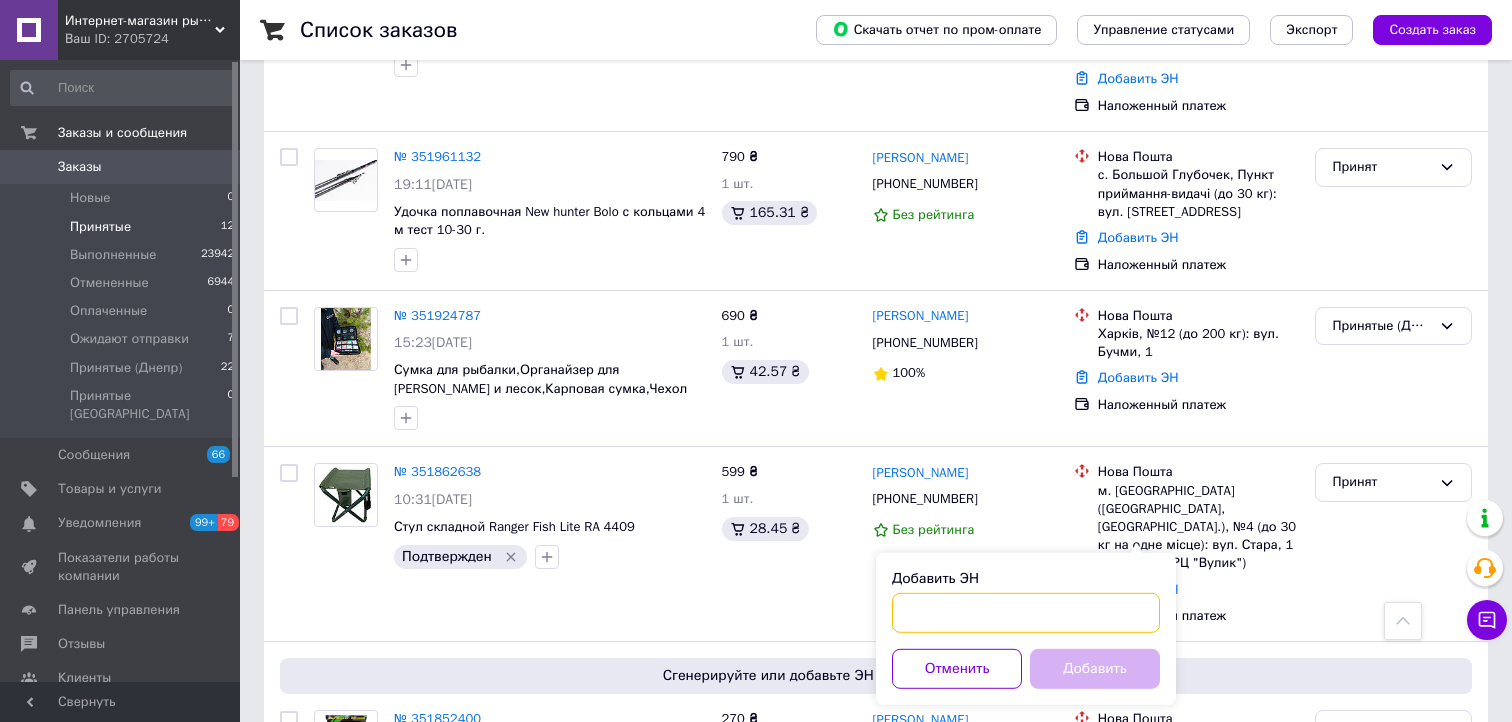 paste on "20451202697210" 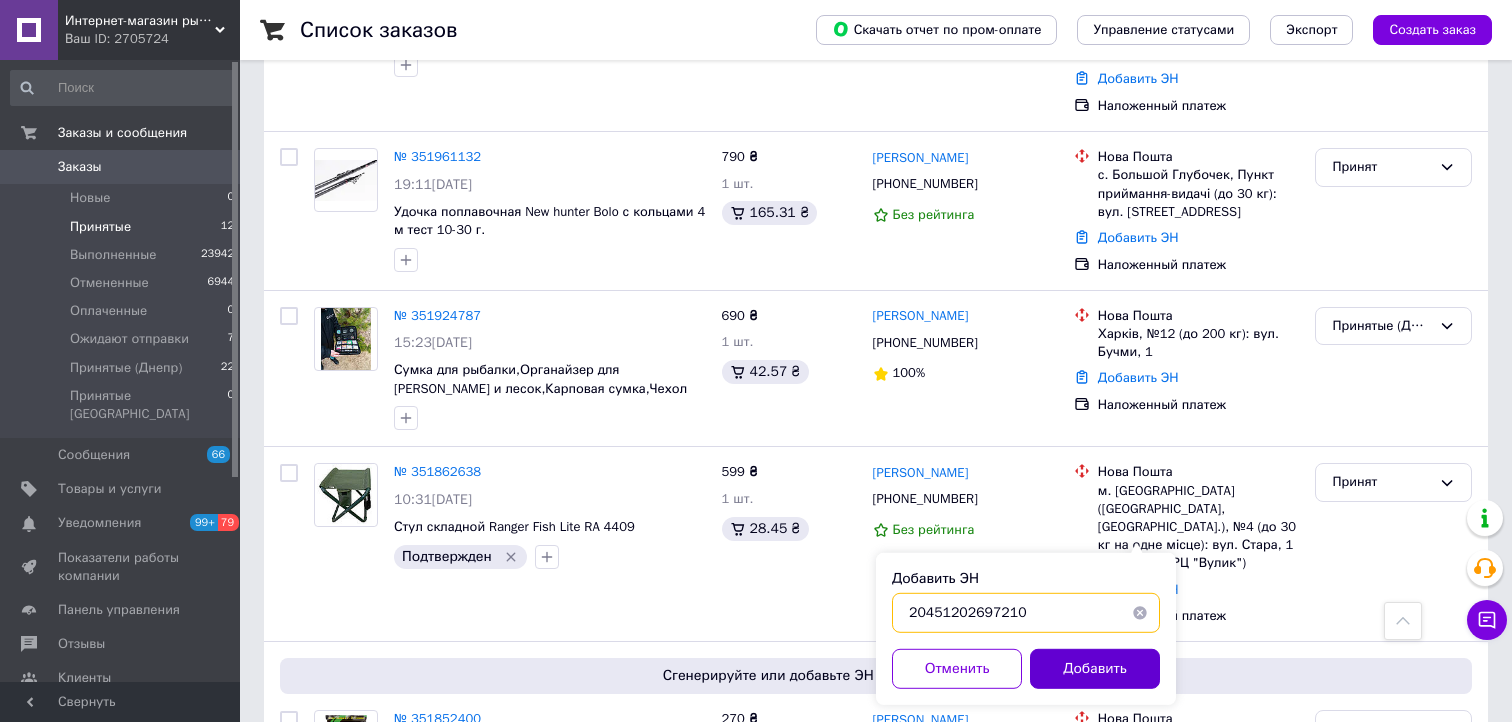 type on "20451202697210" 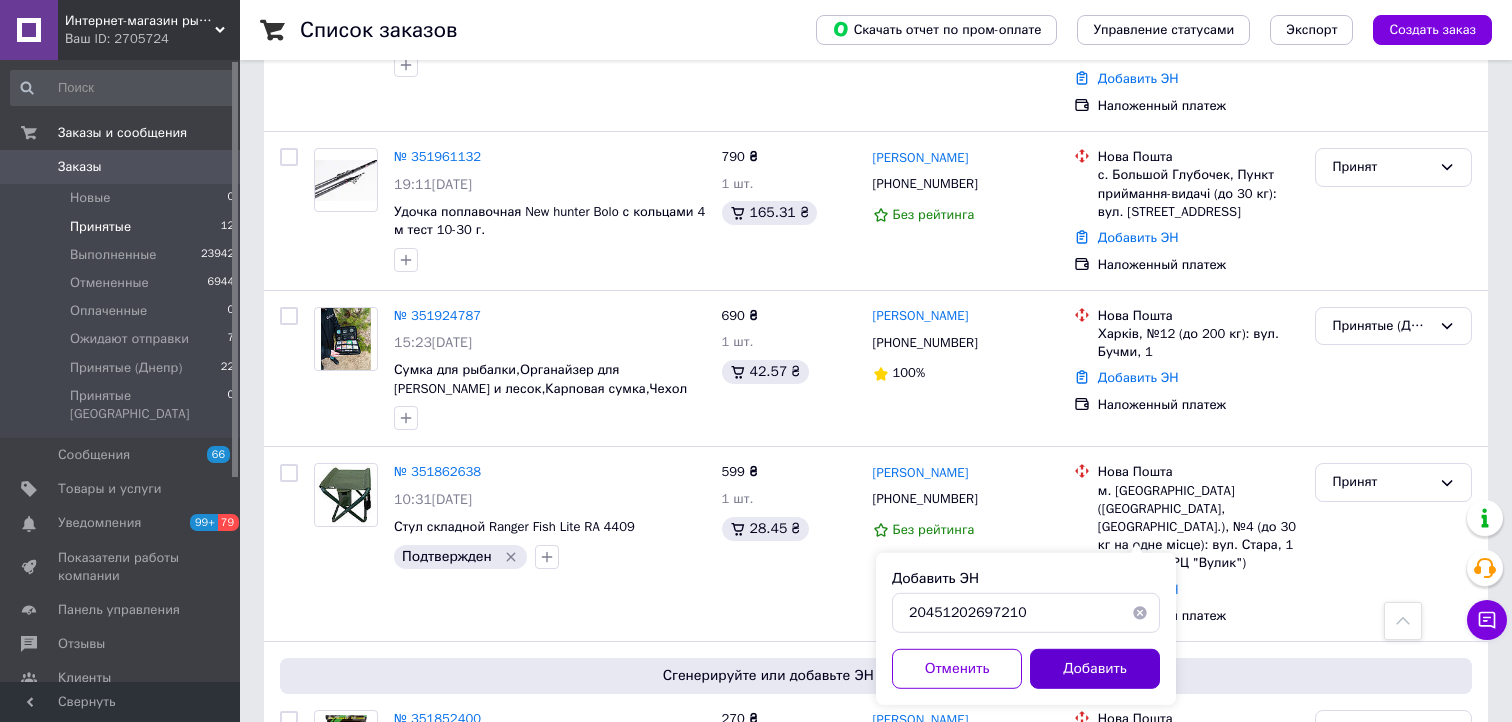 click on "Добавить" at bounding box center [1095, 669] 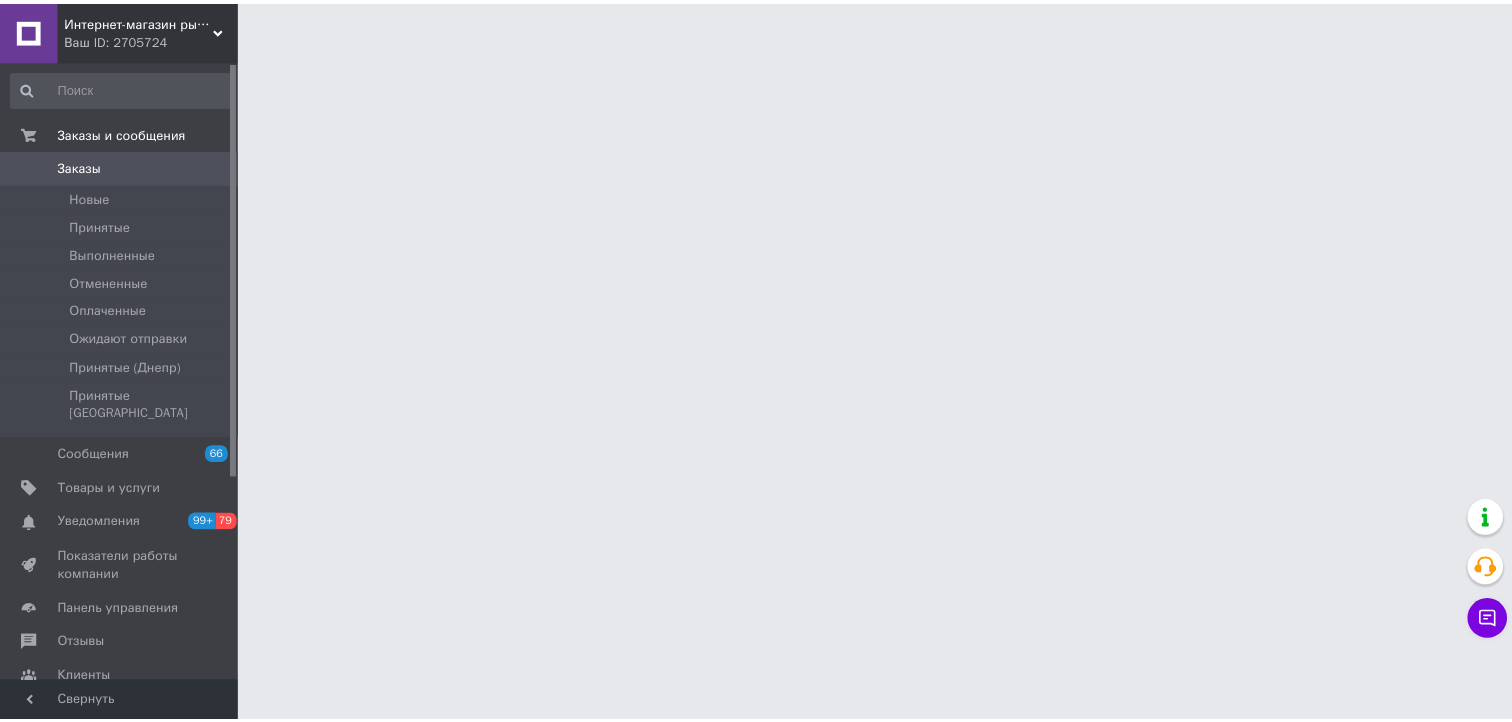 scroll, scrollTop: 0, scrollLeft: 0, axis: both 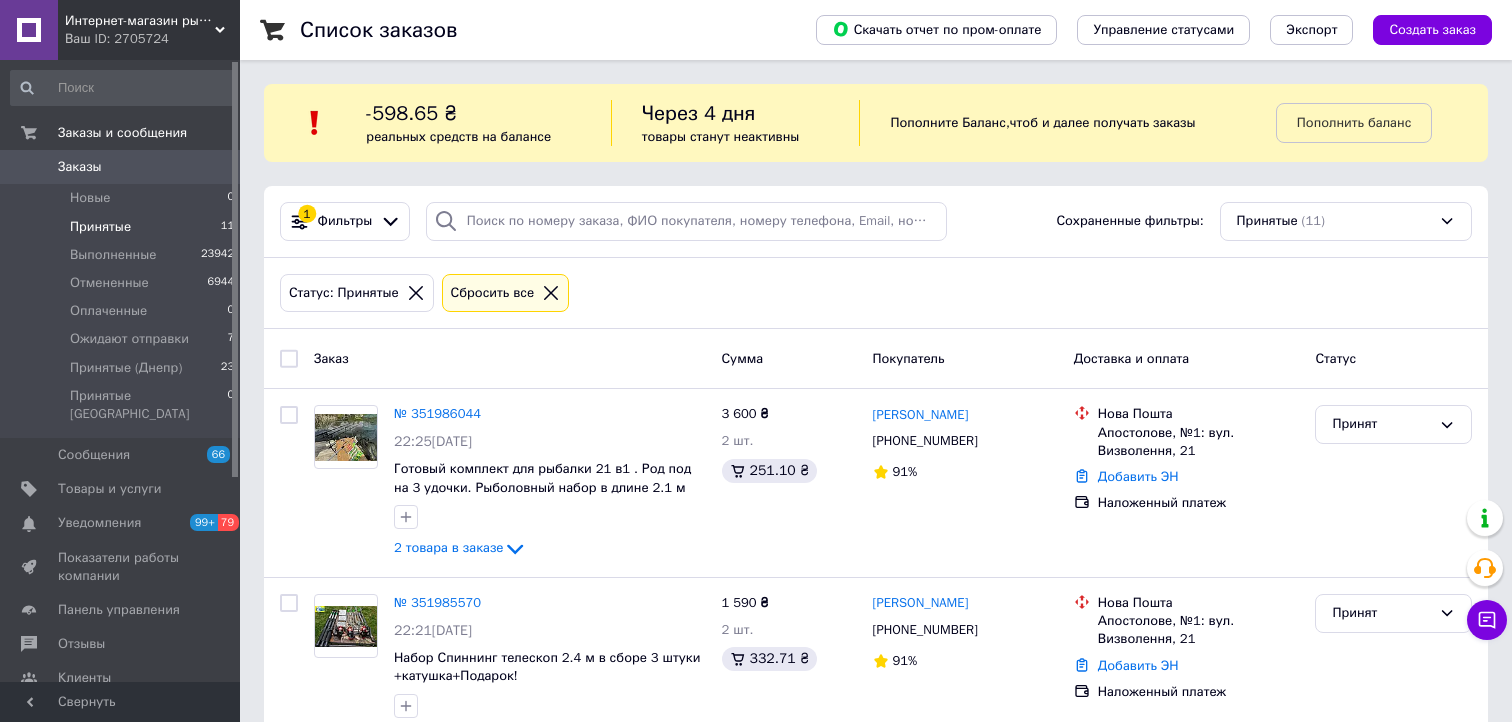 click on "Принятые" at bounding box center (100, 227) 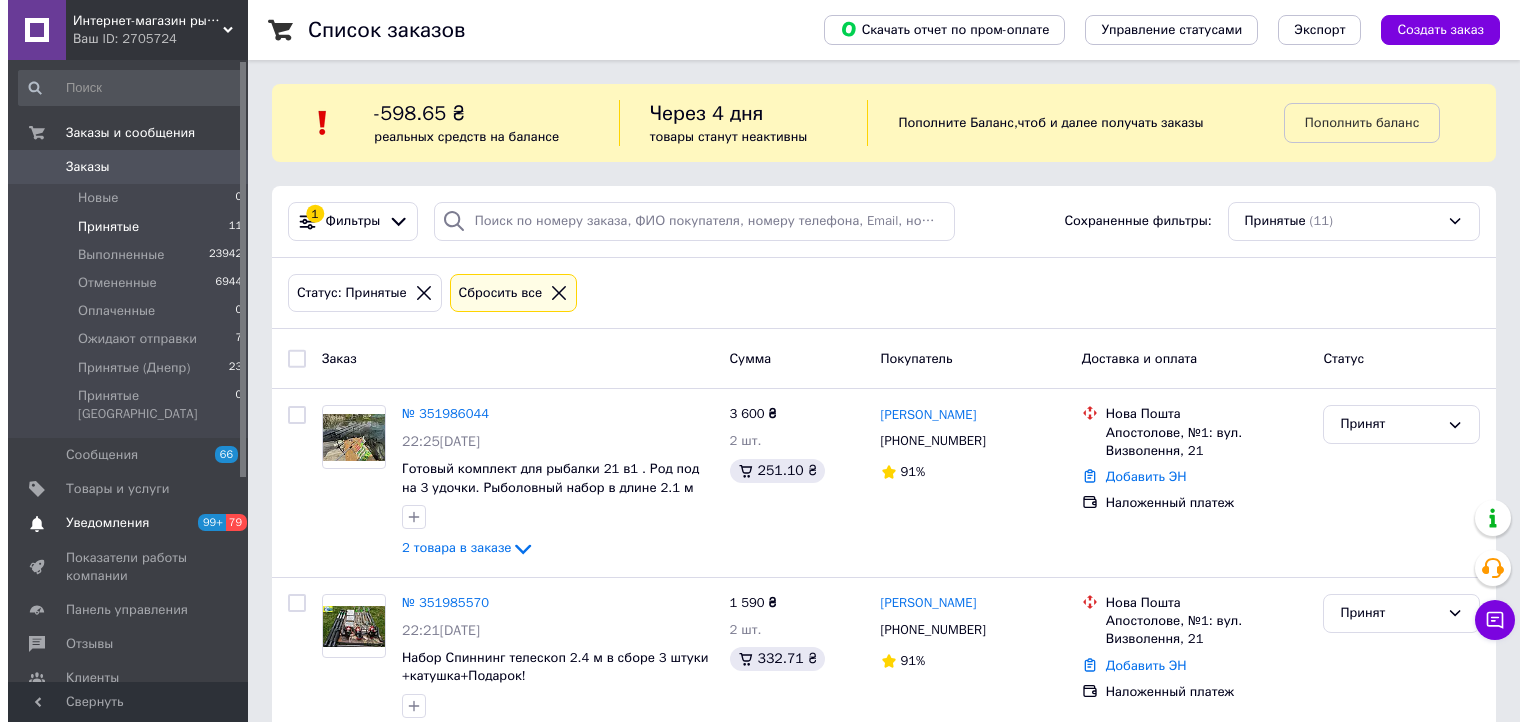 scroll, scrollTop: 200, scrollLeft: 0, axis: vertical 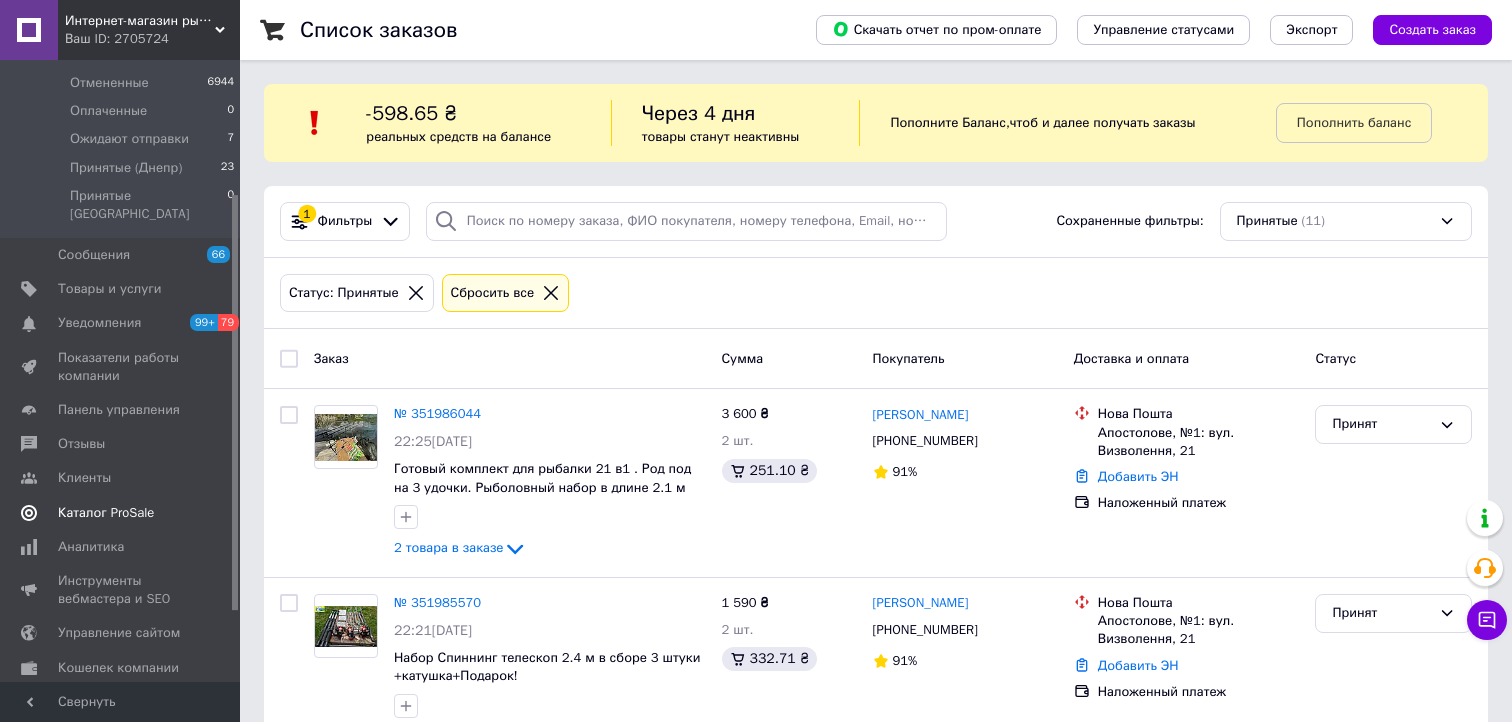click on "Каталог ProSale" at bounding box center [106, 513] 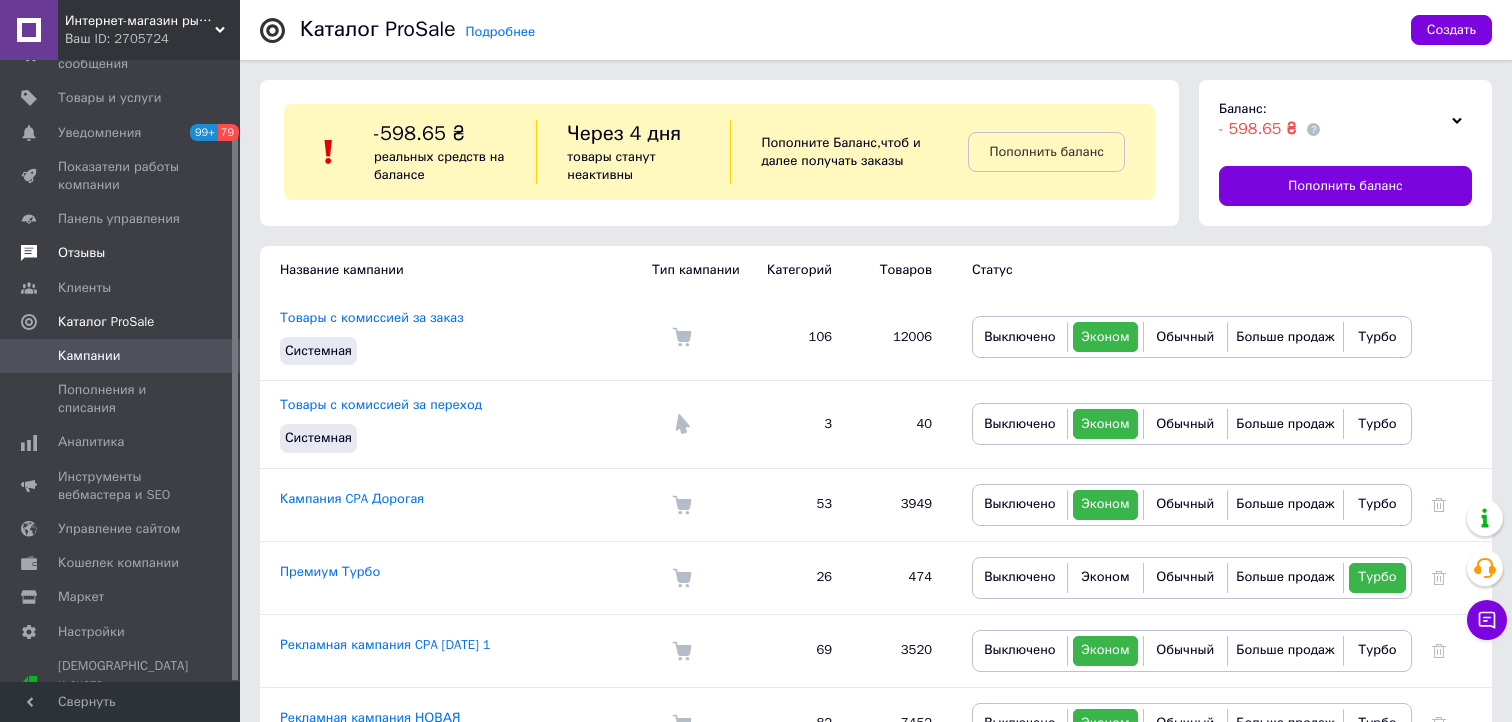 scroll, scrollTop: 0, scrollLeft: 0, axis: both 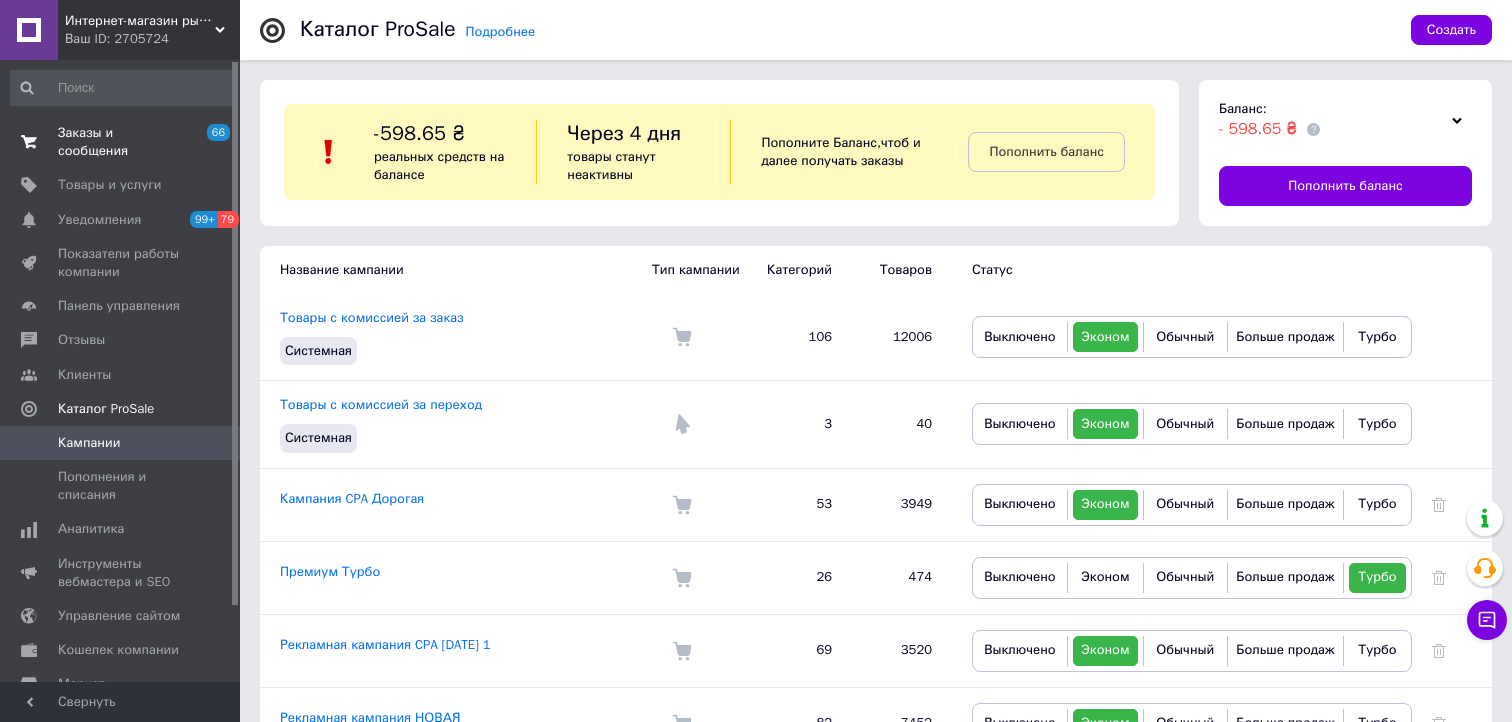 click on "Заказы и сообщения" at bounding box center [121, 142] 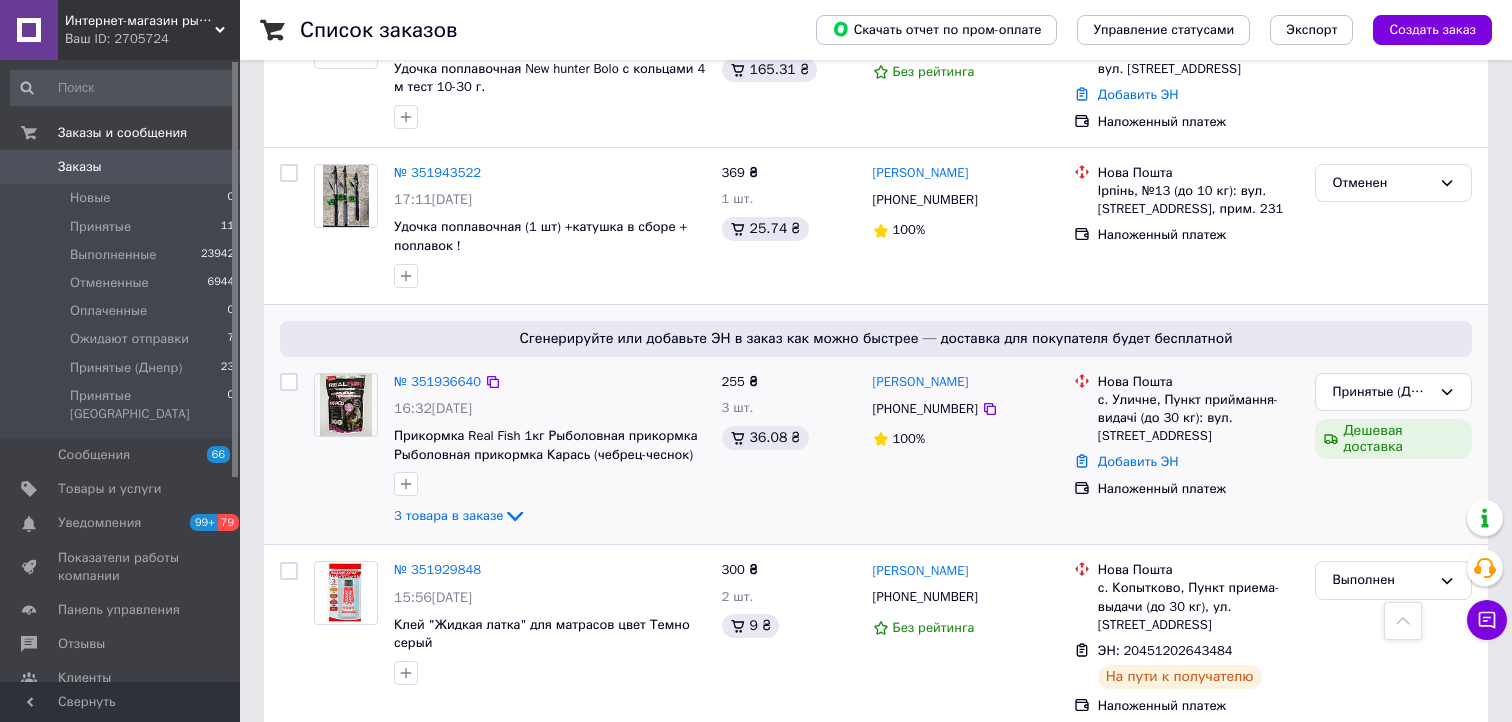 scroll, scrollTop: 1500, scrollLeft: 0, axis: vertical 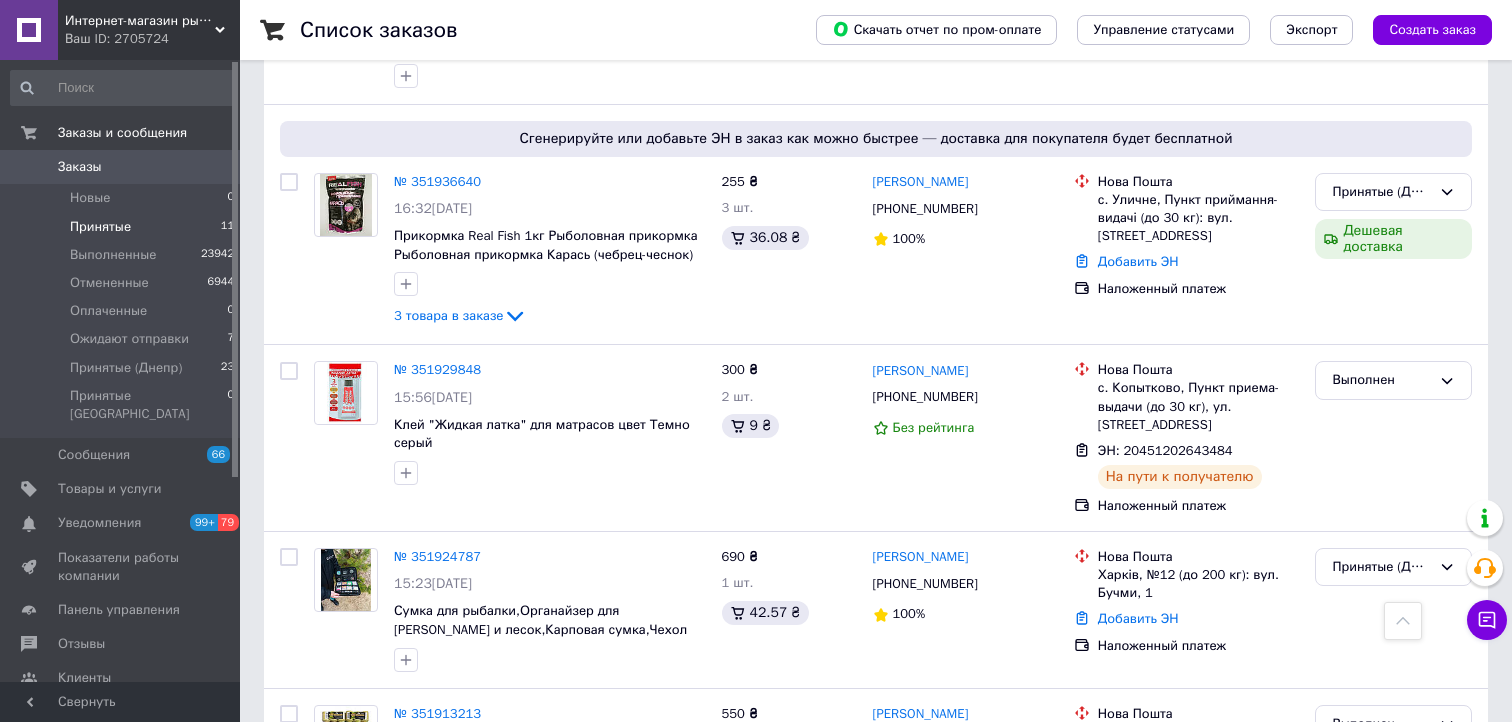 click on "Принятые" at bounding box center (100, 227) 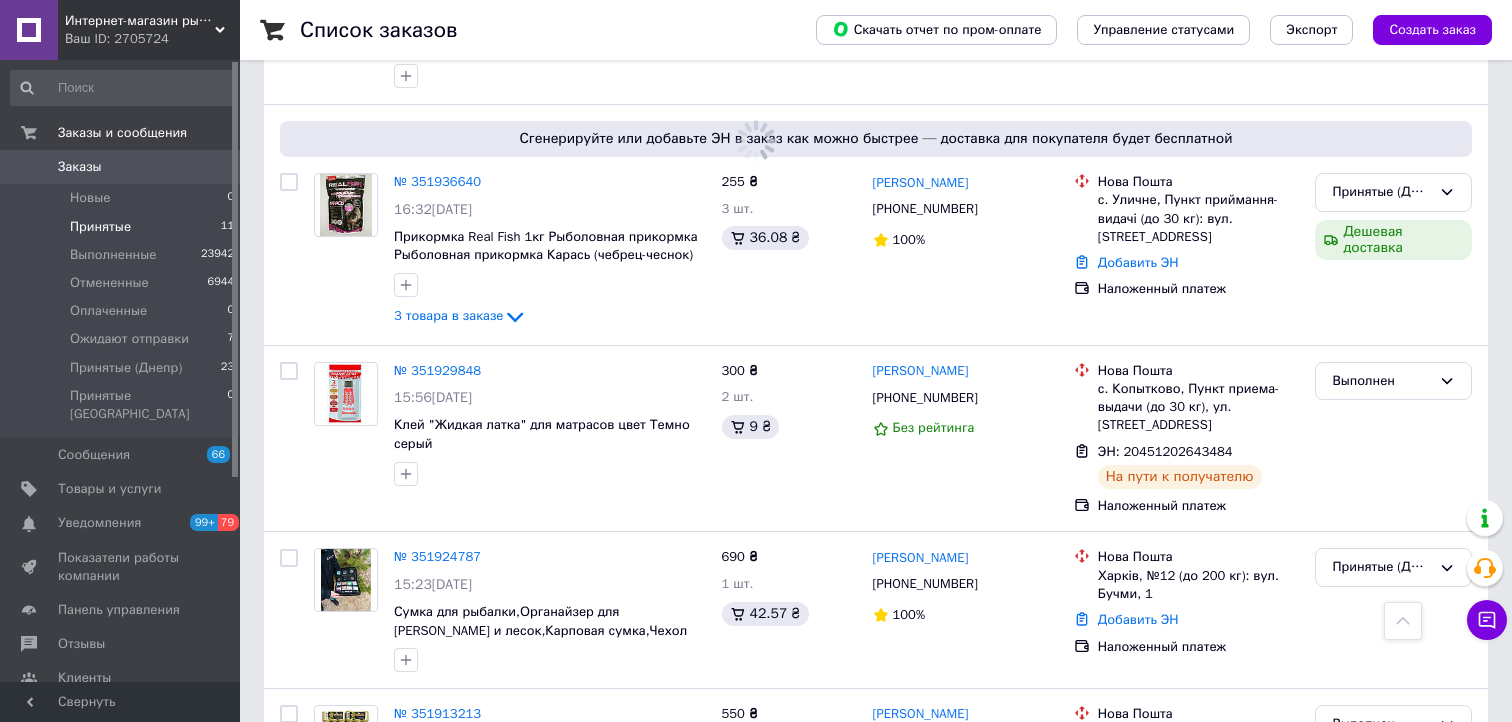 scroll, scrollTop: 0, scrollLeft: 0, axis: both 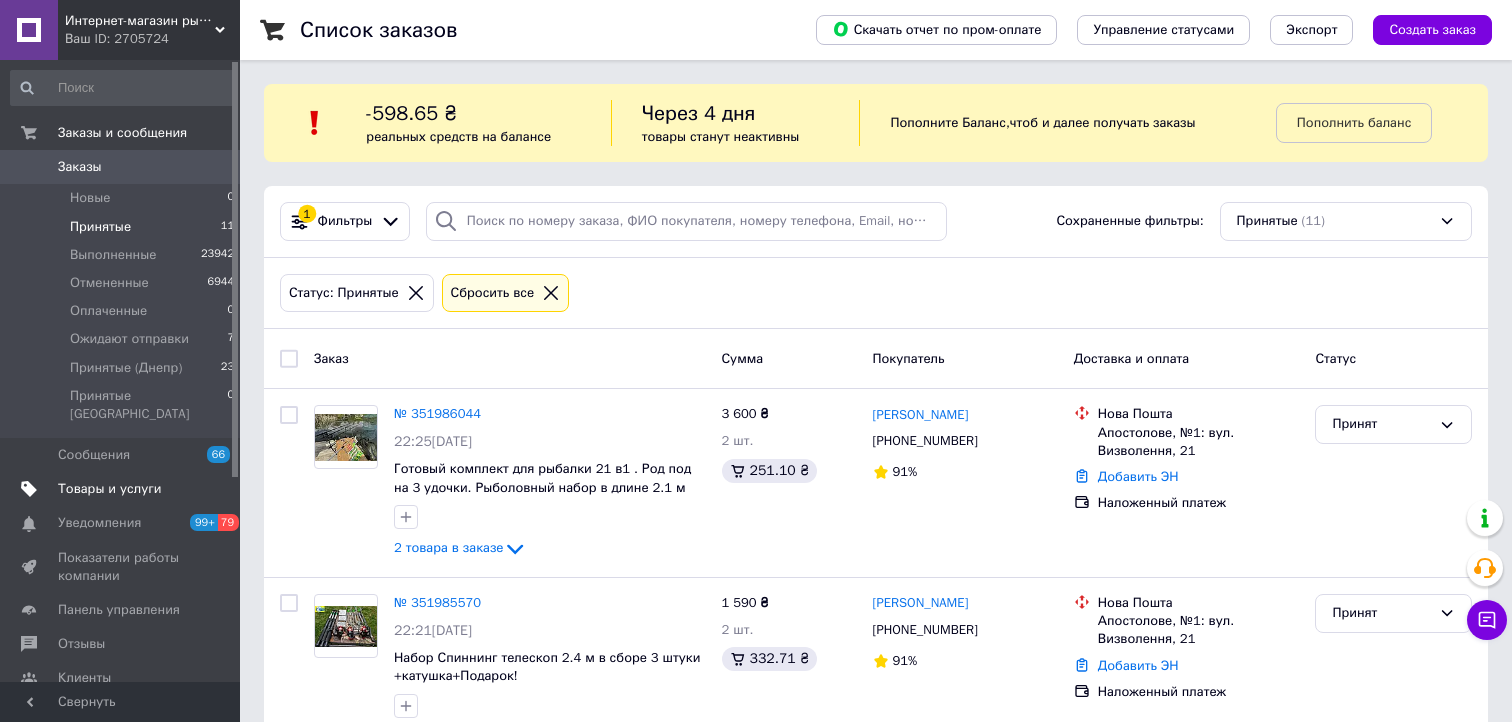click on "Товары и услуги" at bounding box center [110, 489] 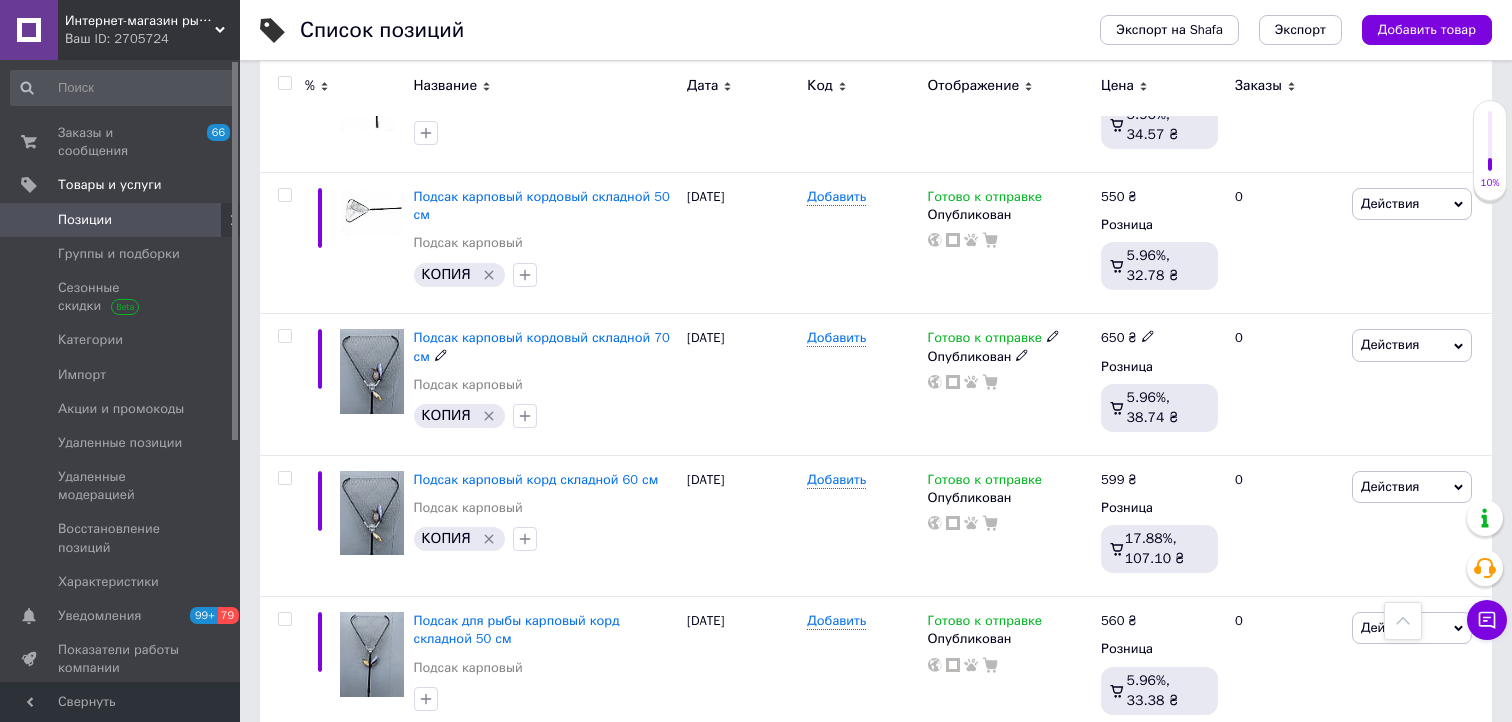 scroll, scrollTop: 0, scrollLeft: 0, axis: both 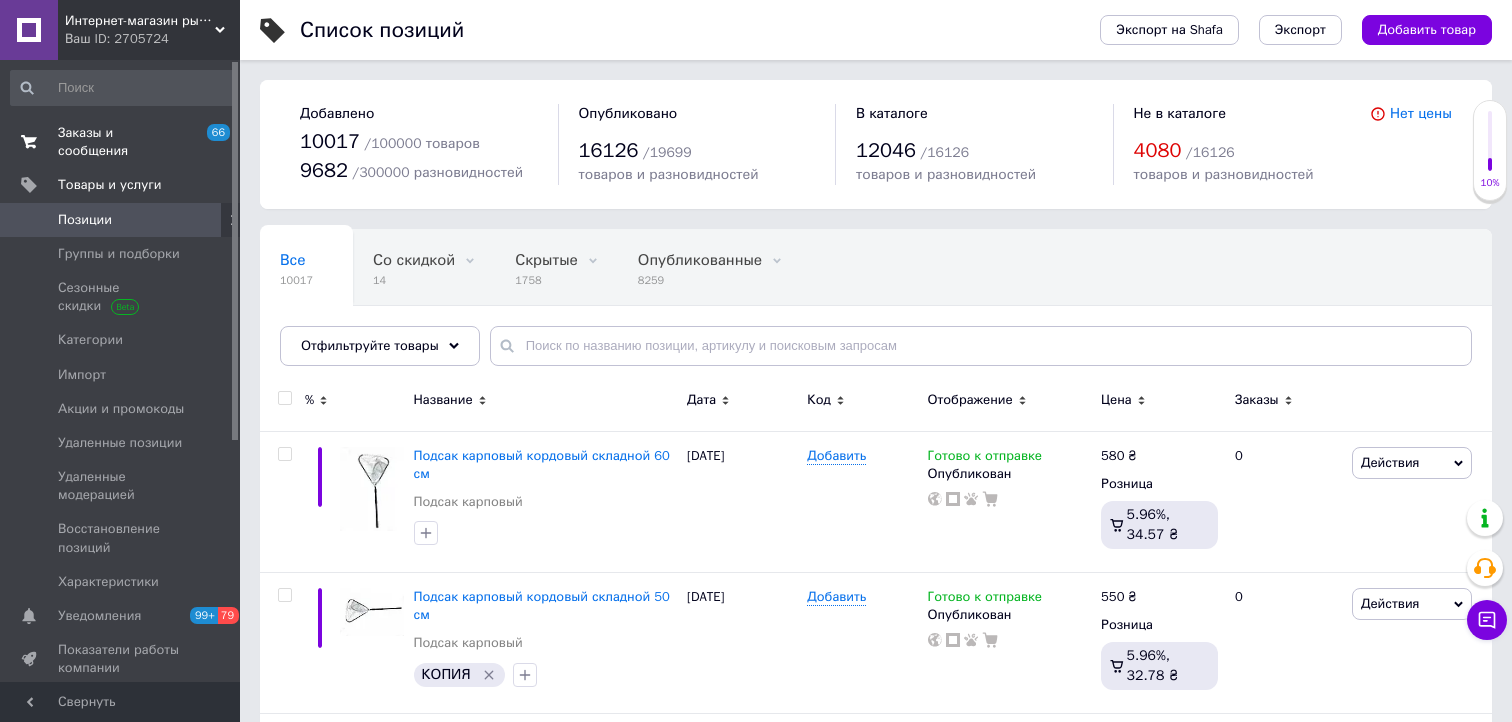 click on "Заказы и сообщения" at bounding box center [121, 142] 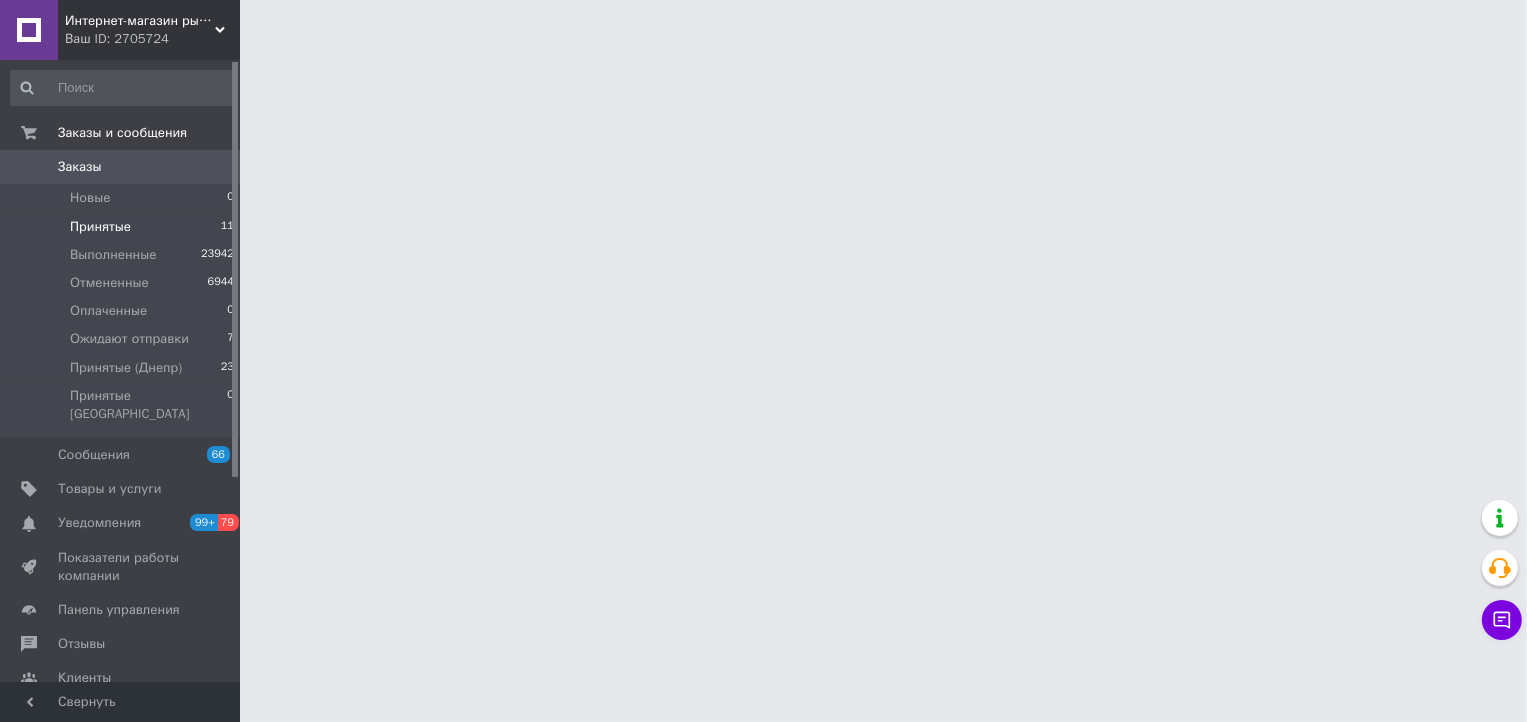 click on "Принятые" at bounding box center [100, 227] 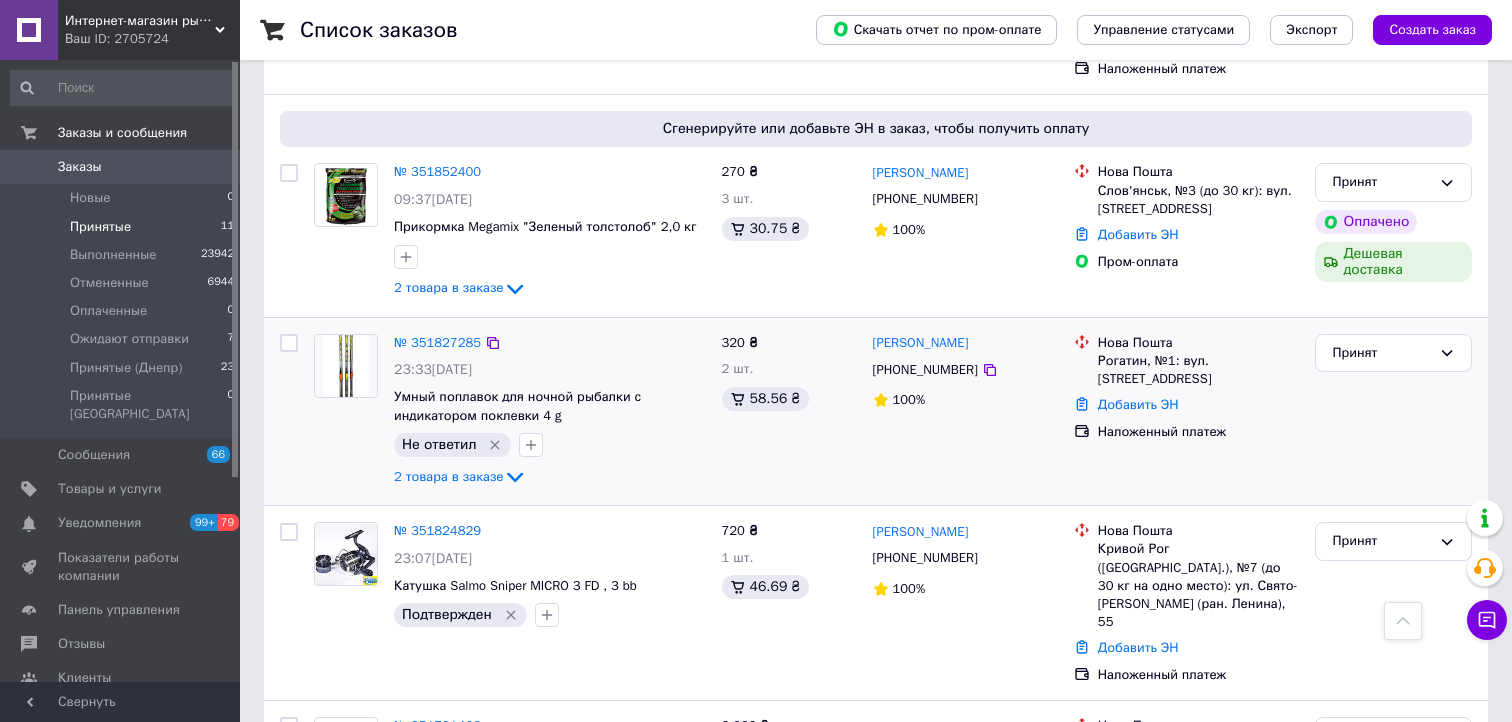 scroll, scrollTop: 1755, scrollLeft: 0, axis: vertical 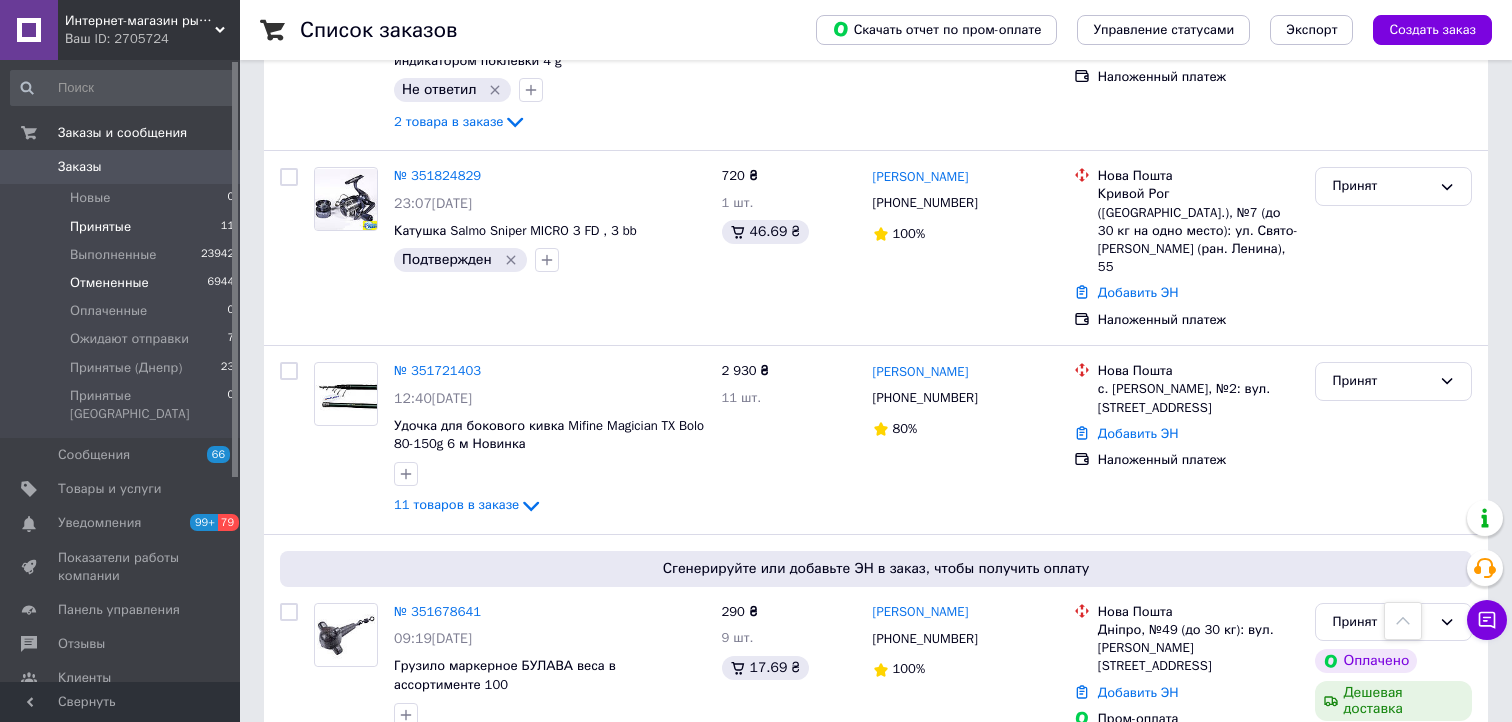 click on "Отмененные" at bounding box center (109, 283) 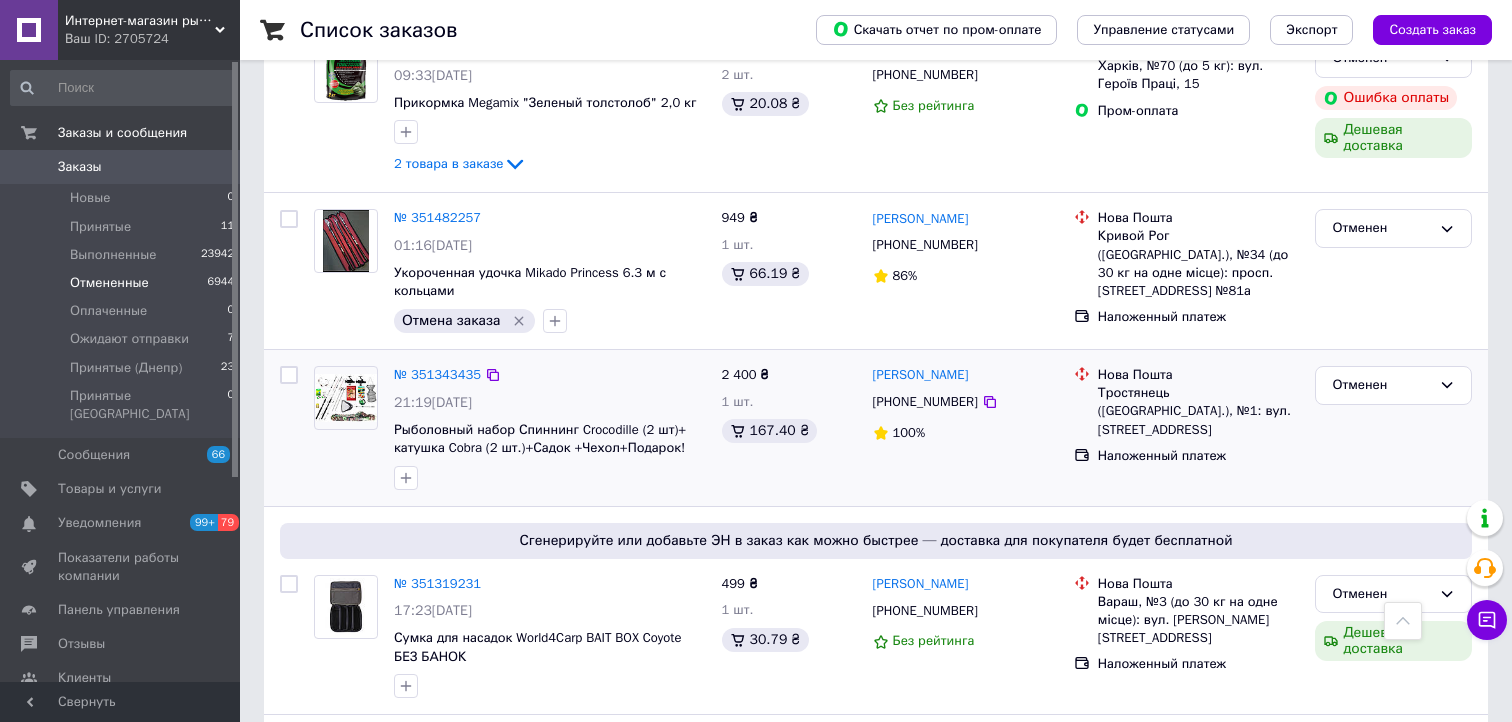 scroll, scrollTop: 1000, scrollLeft: 0, axis: vertical 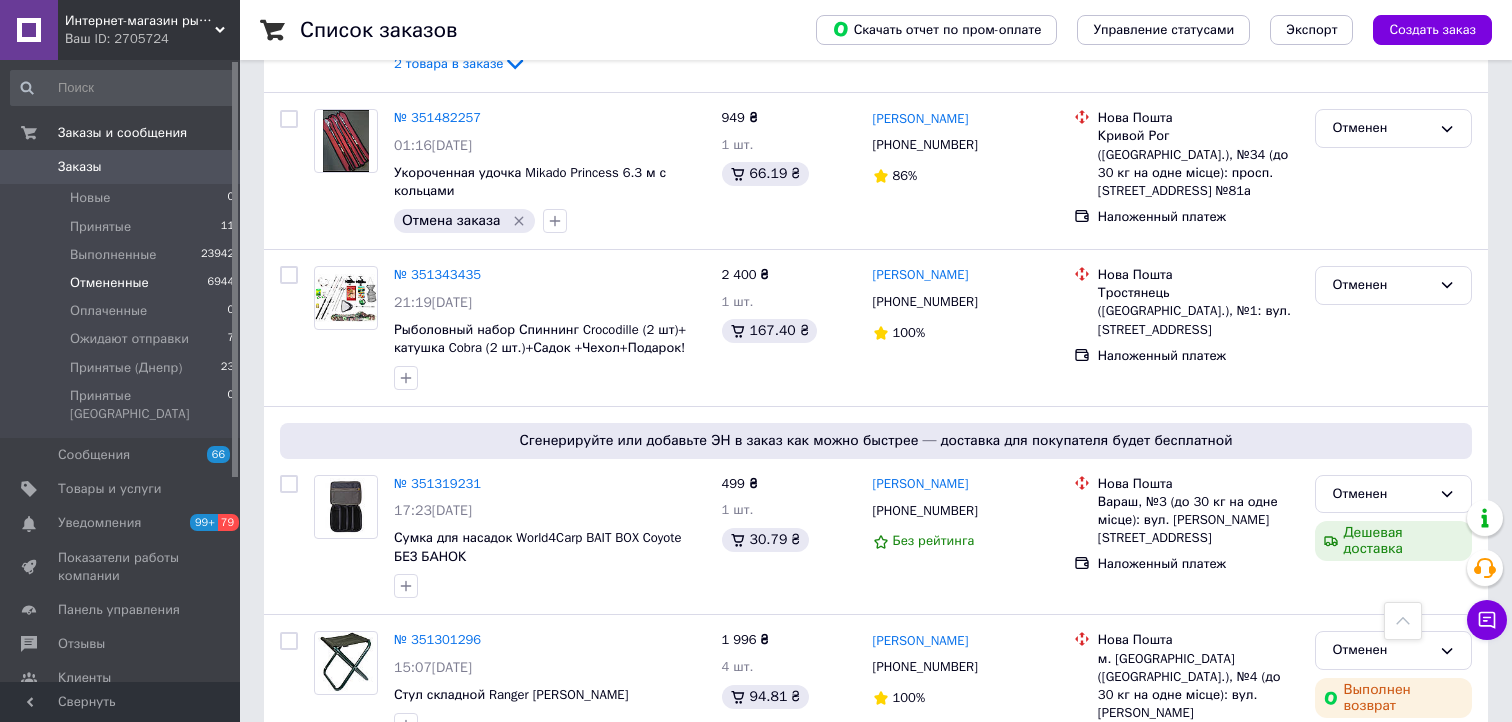 click on "Интернет-магазин рыболовных товаров  "Планета рыбака" Ваш ID: 2705724" at bounding box center [149, 30] 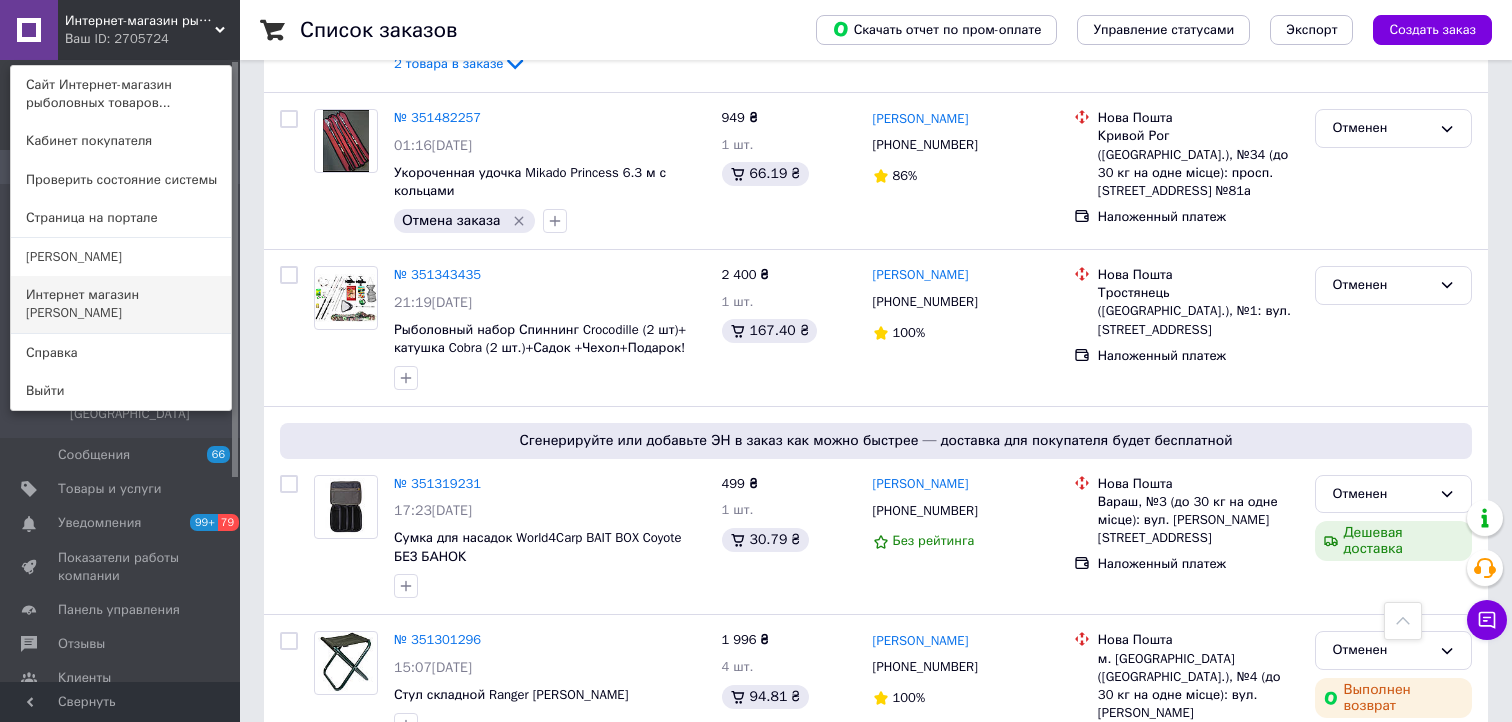 click on "Интернет магазин Рыбачок" at bounding box center [121, 304] 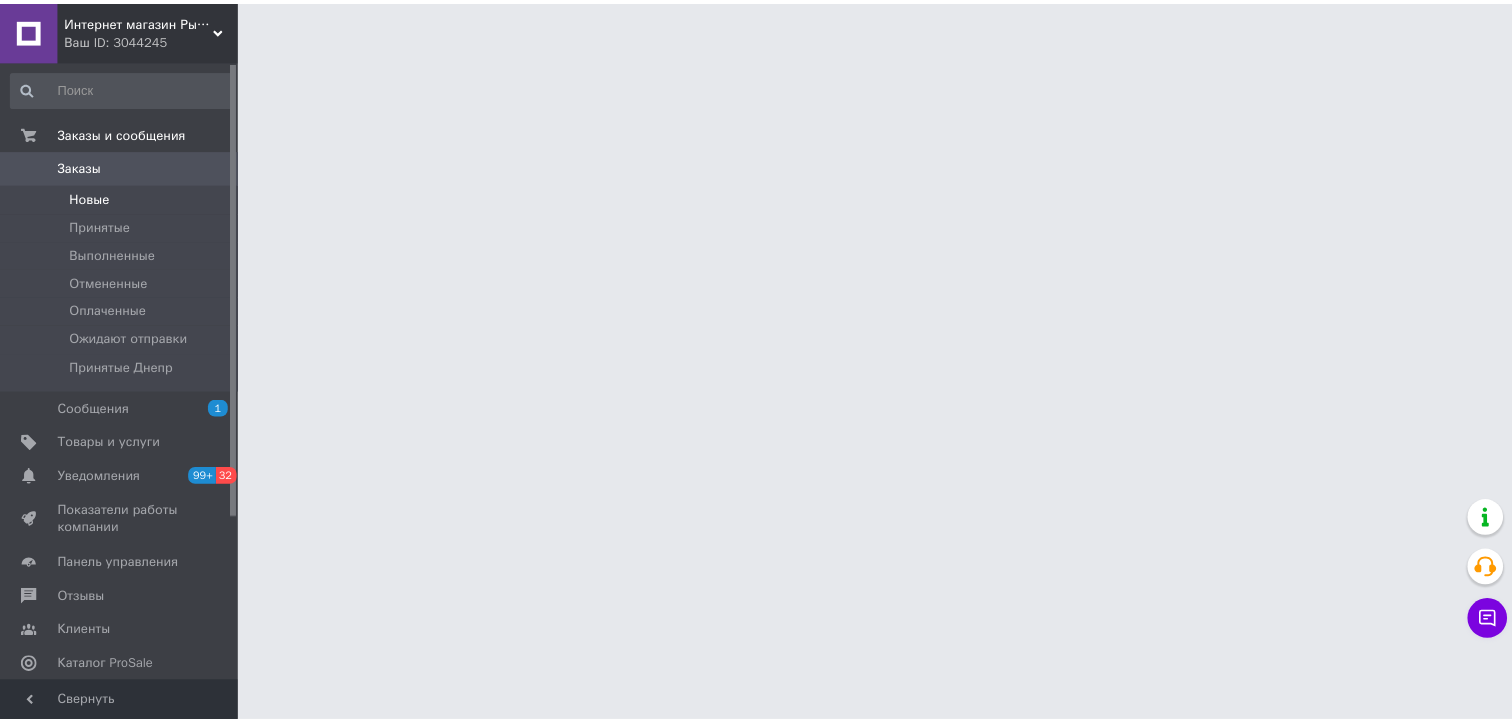 scroll, scrollTop: 0, scrollLeft: 0, axis: both 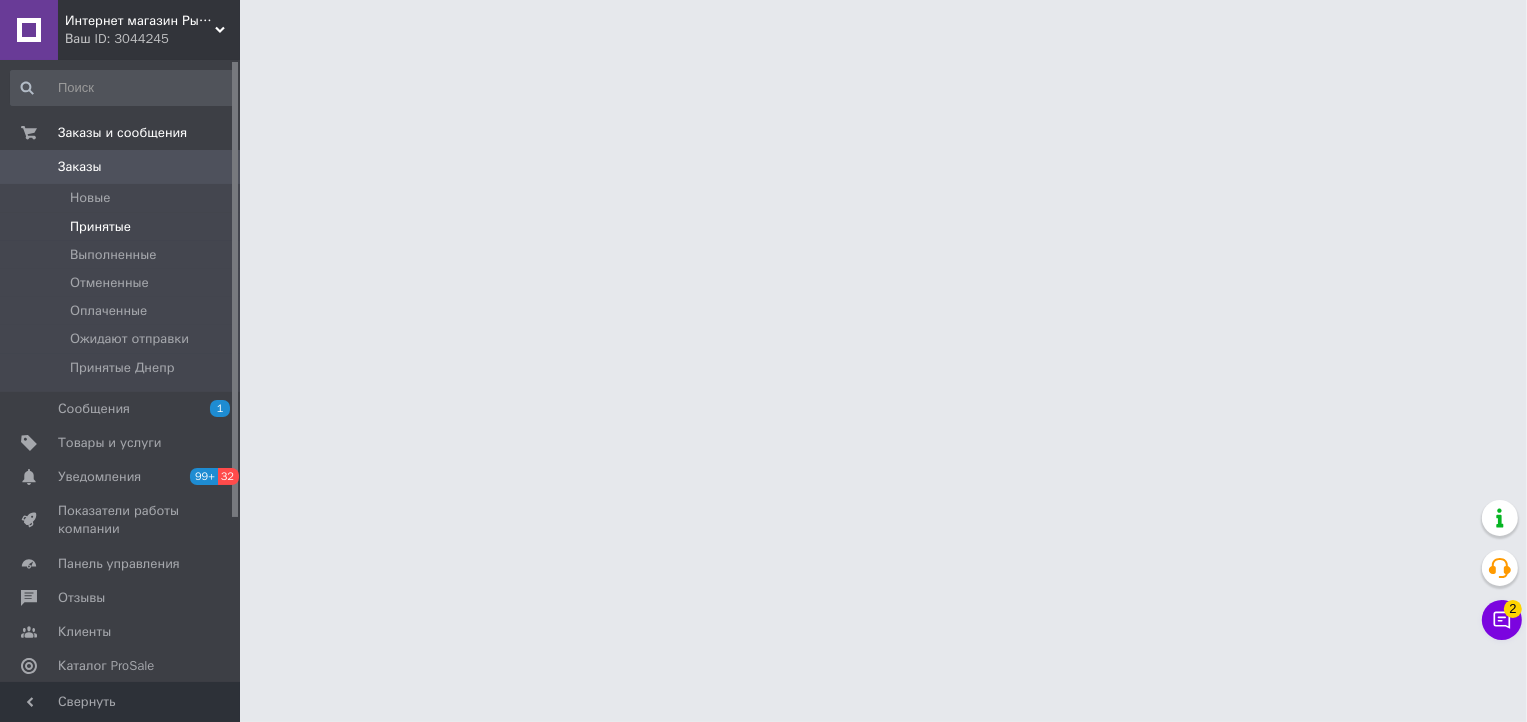 click on "Принятые" at bounding box center (100, 227) 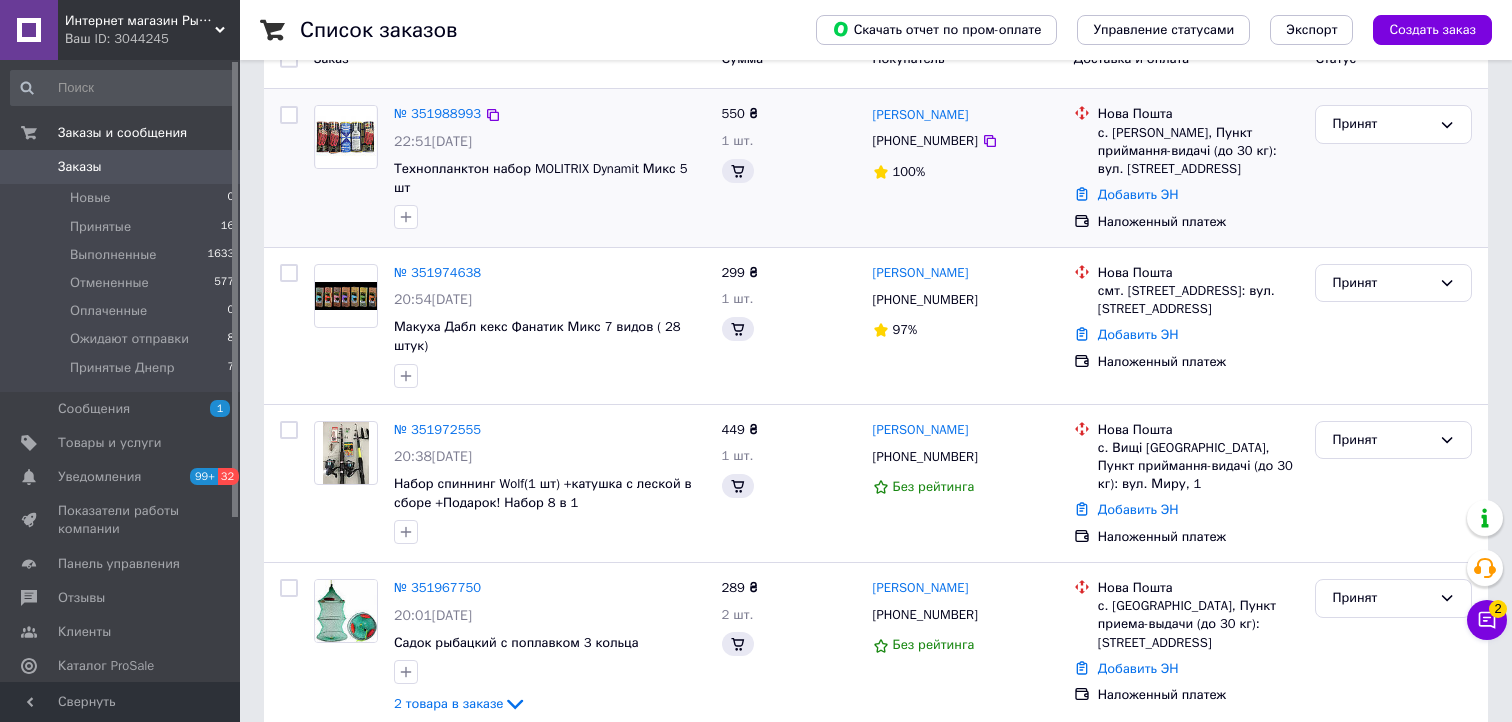 scroll, scrollTop: 400, scrollLeft: 0, axis: vertical 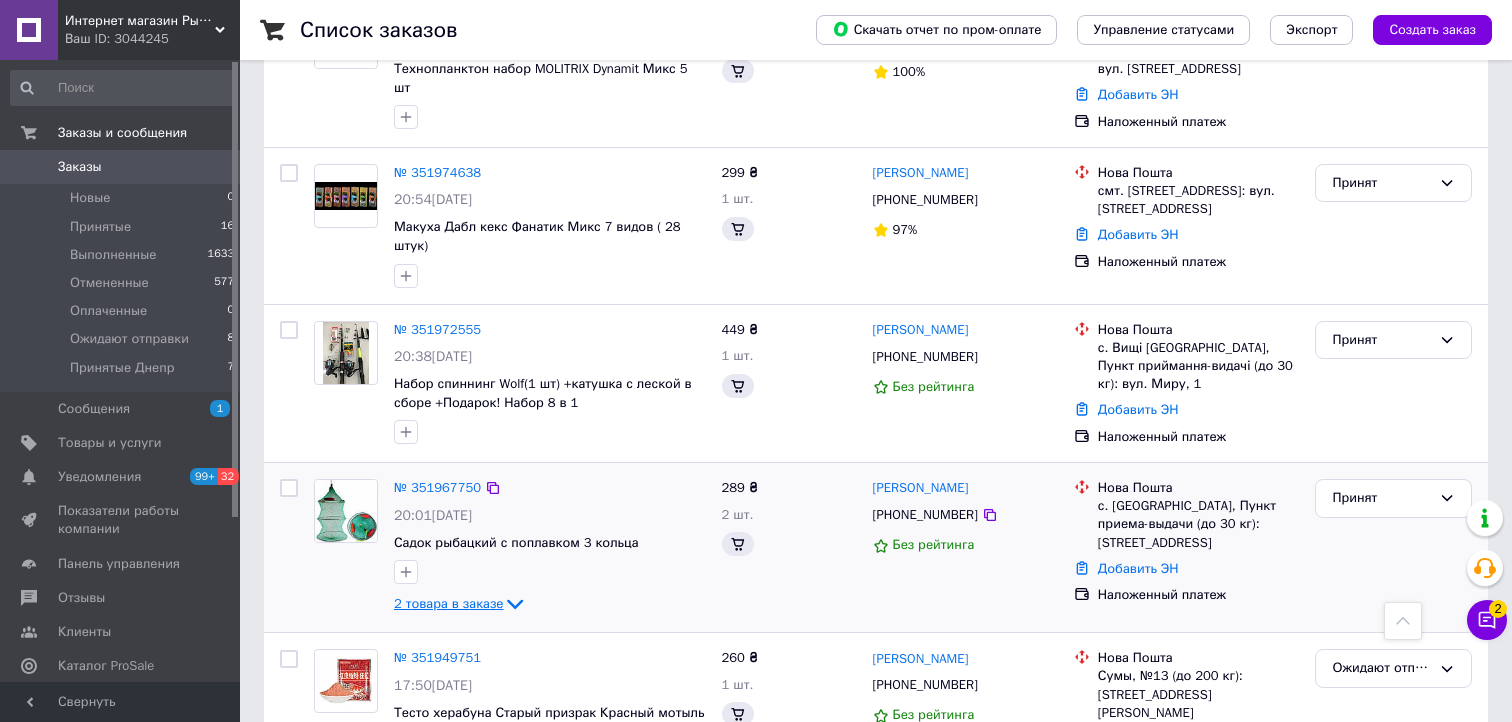 click on "2 товара в заказе" at bounding box center (448, 603) 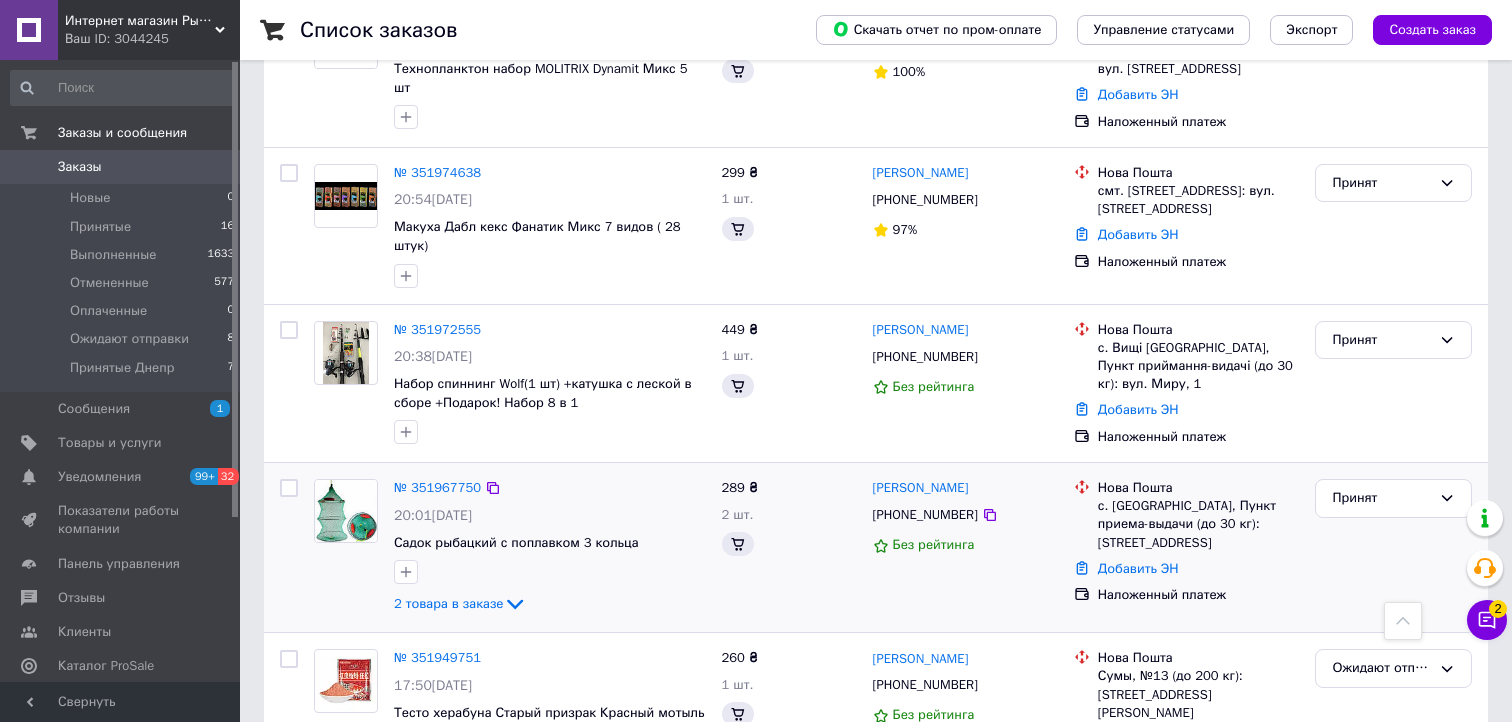 scroll, scrollTop: 600, scrollLeft: 0, axis: vertical 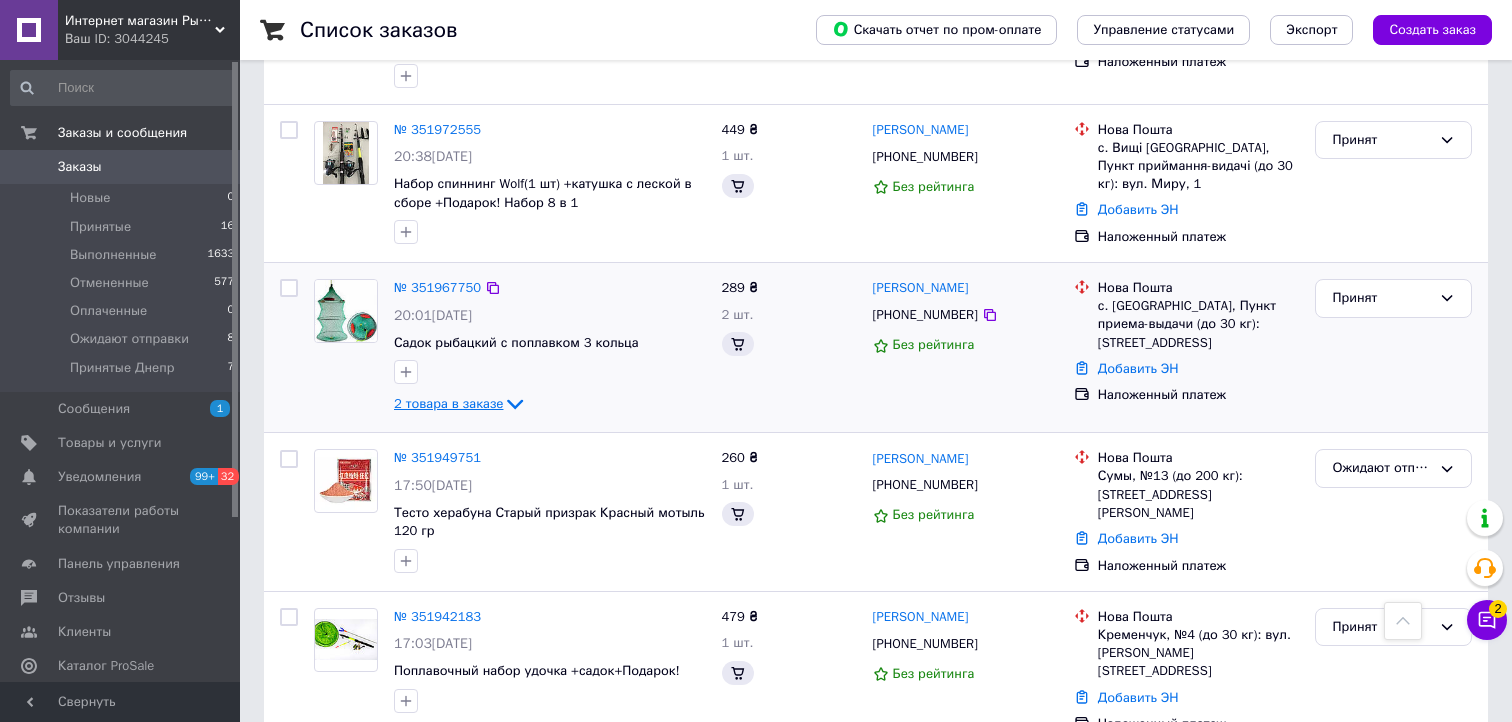 click on "2 товара в заказе" at bounding box center (448, 403) 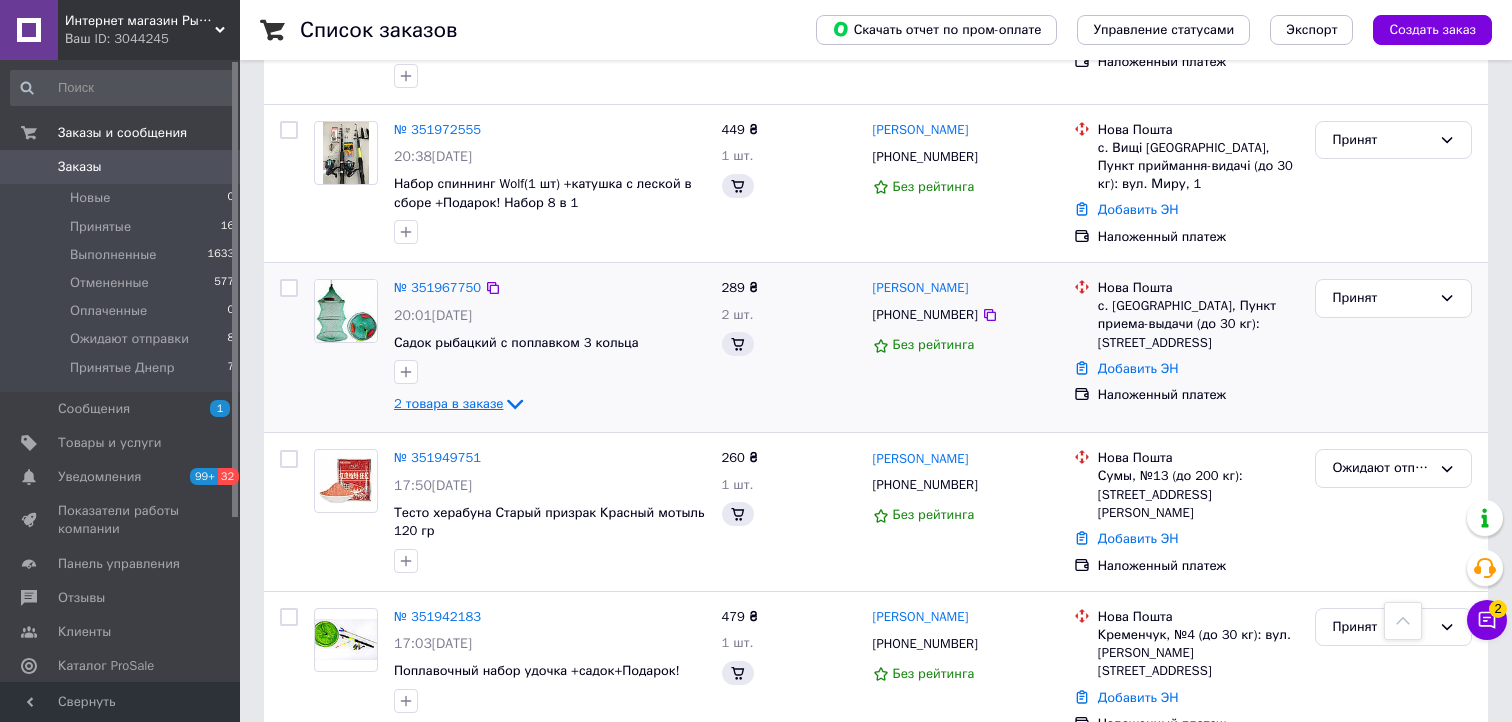 click on "2 товара в заказе" at bounding box center [448, 403] 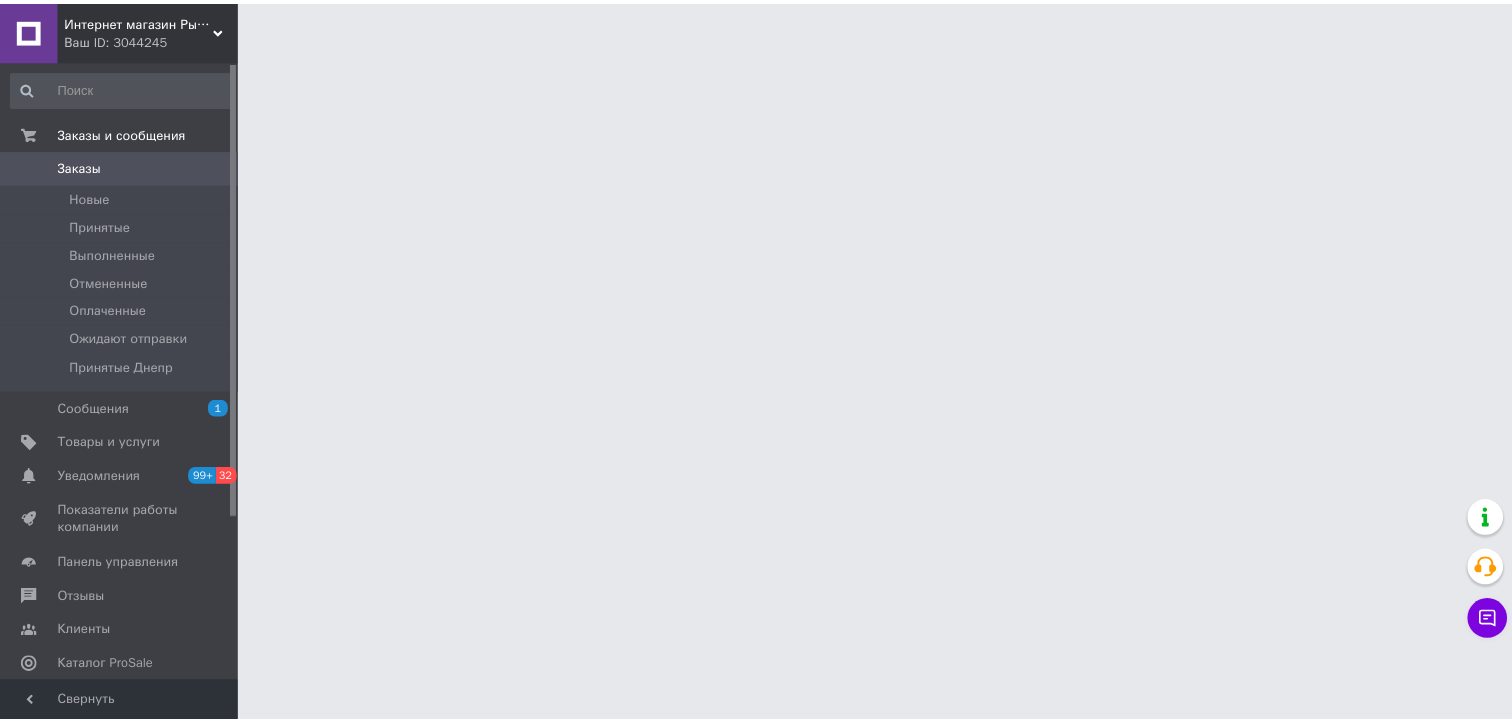 scroll, scrollTop: 0, scrollLeft: 0, axis: both 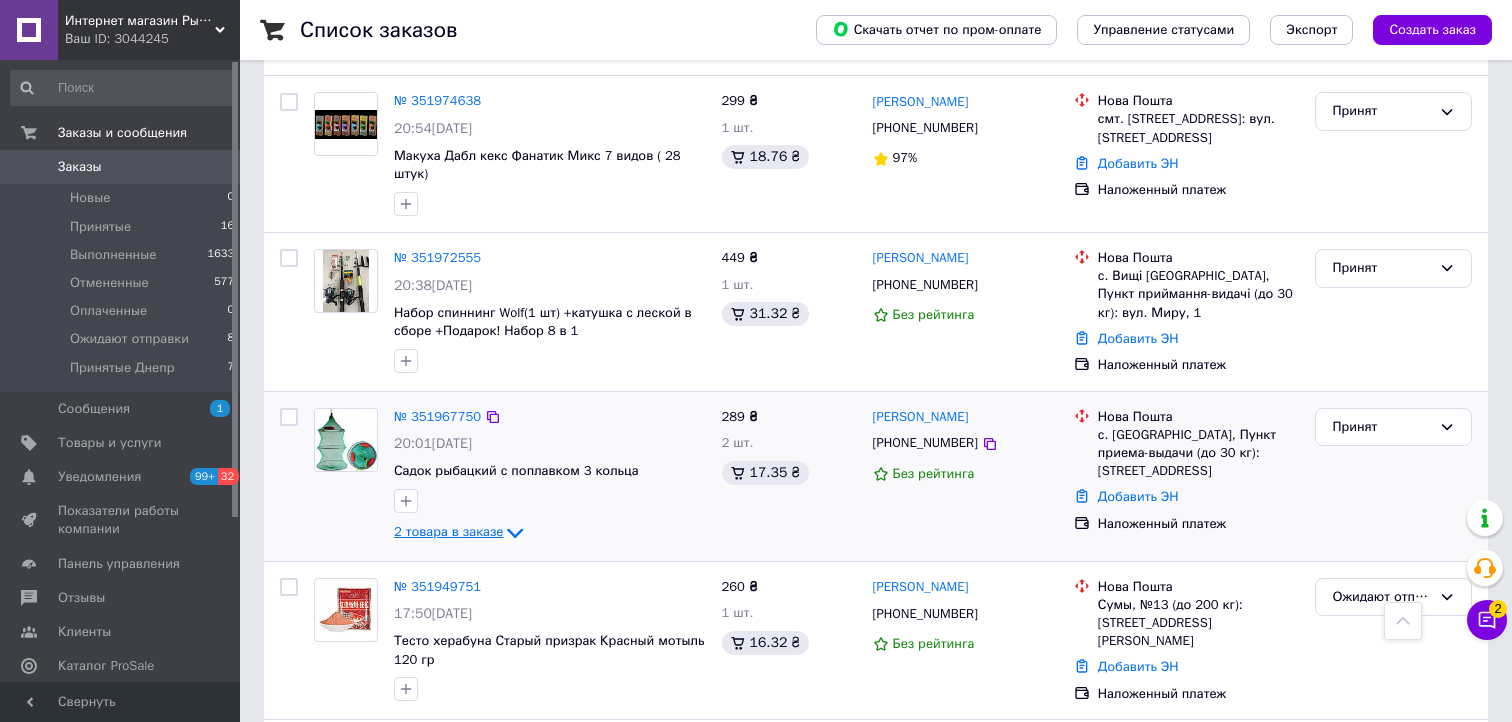 click on "2 товара в заказе" at bounding box center (448, 531) 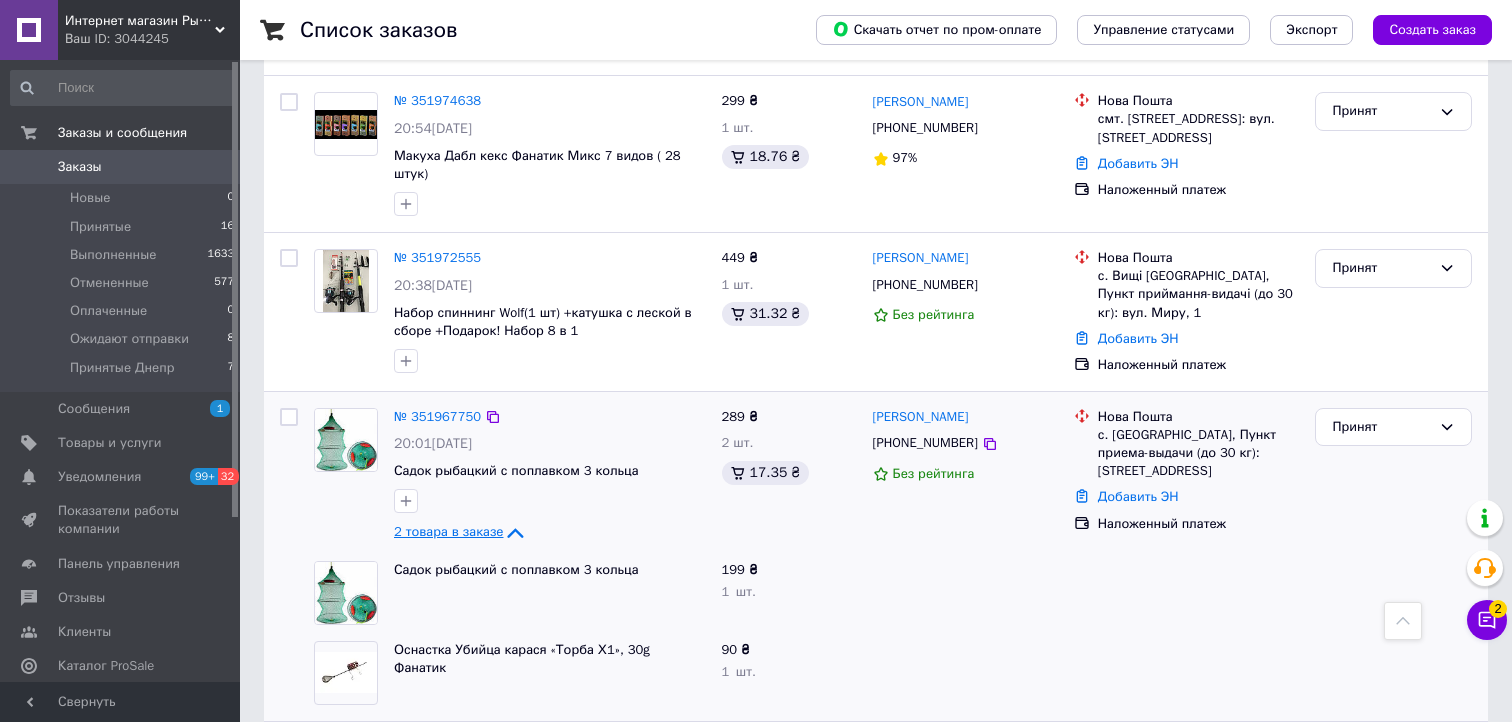 click on "2 товара в заказе" at bounding box center [448, 531] 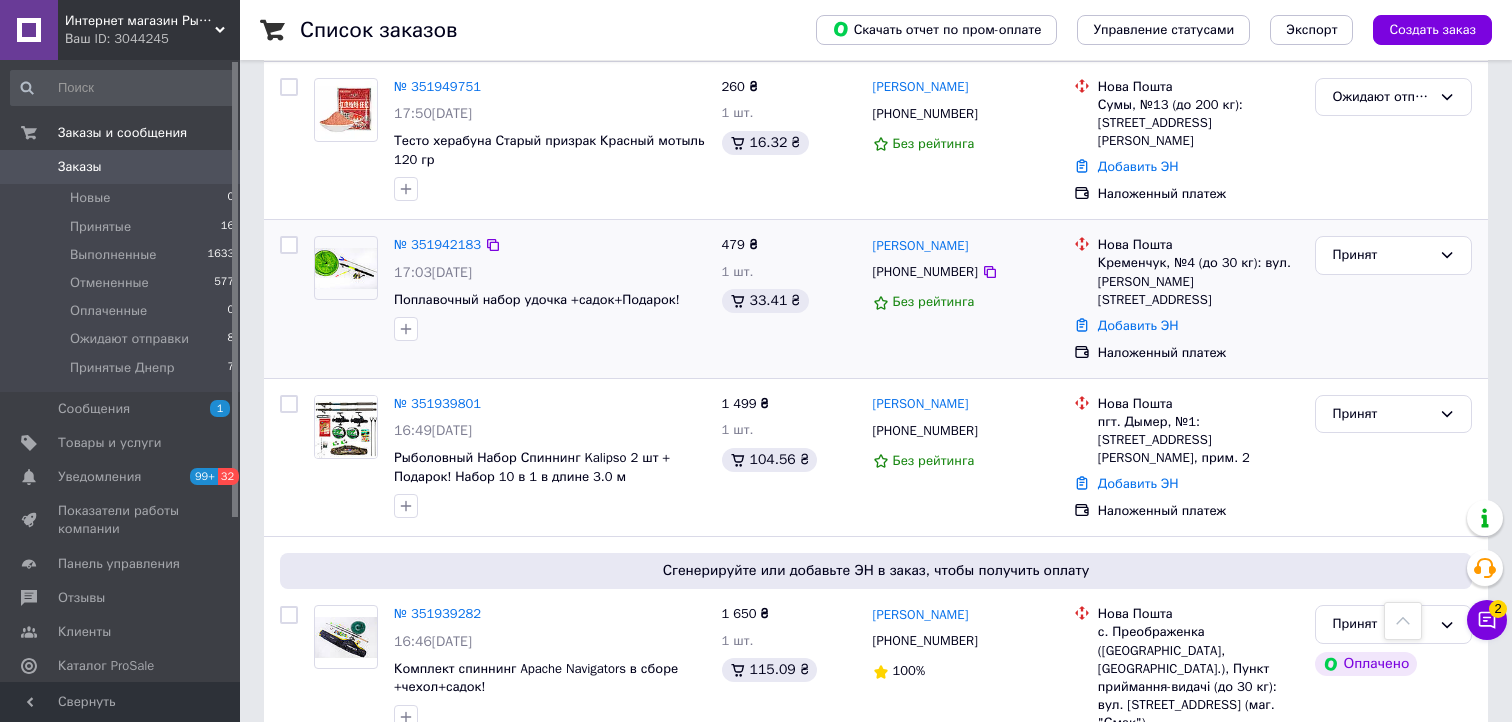 scroll, scrollTop: 1000, scrollLeft: 0, axis: vertical 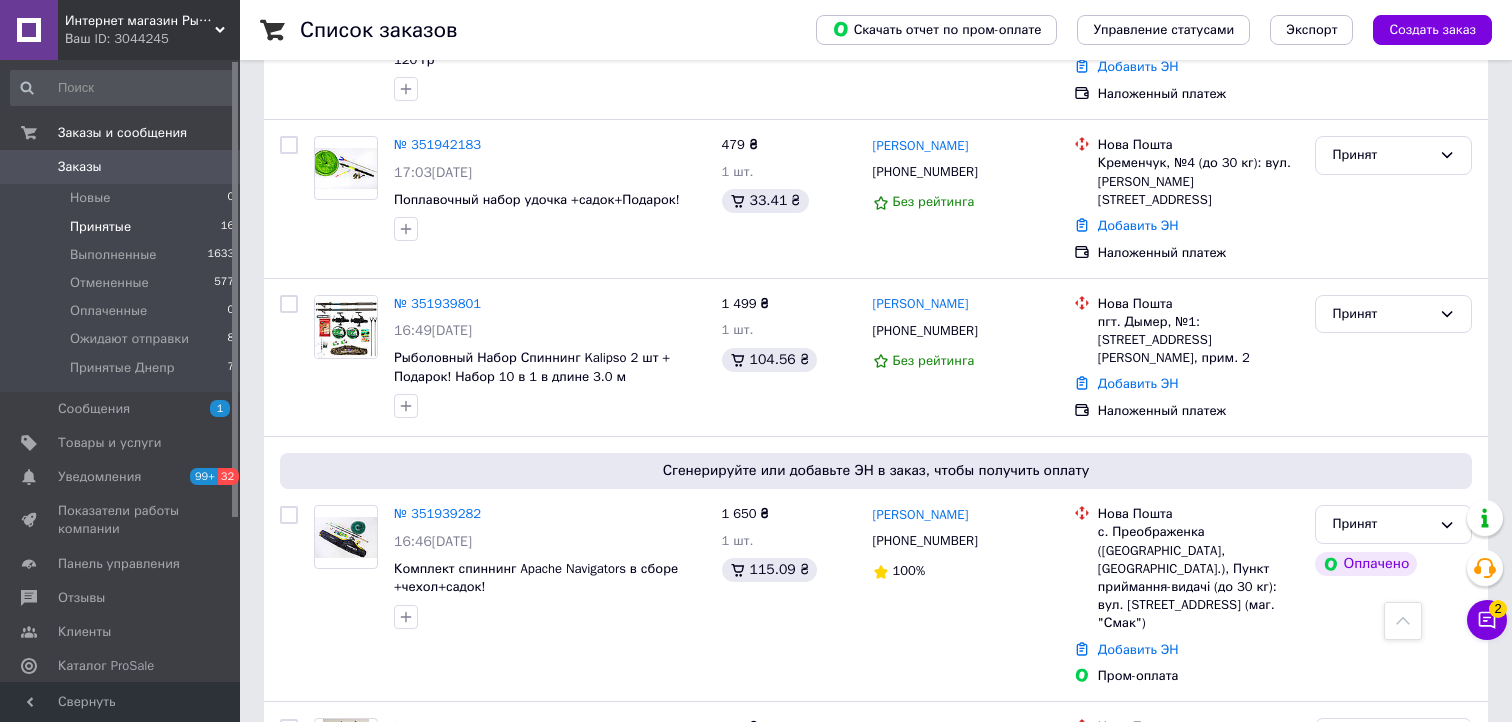 click on "Принятые" at bounding box center [100, 227] 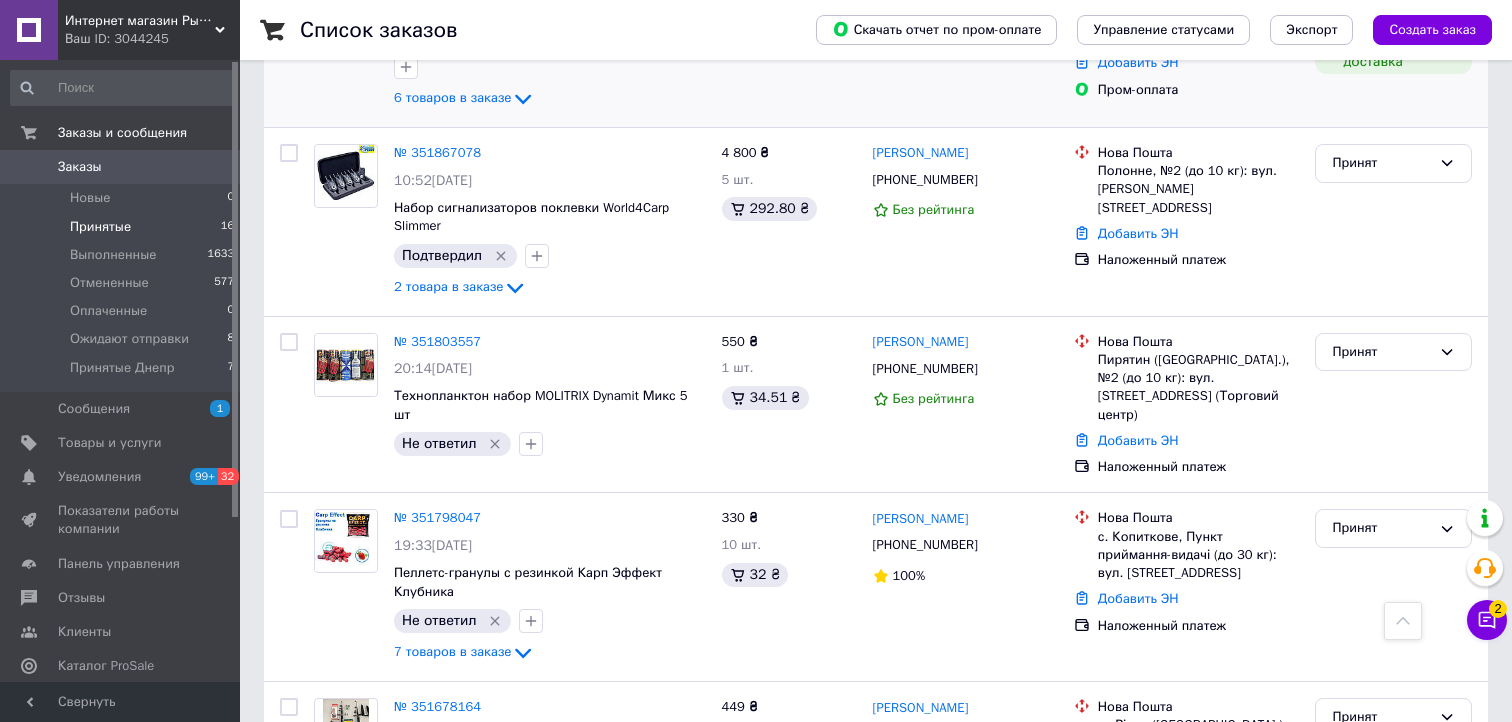 scroll, scrollTop: 2300, scrollLeft: 0, axis: vertical 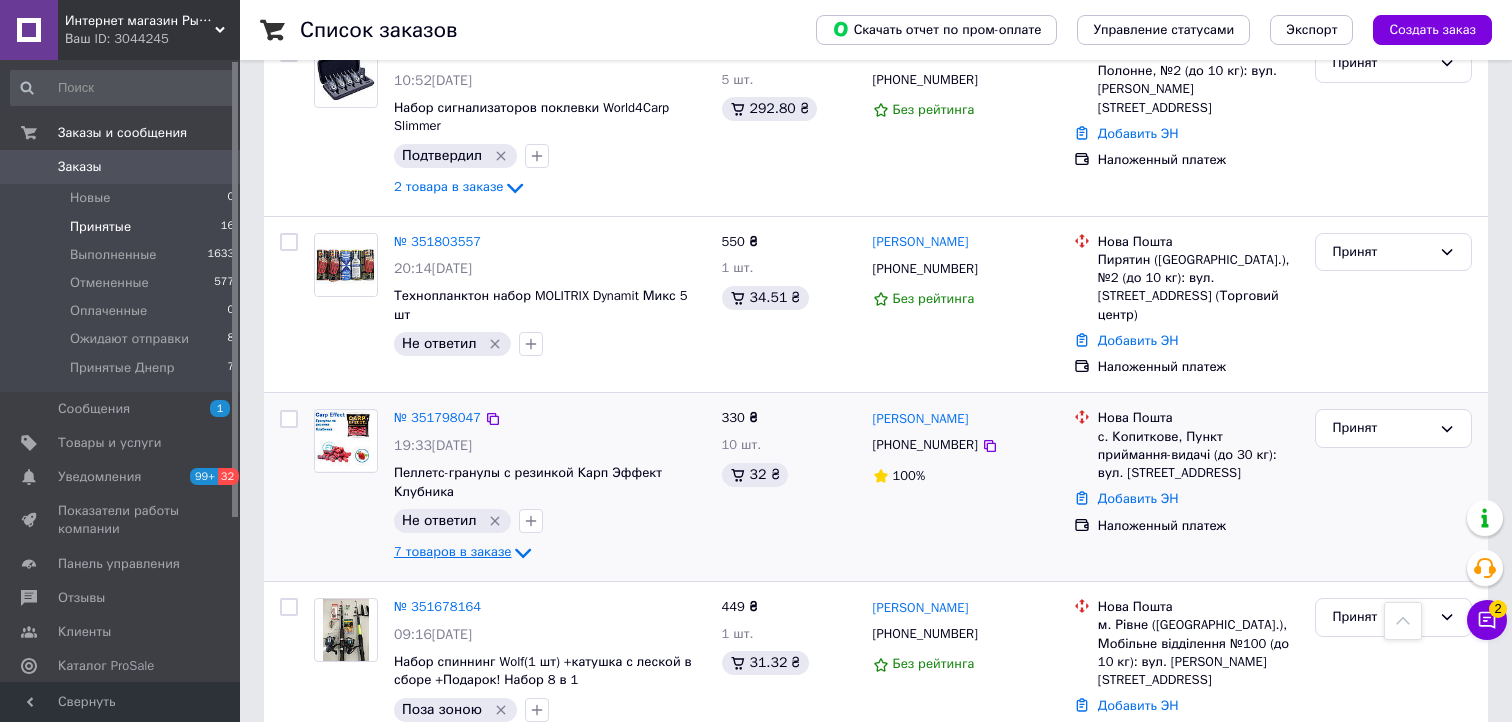 click on "7 товаров в заказе" at bounding box center [452, 552] 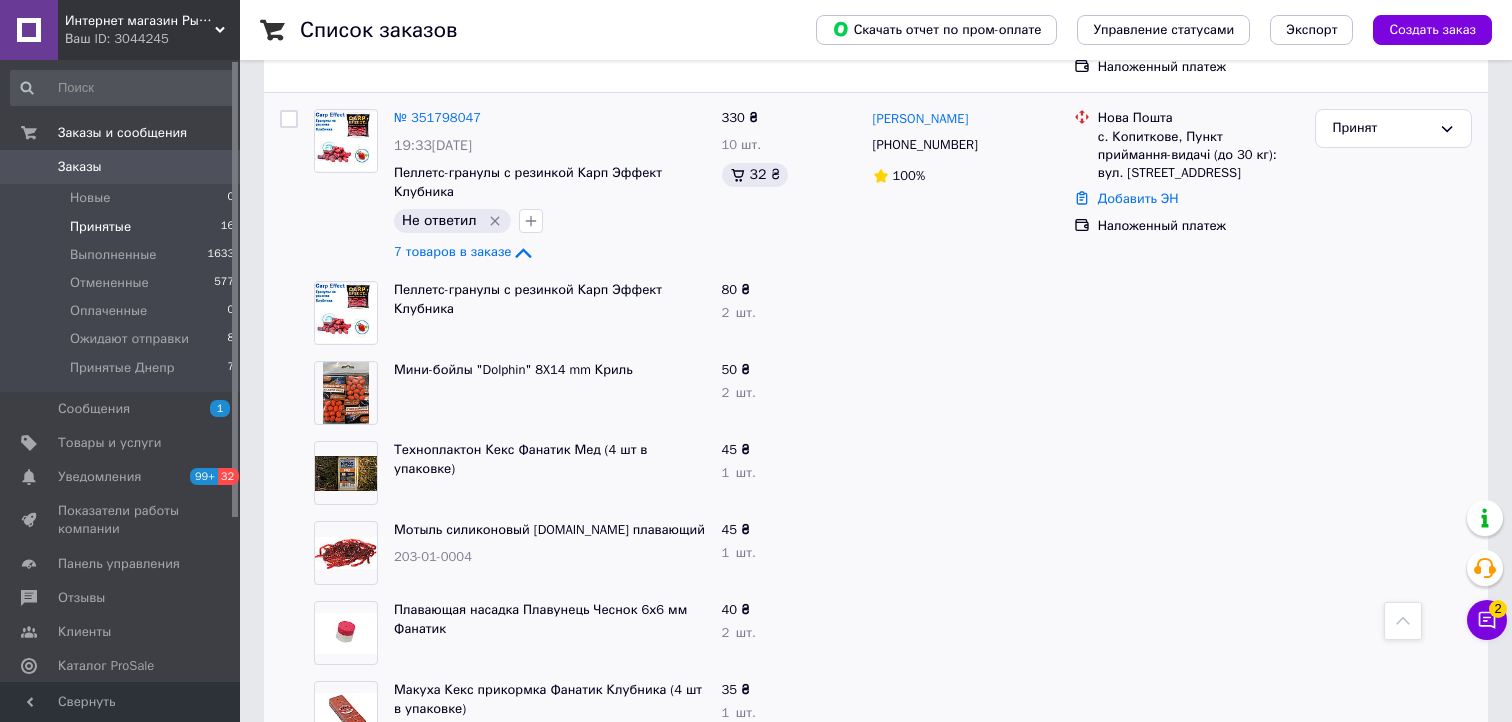scroll, scrollTop: 2500, scrollLeft: 0, axis: vertical 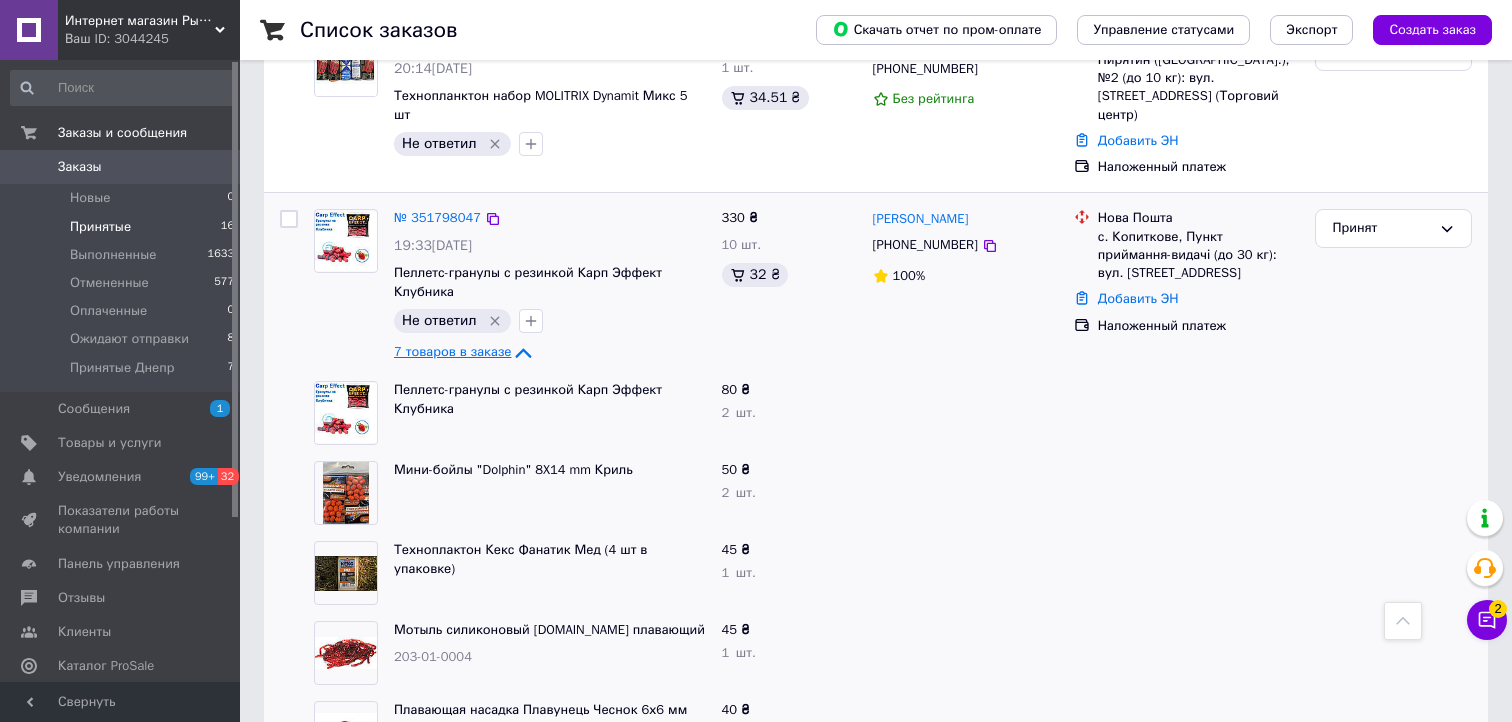 click on "7 товаров в заказе" at bounding box center (452, 352) 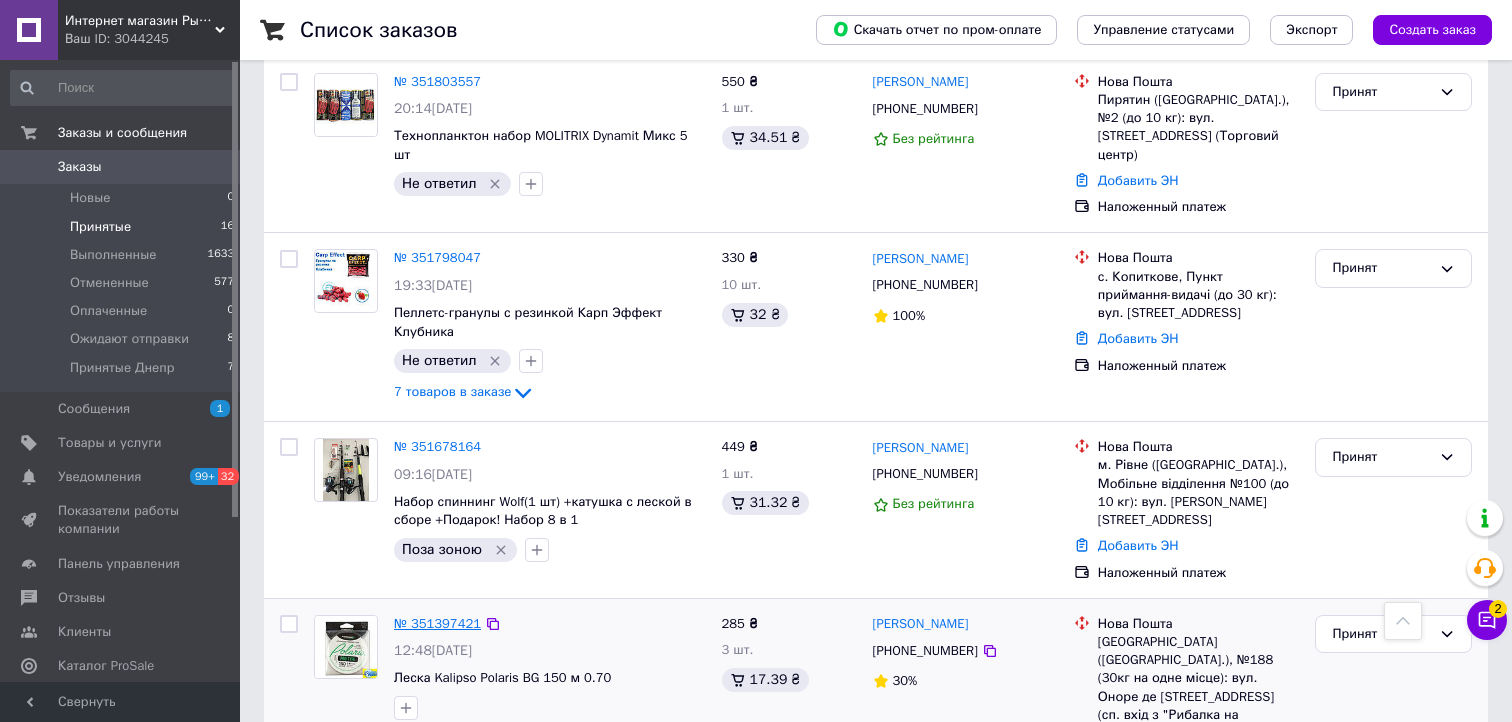 click on "№ 351397421" at bounding box center (437, 623) 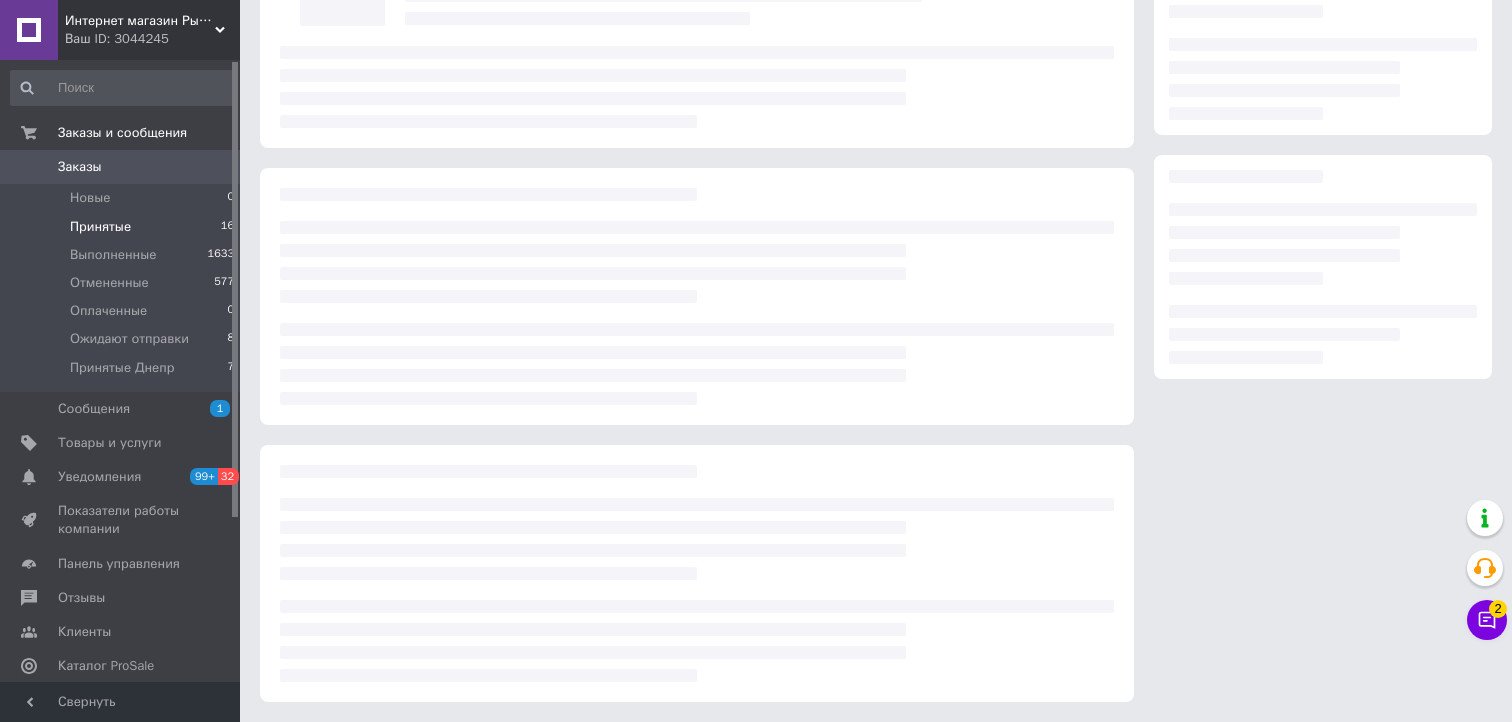 scroll, scrollTop: 0, scrollLeft: 0, axis: both 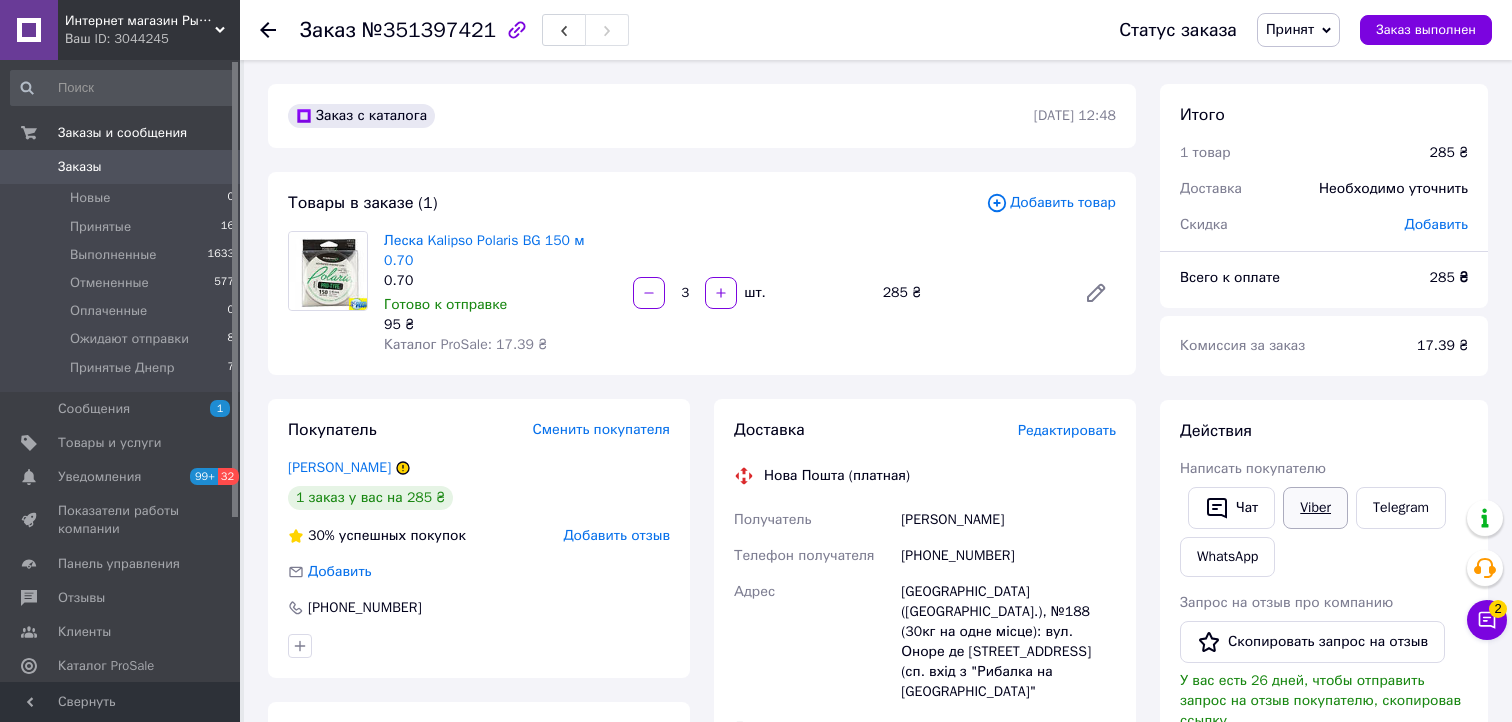 click on "Viber" at bounding box center [1315, 508] 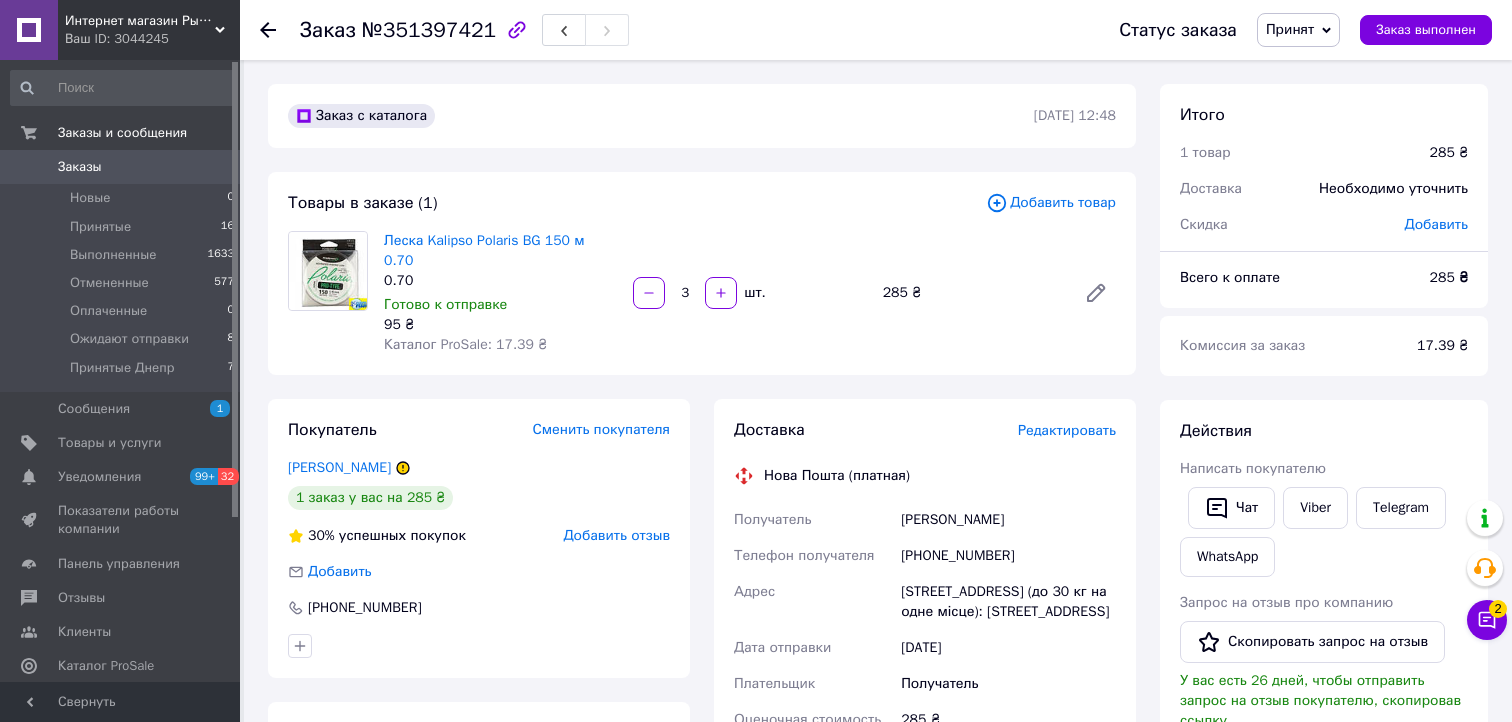 click on "Действия" at bounding box center [1324, 431] 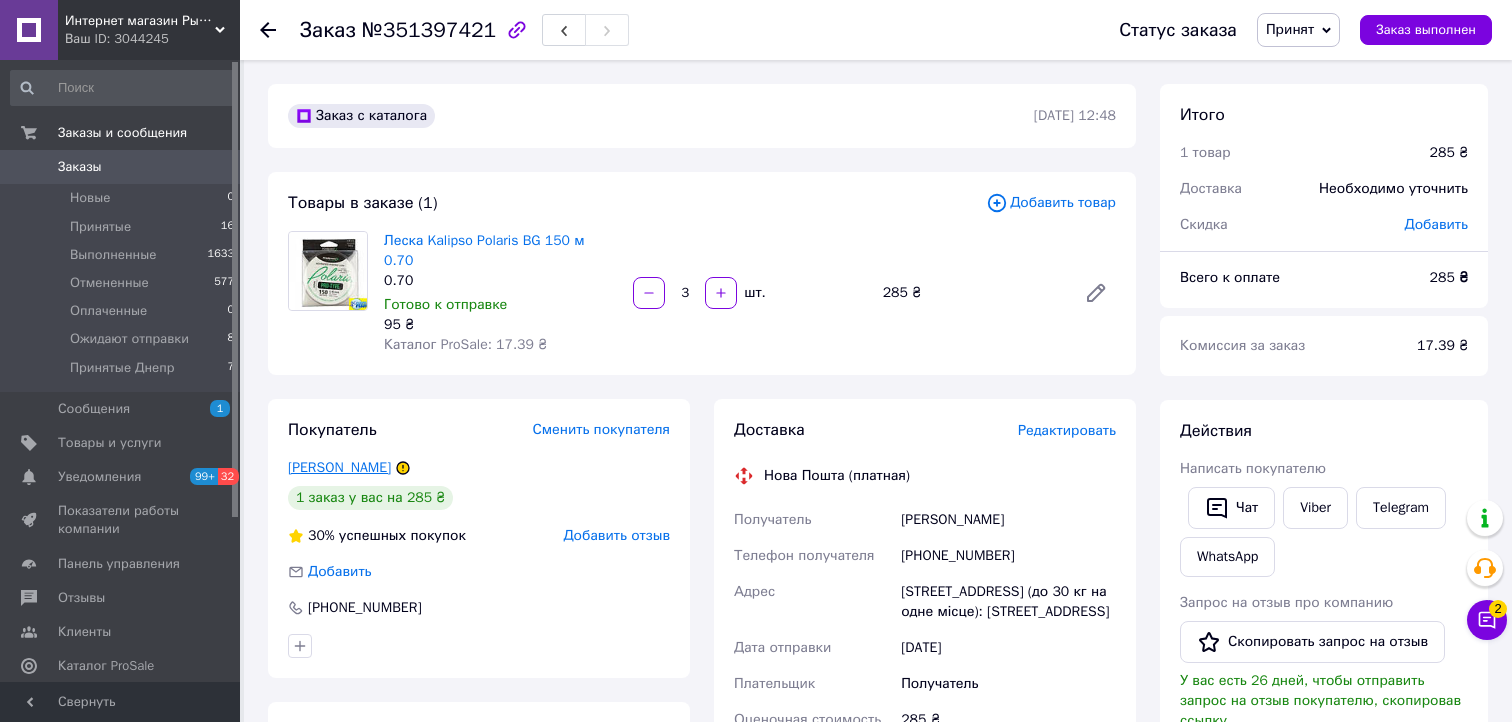 click on "Романець Іван" at bounding box center (339, 467) 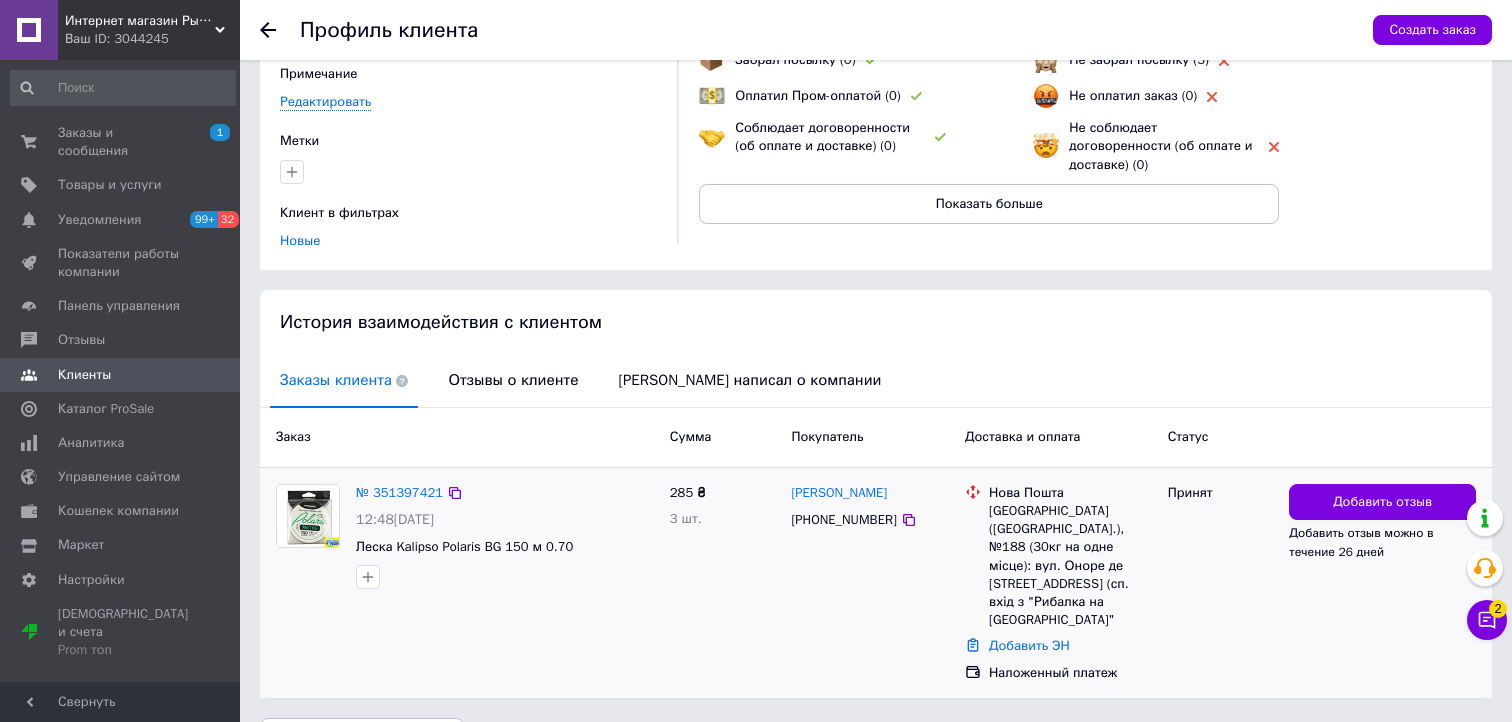 scroll, scrollTop: 0, scrollLeft: 0, axis: both 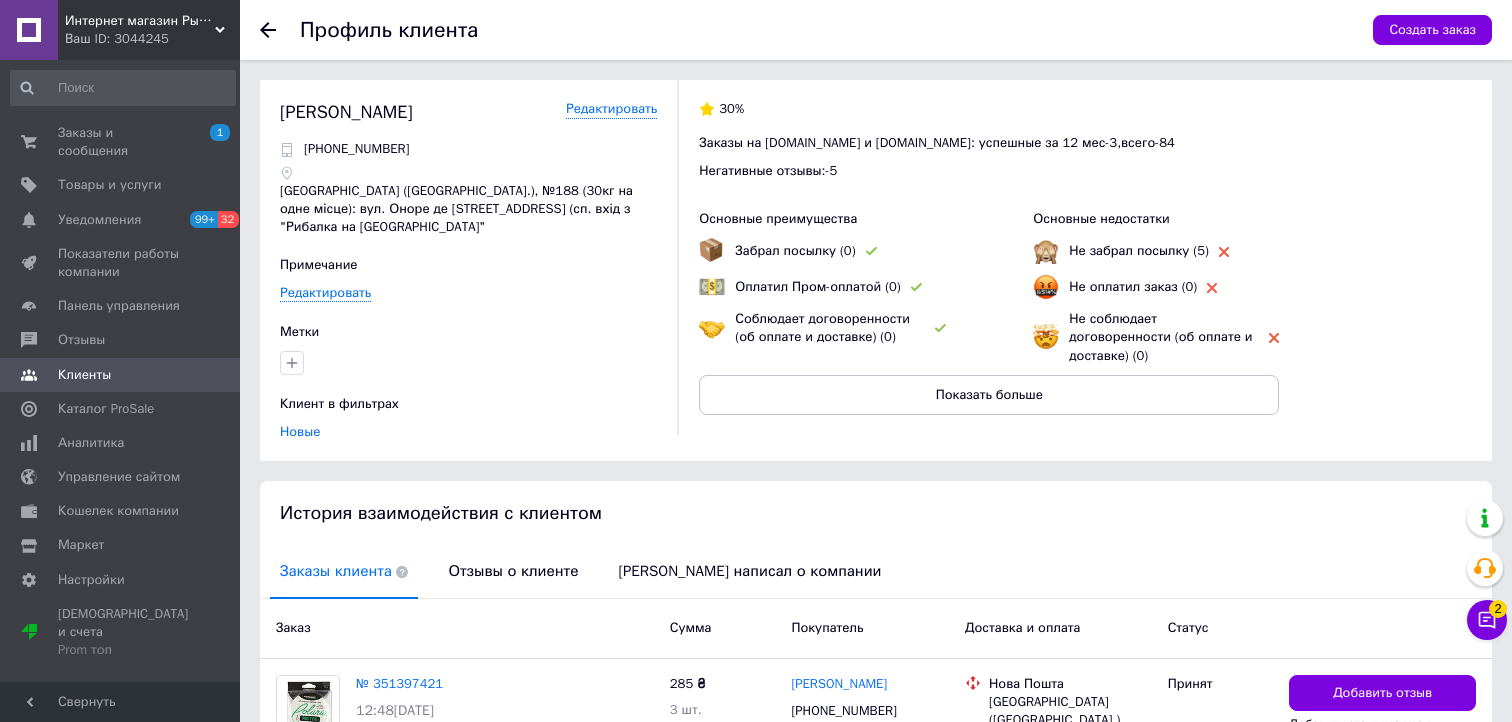 click 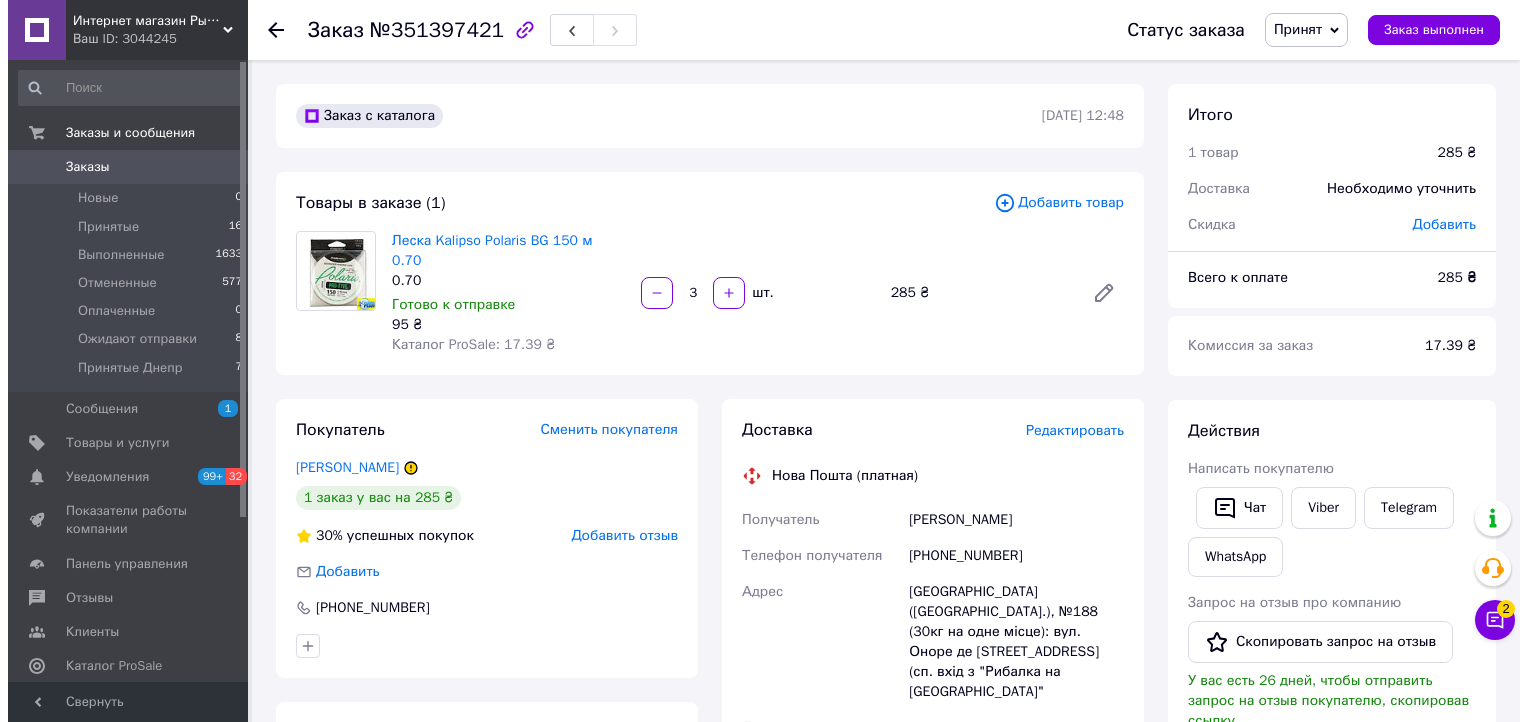 scroll, scrollTop: 200, scrollLeft: 0, axis: vertical 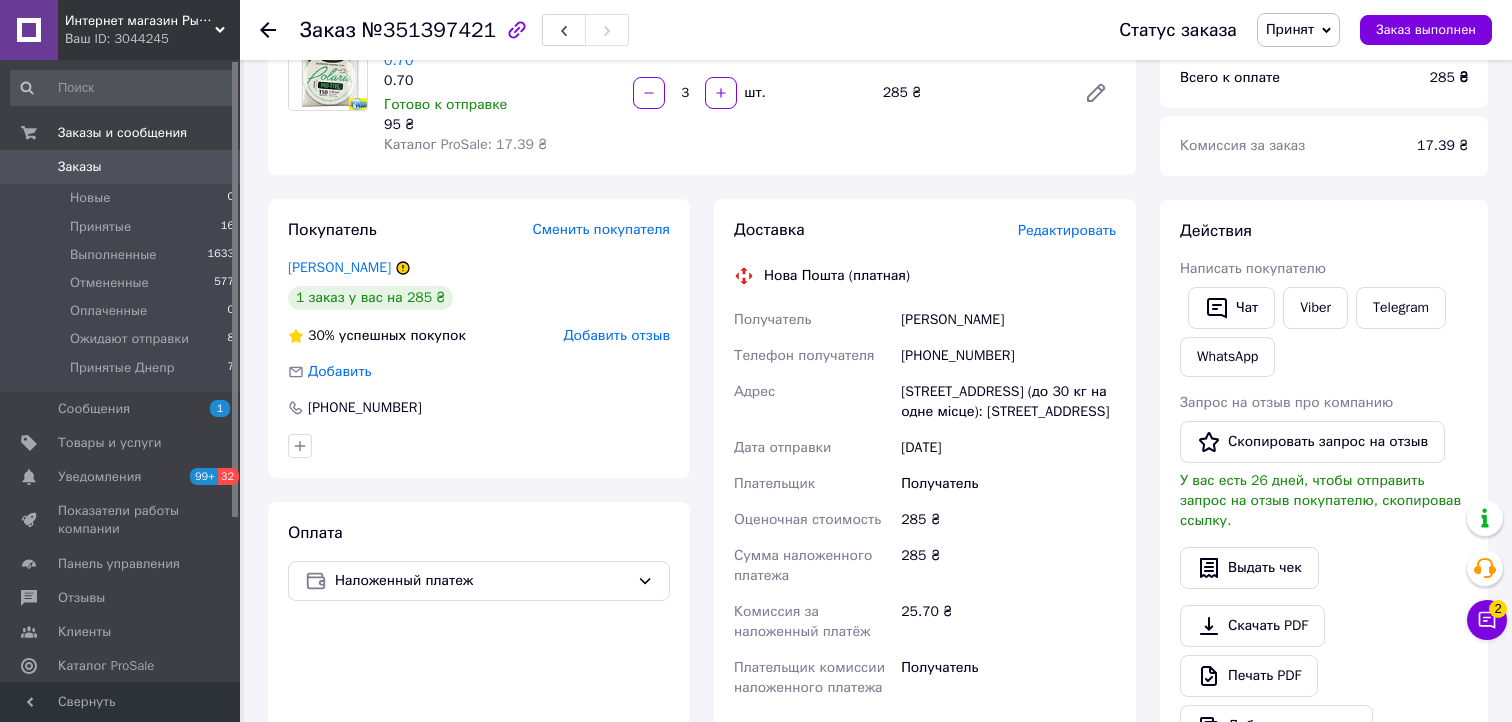 click on "Добавить отзыв" at bounding box center (616, 335) 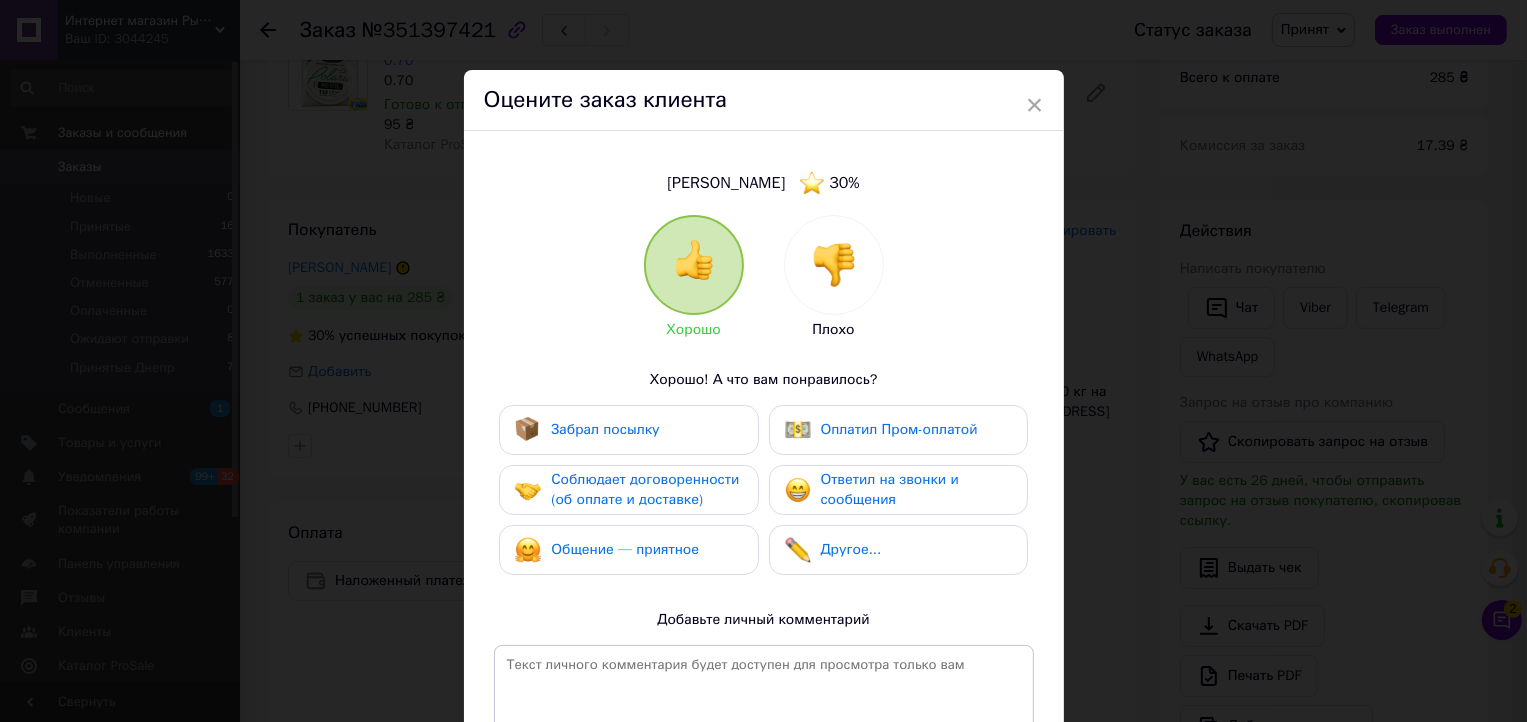 click at bounding box center (834, 265) 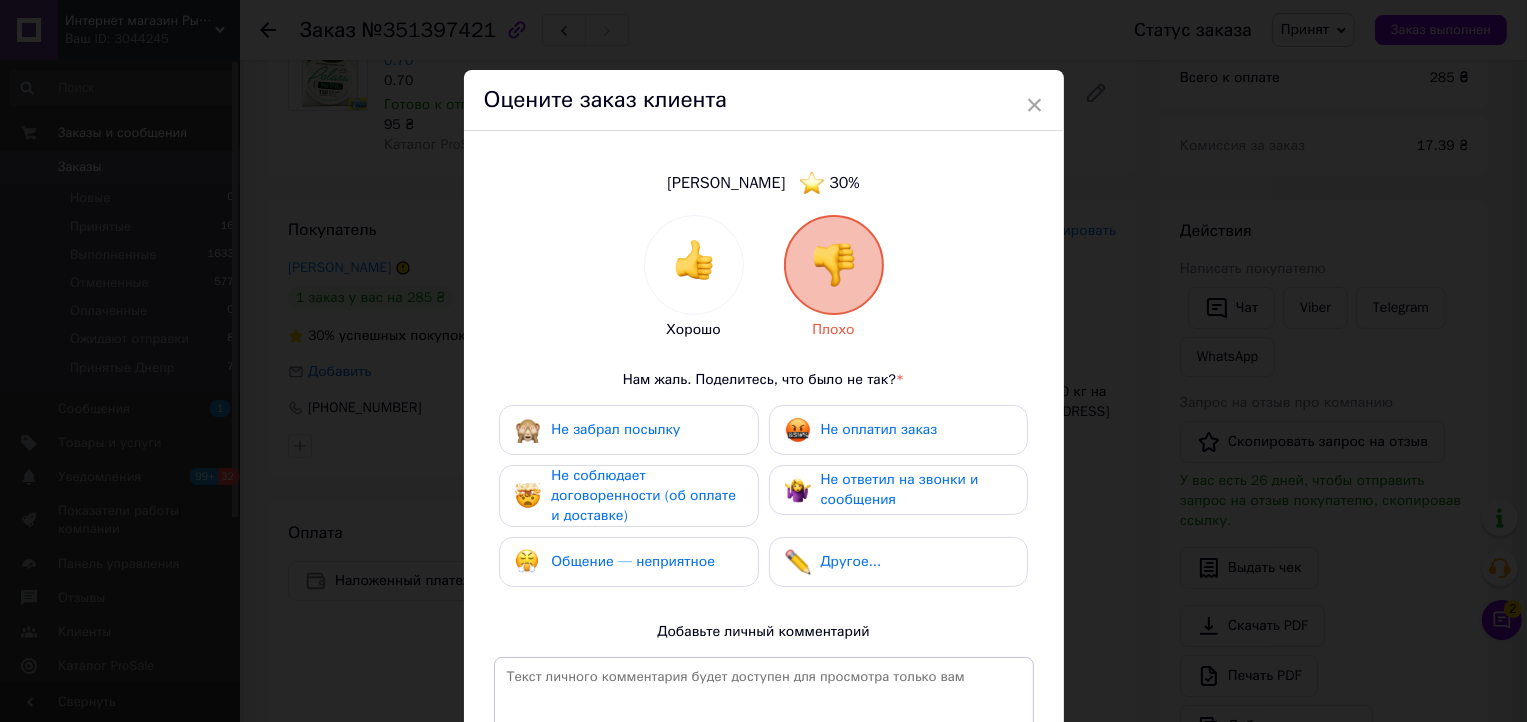 click on "Не ответил на звонки и сообщения" at bounding box center (900, 489) 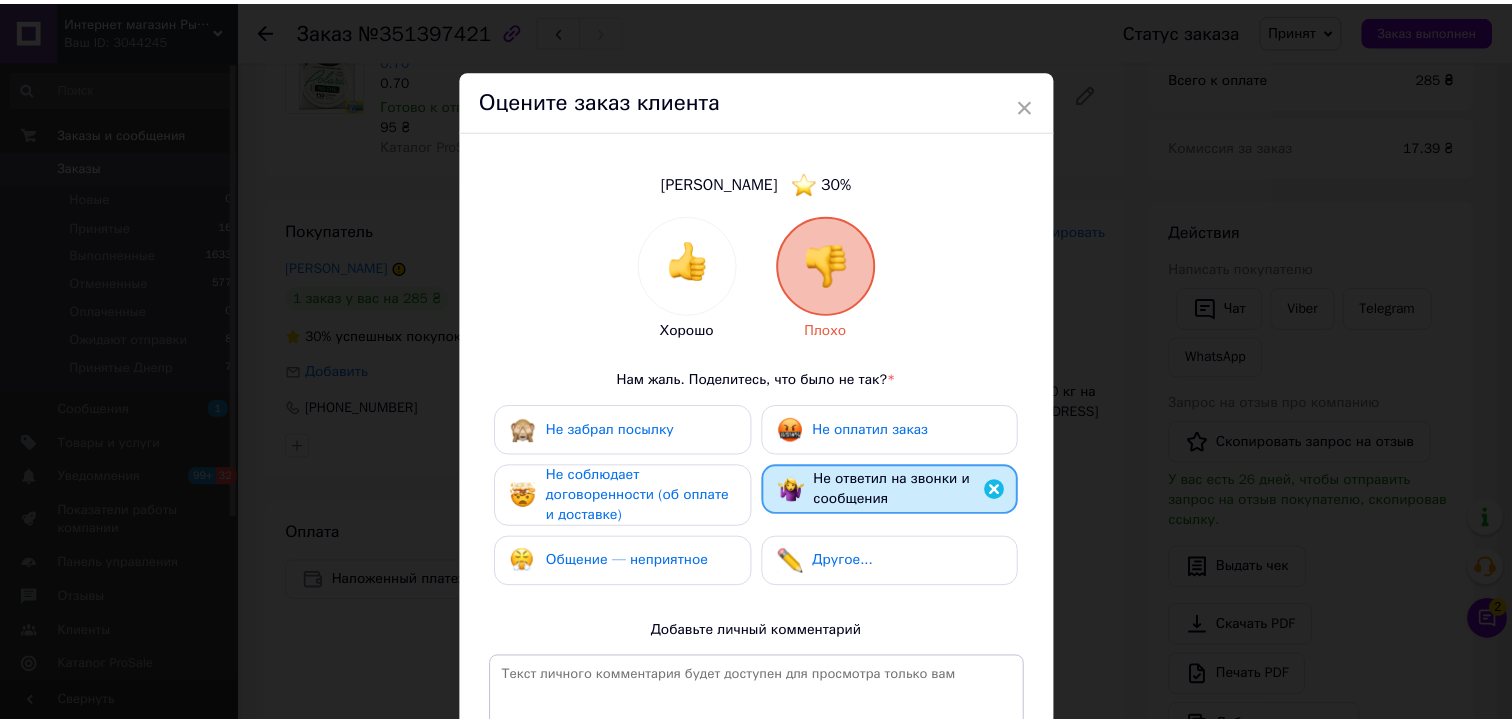 scroll, scrollTop: 268, scrollLeft: 0, axis: vertical 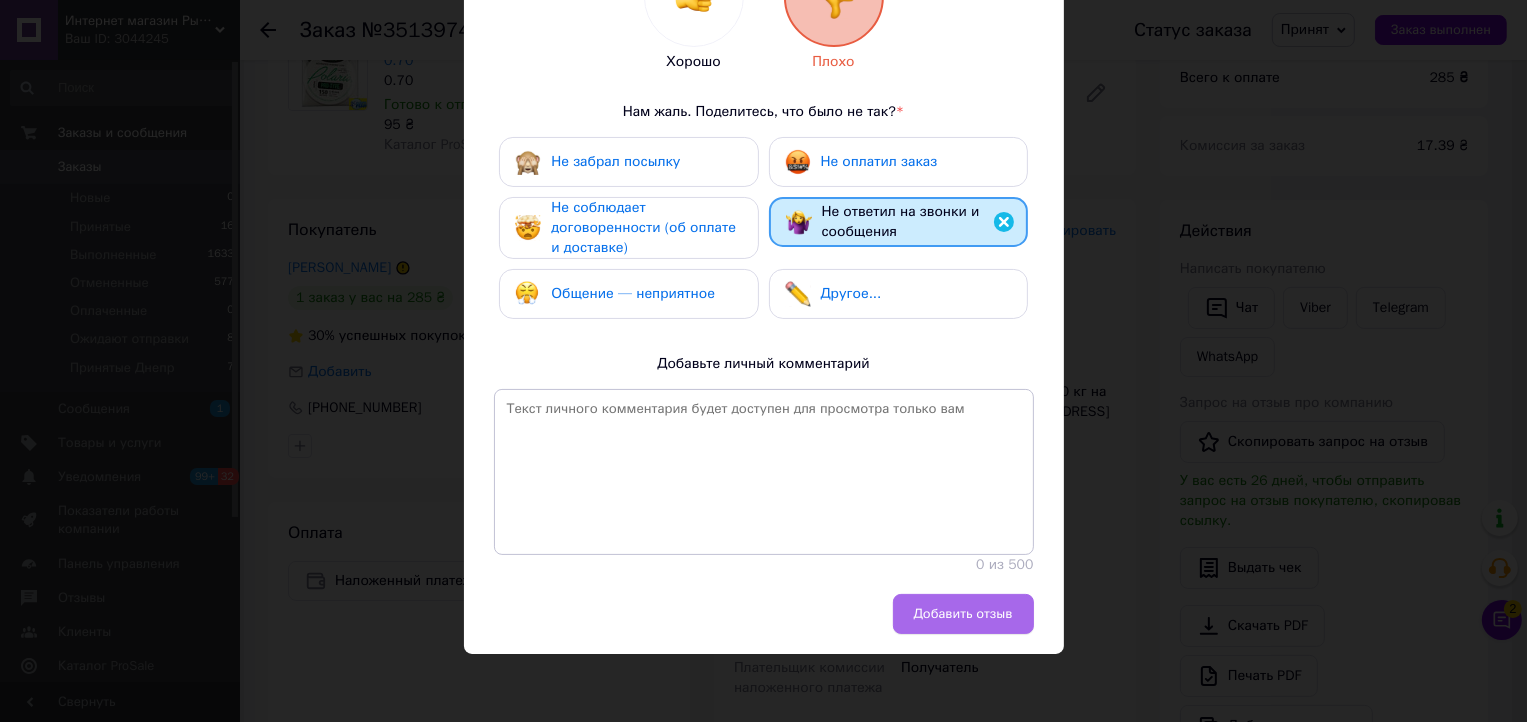 click on "Добавить отзыв" at bounding box center (963, 614) 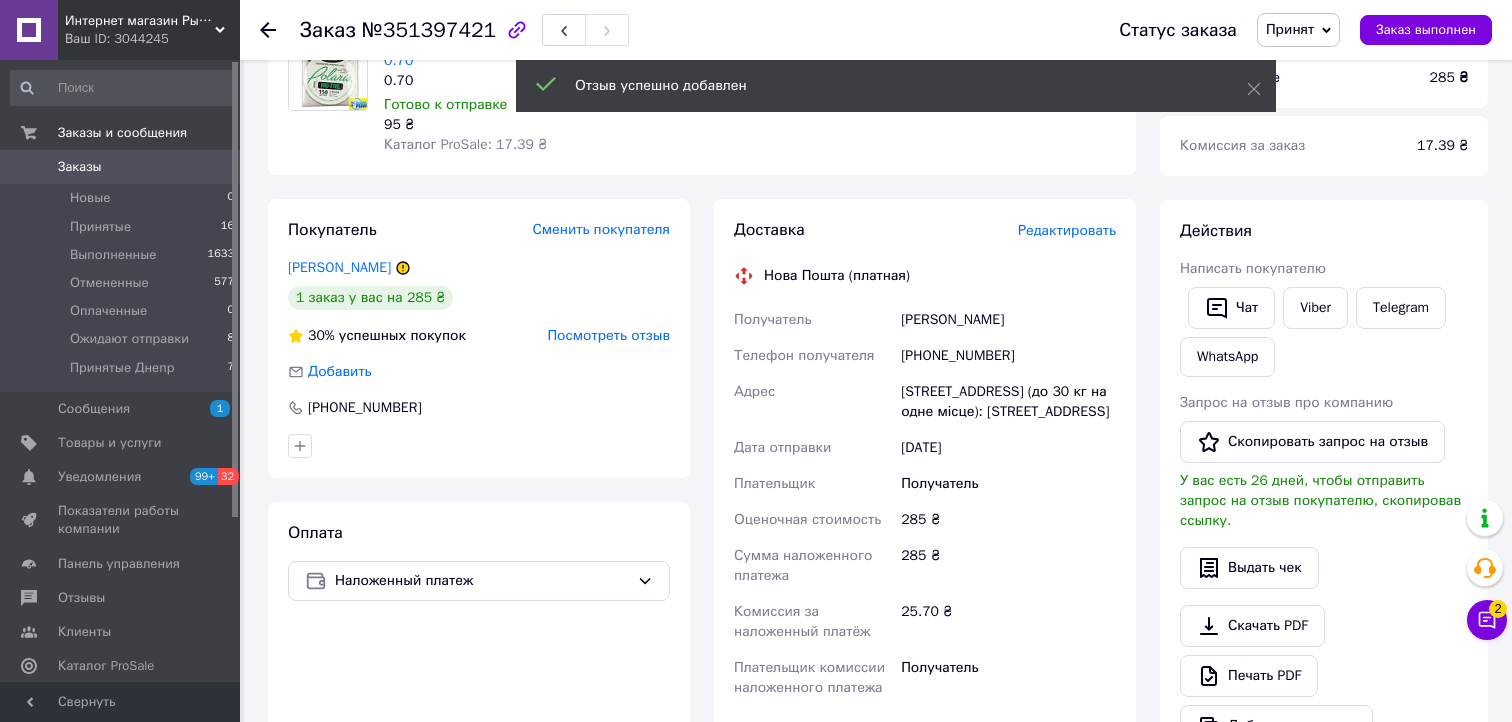 click on "Принят" at bounding box center (1290, 29) 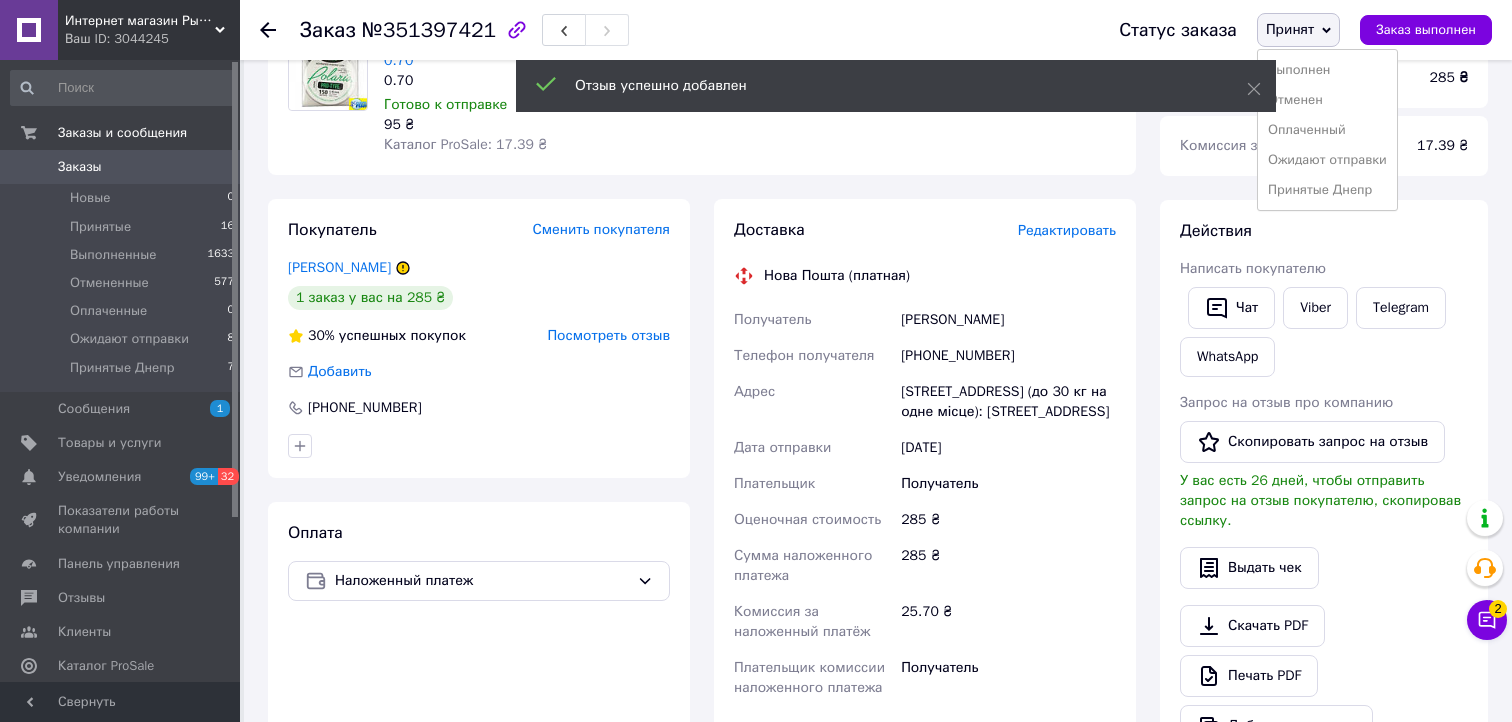 click on "Отменен" at bounding box center [1327, 100] 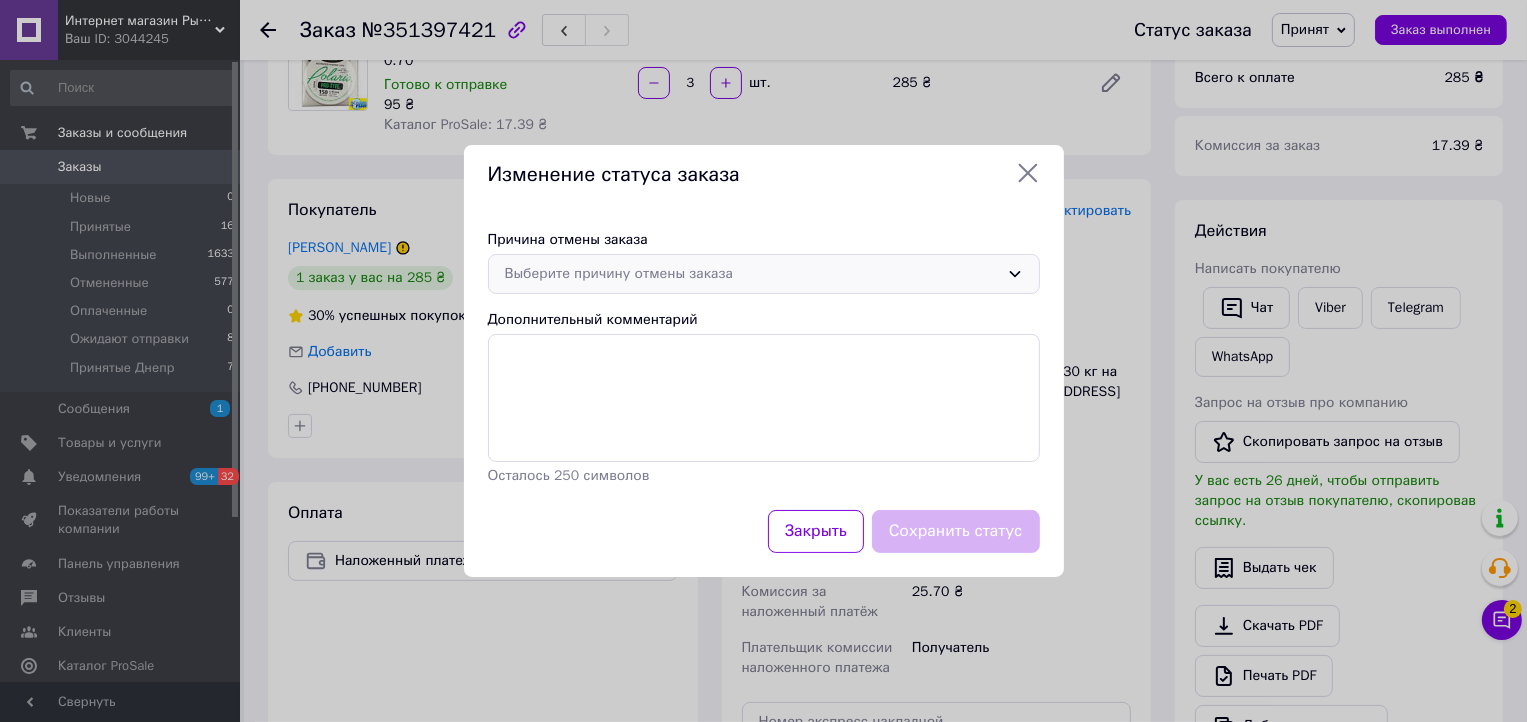 click on "Выберите причину отмены заказа" at bounding box center [764, 274] 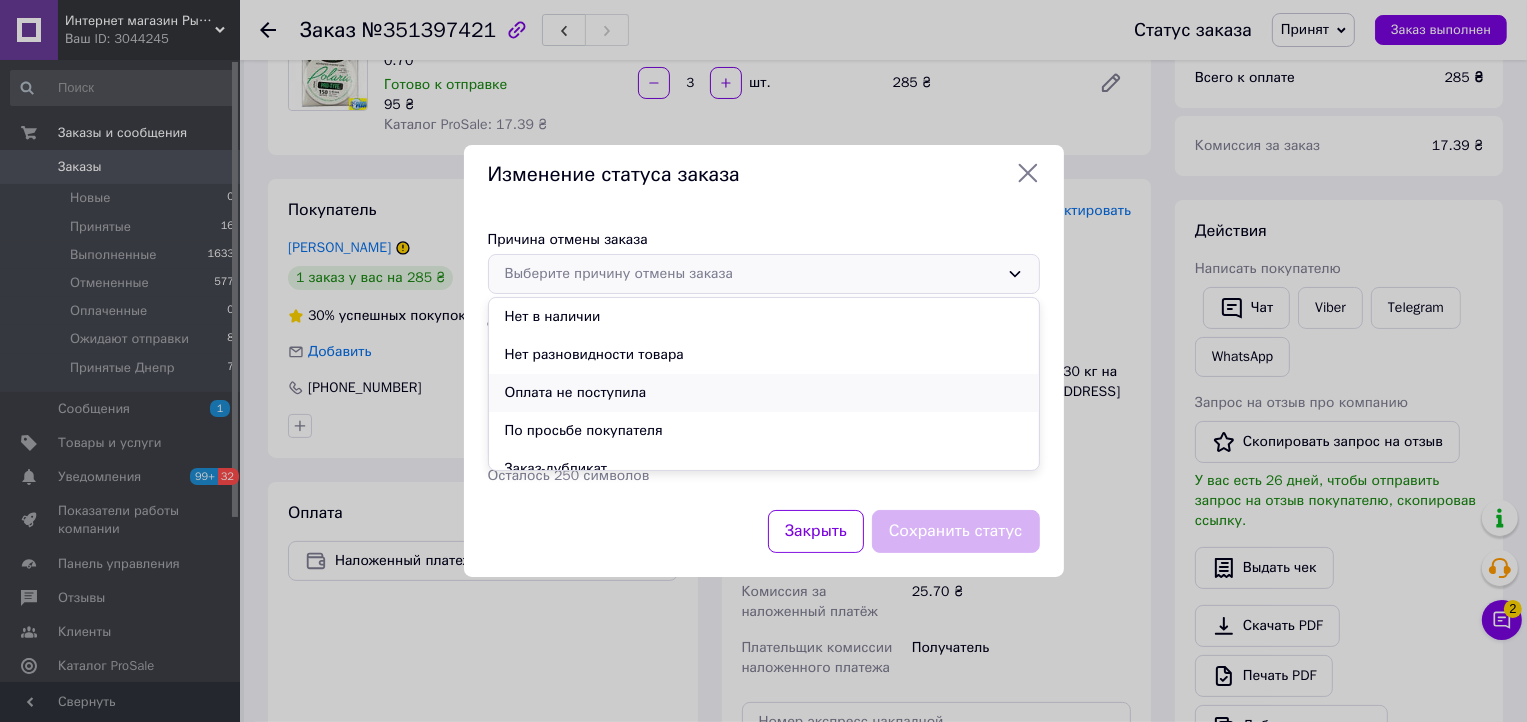 click on "Оплата не поступила" at bounding box center [764, 393] 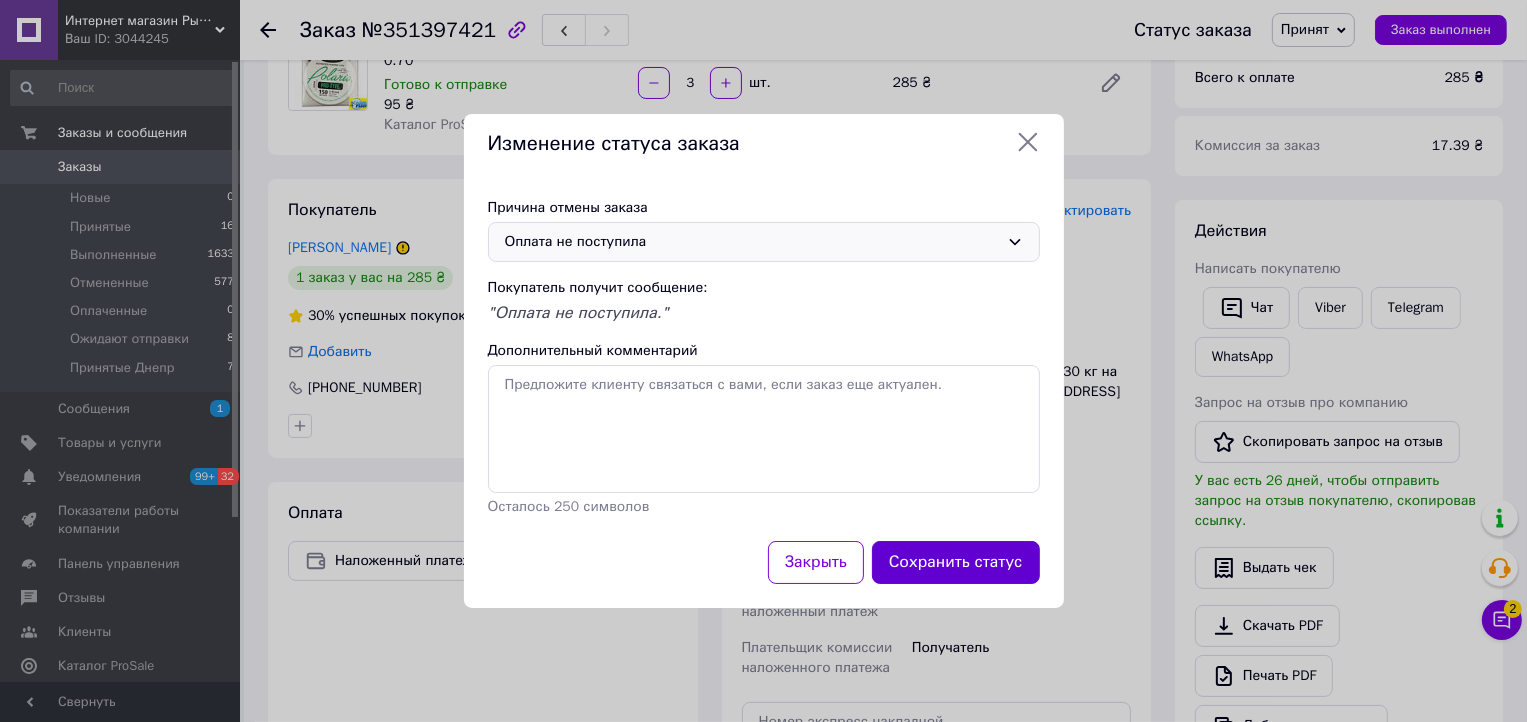 click on "Сохранить статус" at bounding box center [956, 562] 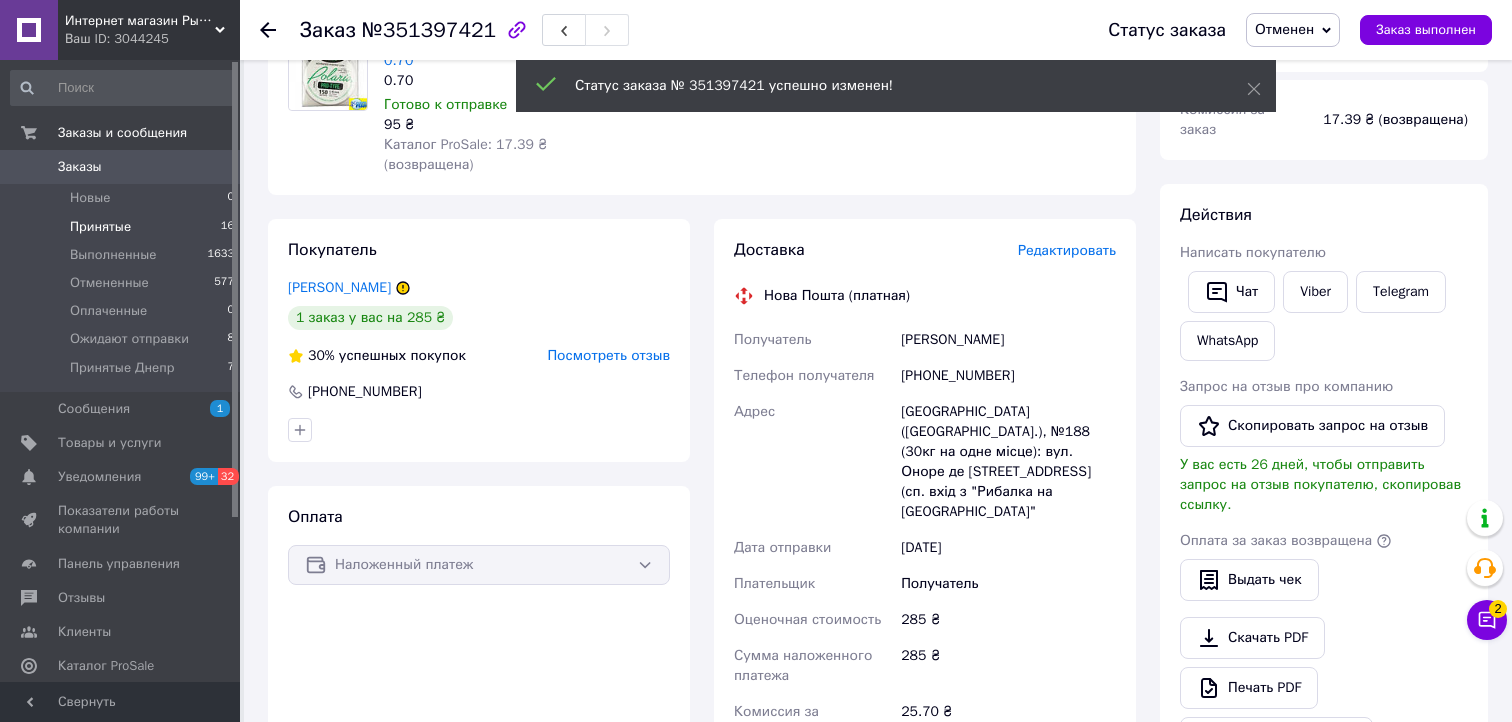 click on "Принятые" at bounding box center (100, 227) 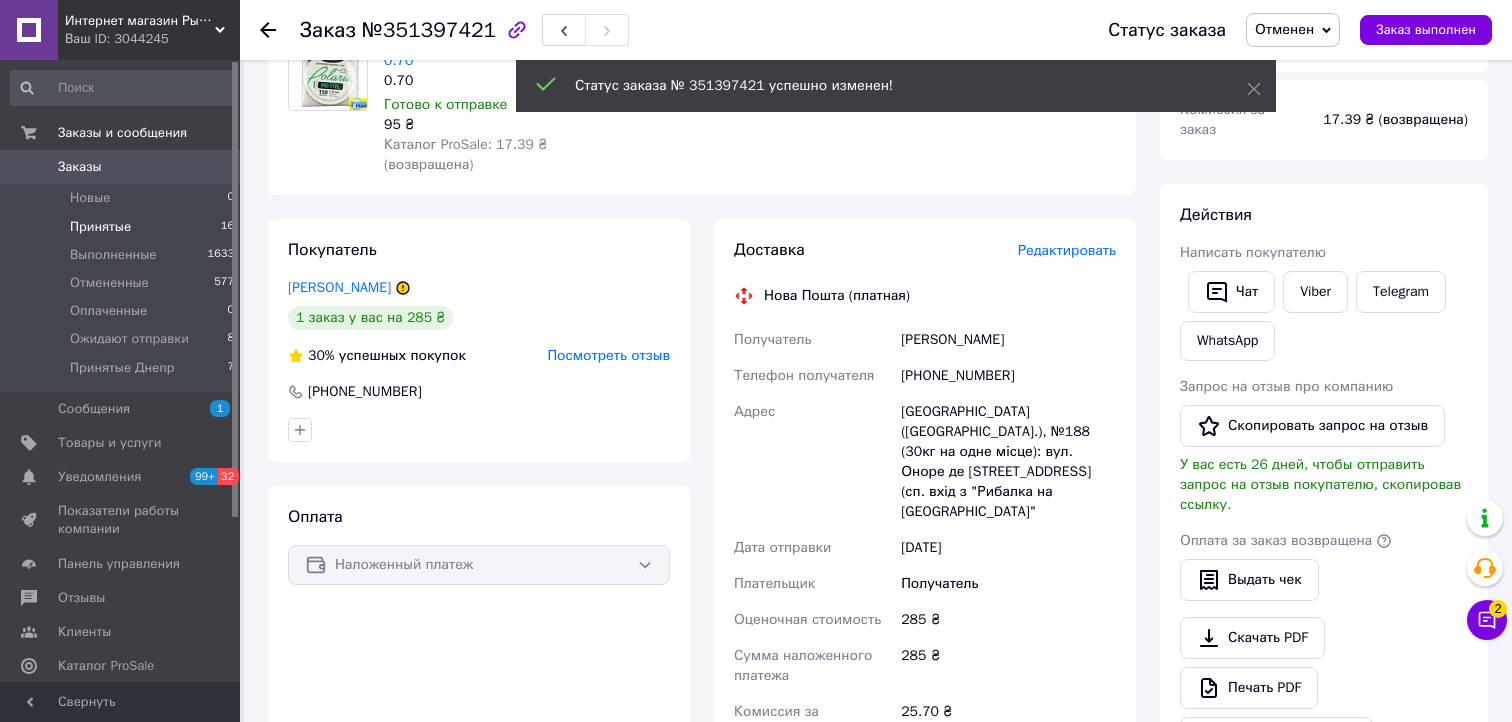 scroll, scrollTop: 0, scrollLeft: 0, axis: both 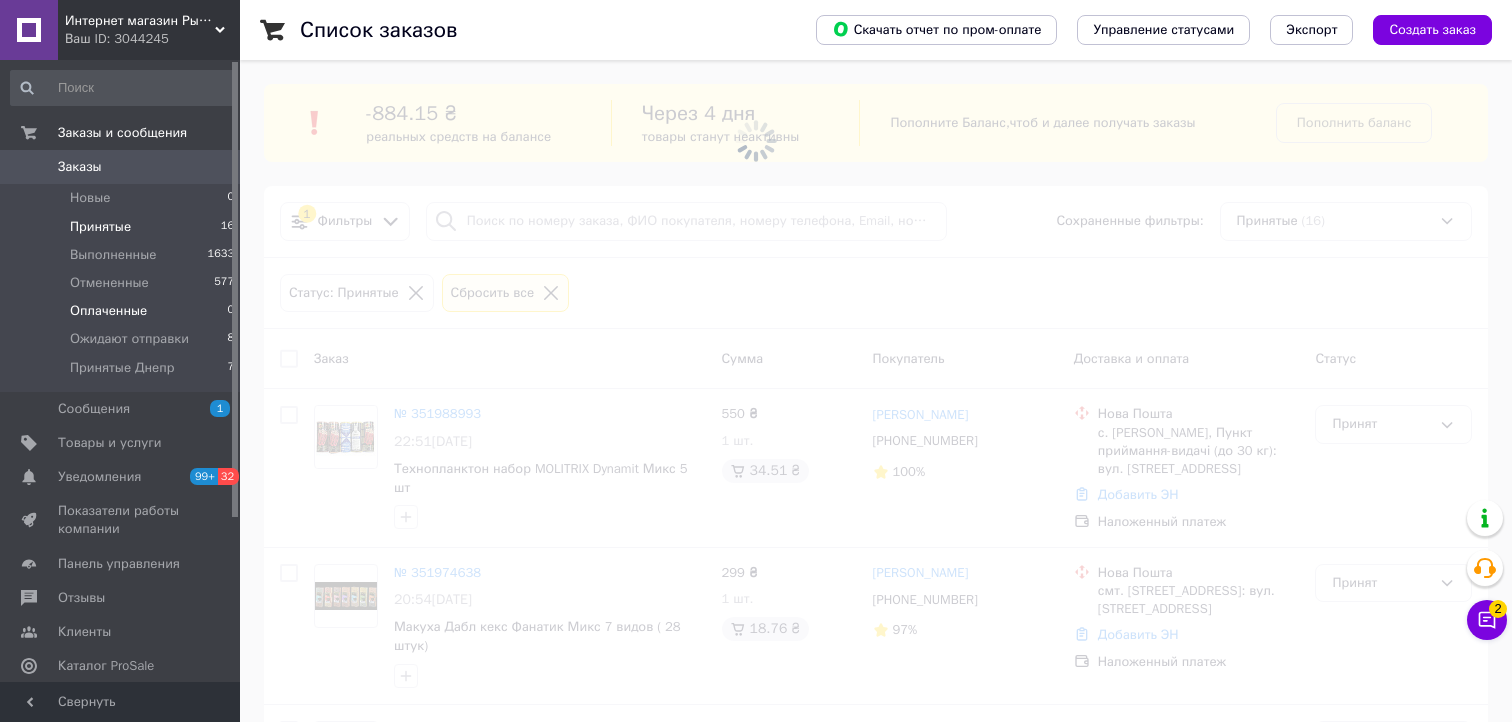 click on "Оплаченные 0" at bounding box center [123, 311] 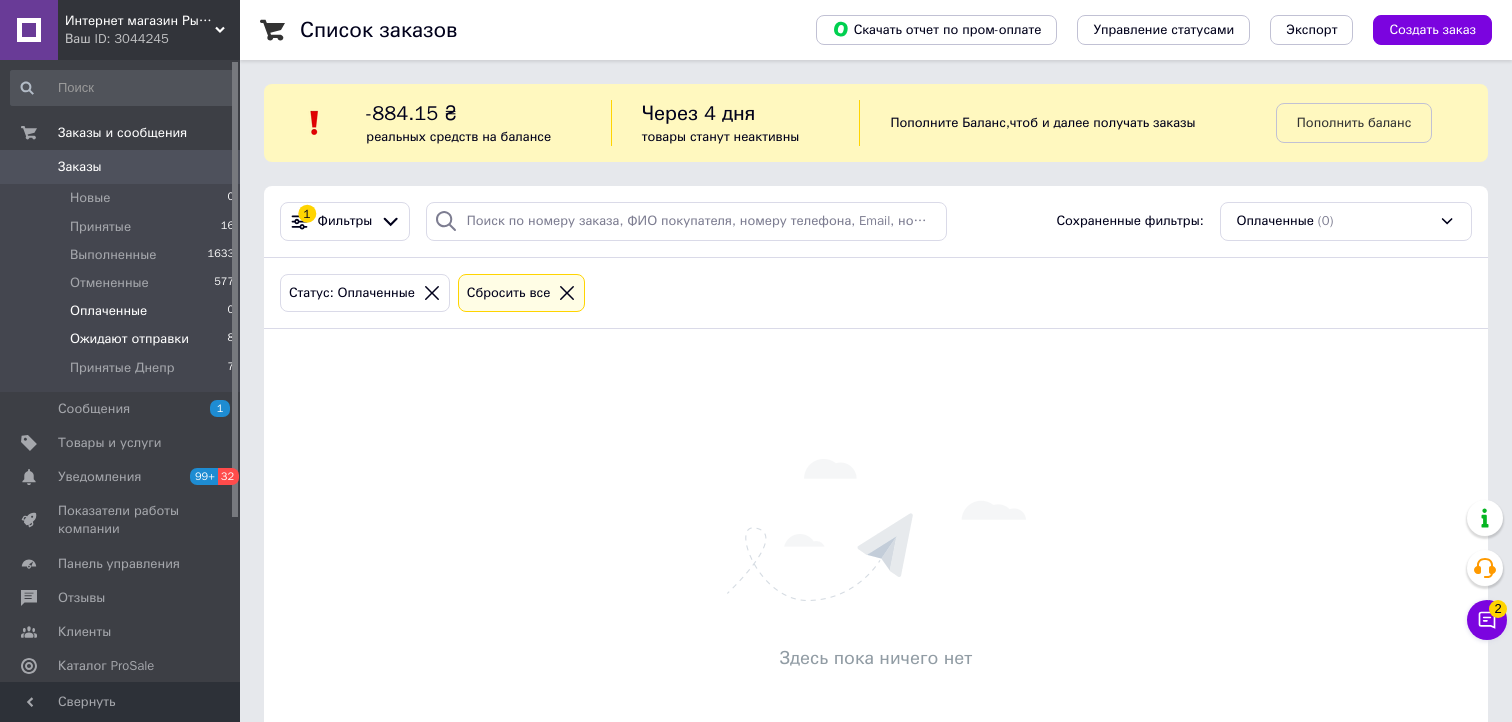 click on "Ожидают отправки" at bounding box center (129, 339) 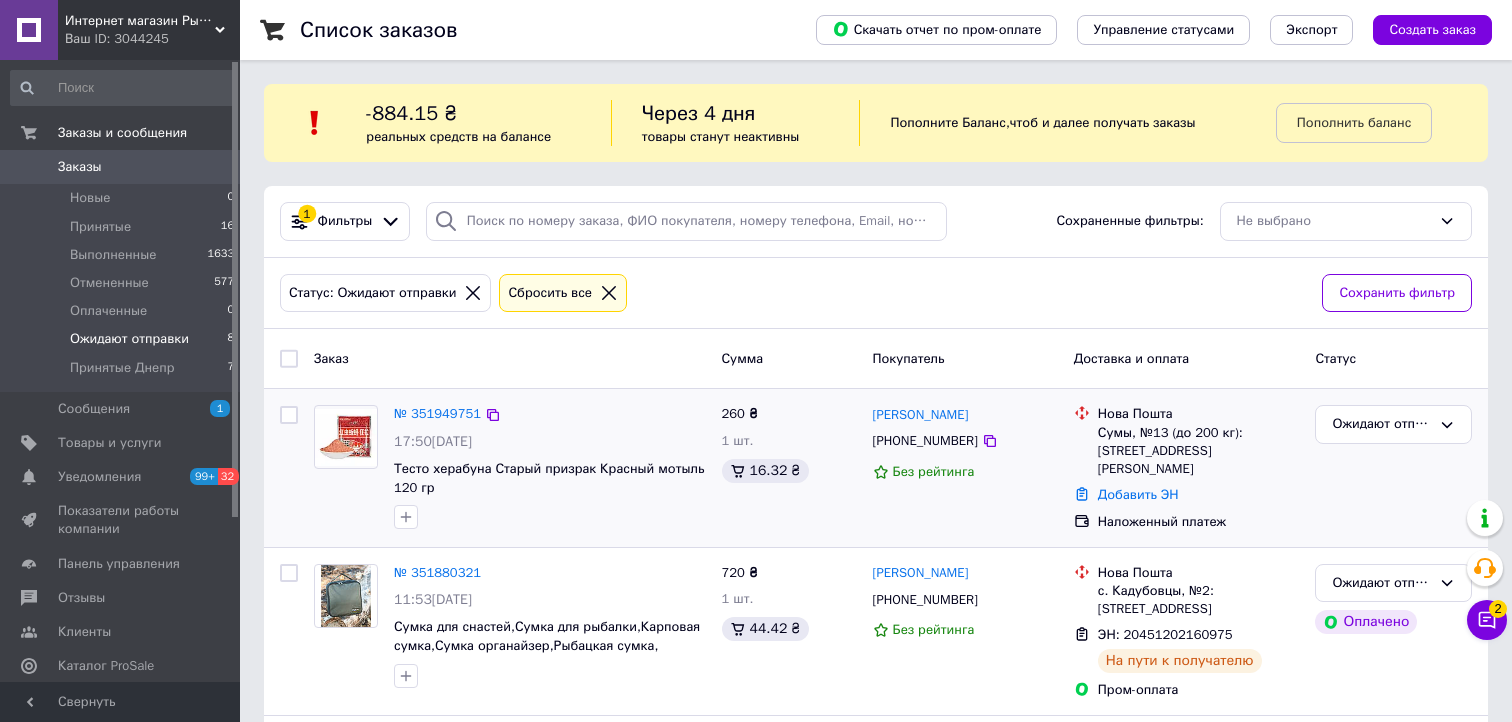 scroll, scrollTop: 200, scrollLeft: 0, axis: vertical 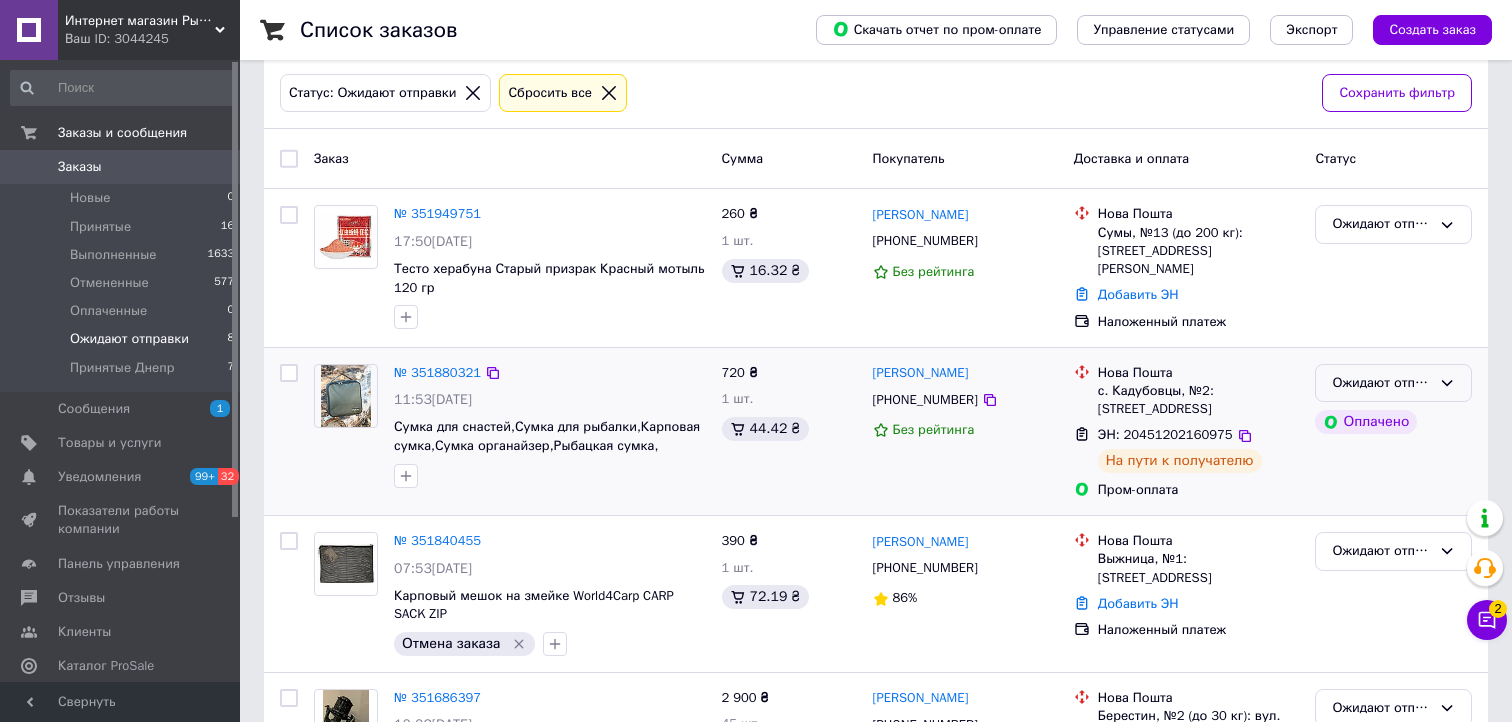 click on "Ожидают отправки" at bounding box center [1381, 383] 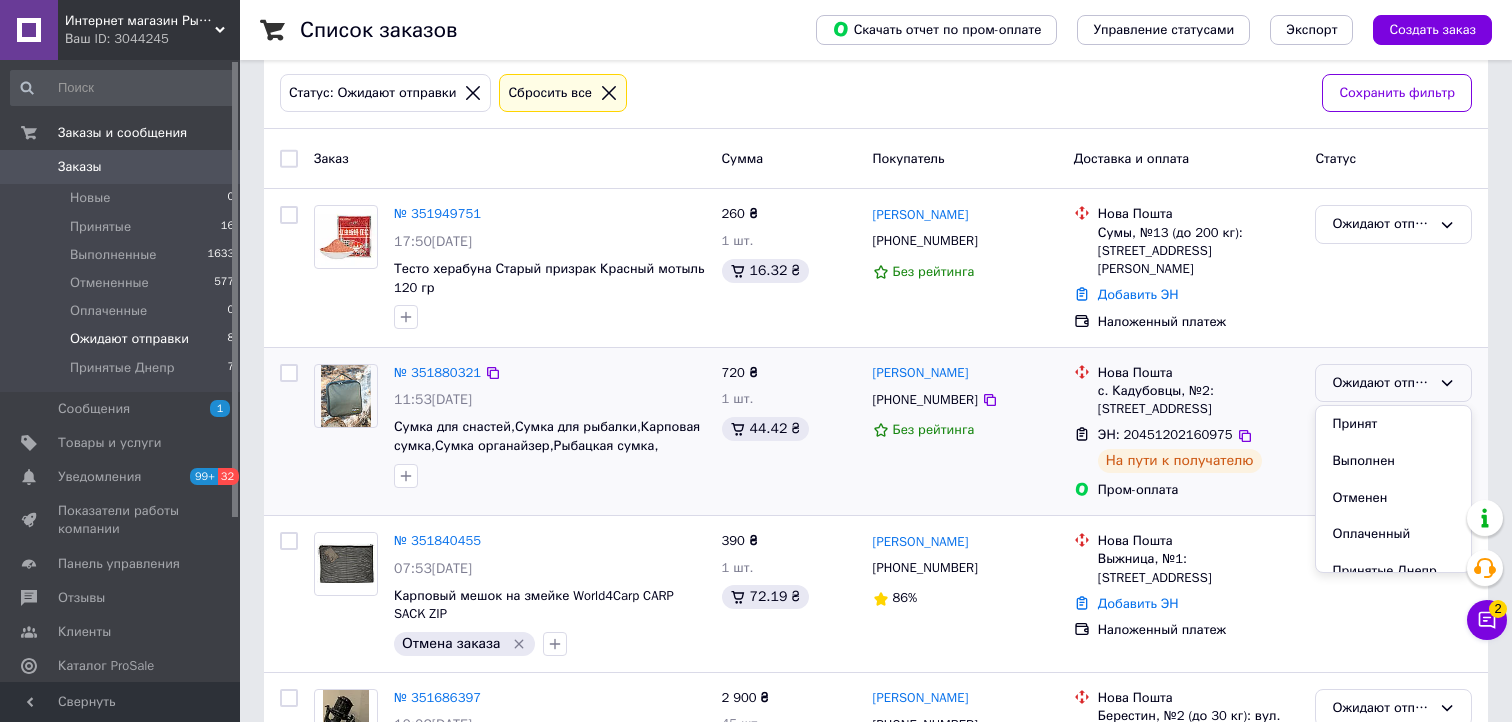 drag, startPoint x: 1372, startPoint y: 454, endPoint x: 1360, endPoint y: 453, distance: 12.0415945 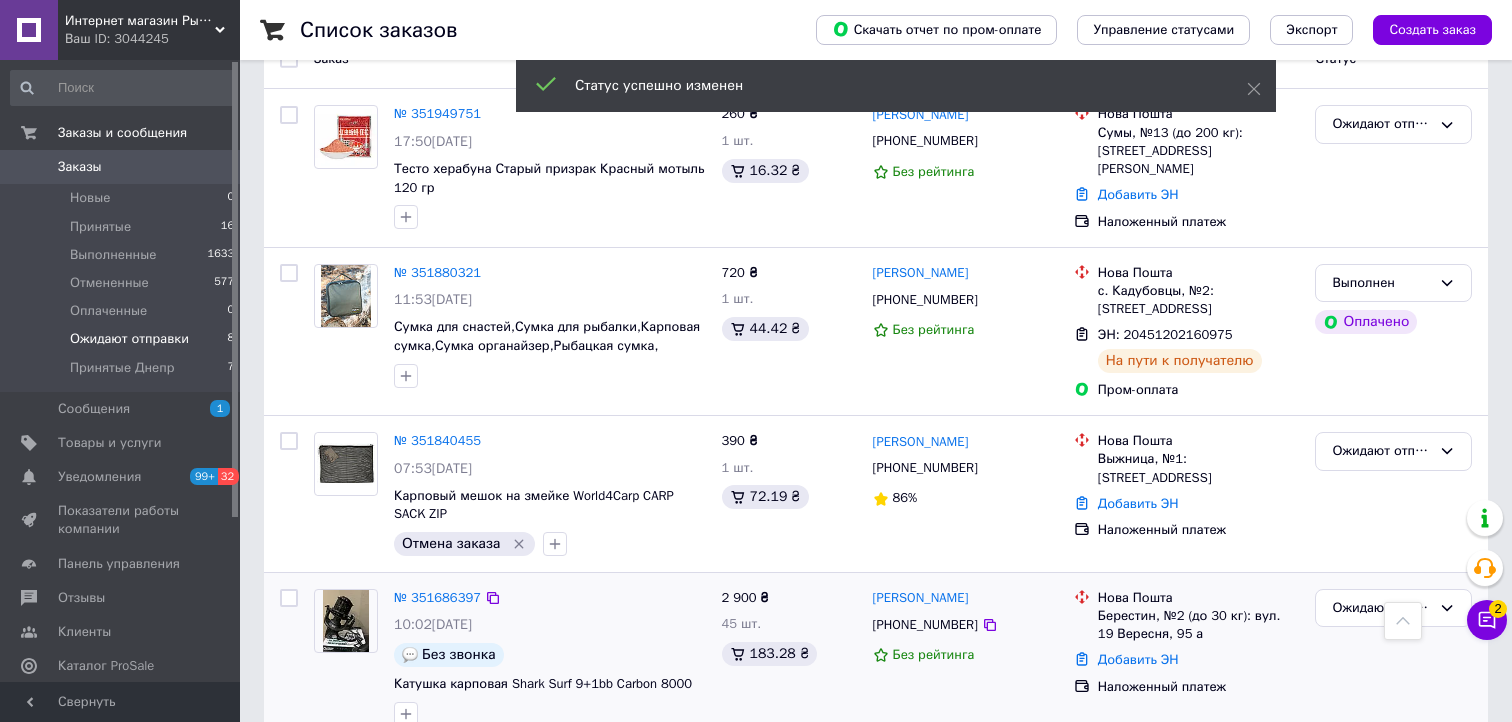 scroll, scrollTop: 500, scrollLeft: 0, axis: vertical 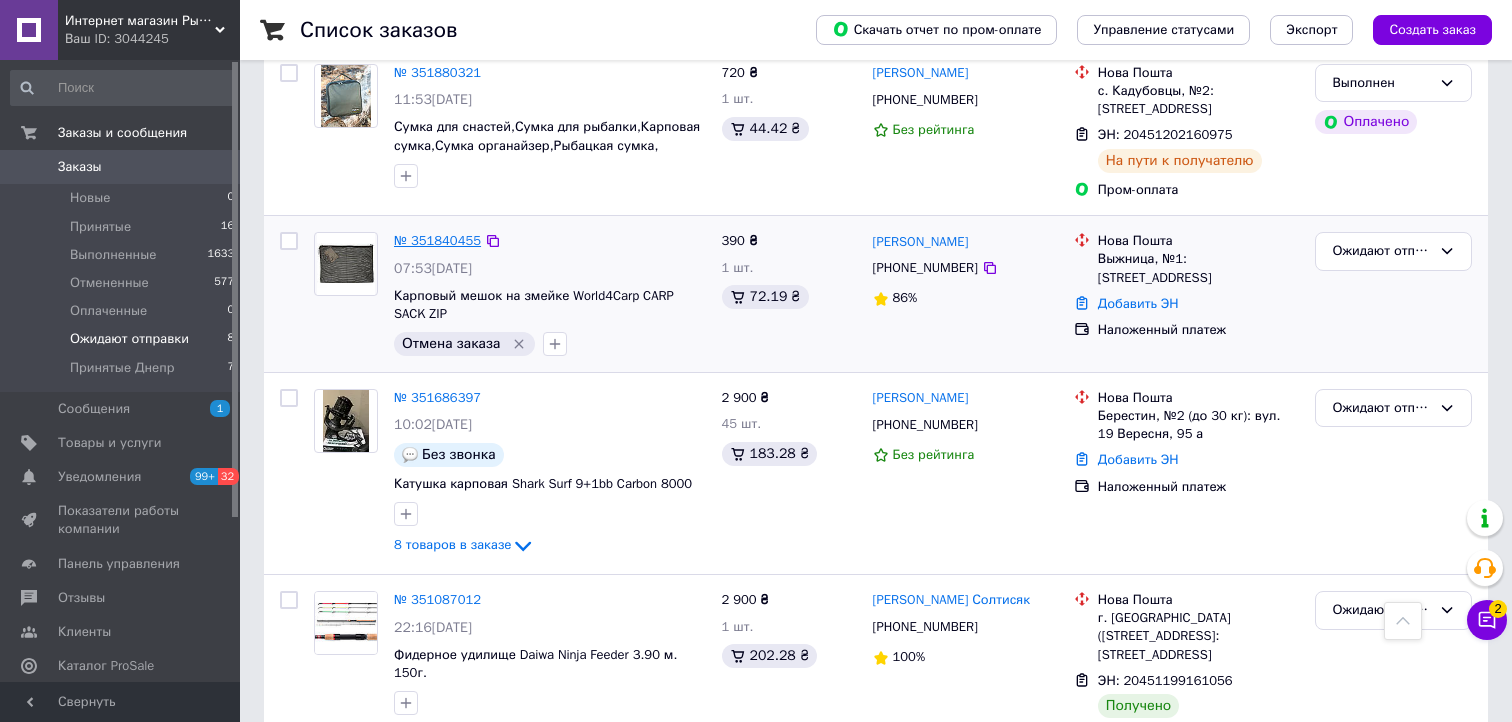 click on "№ 351840455" at bounding box center [437, 240] 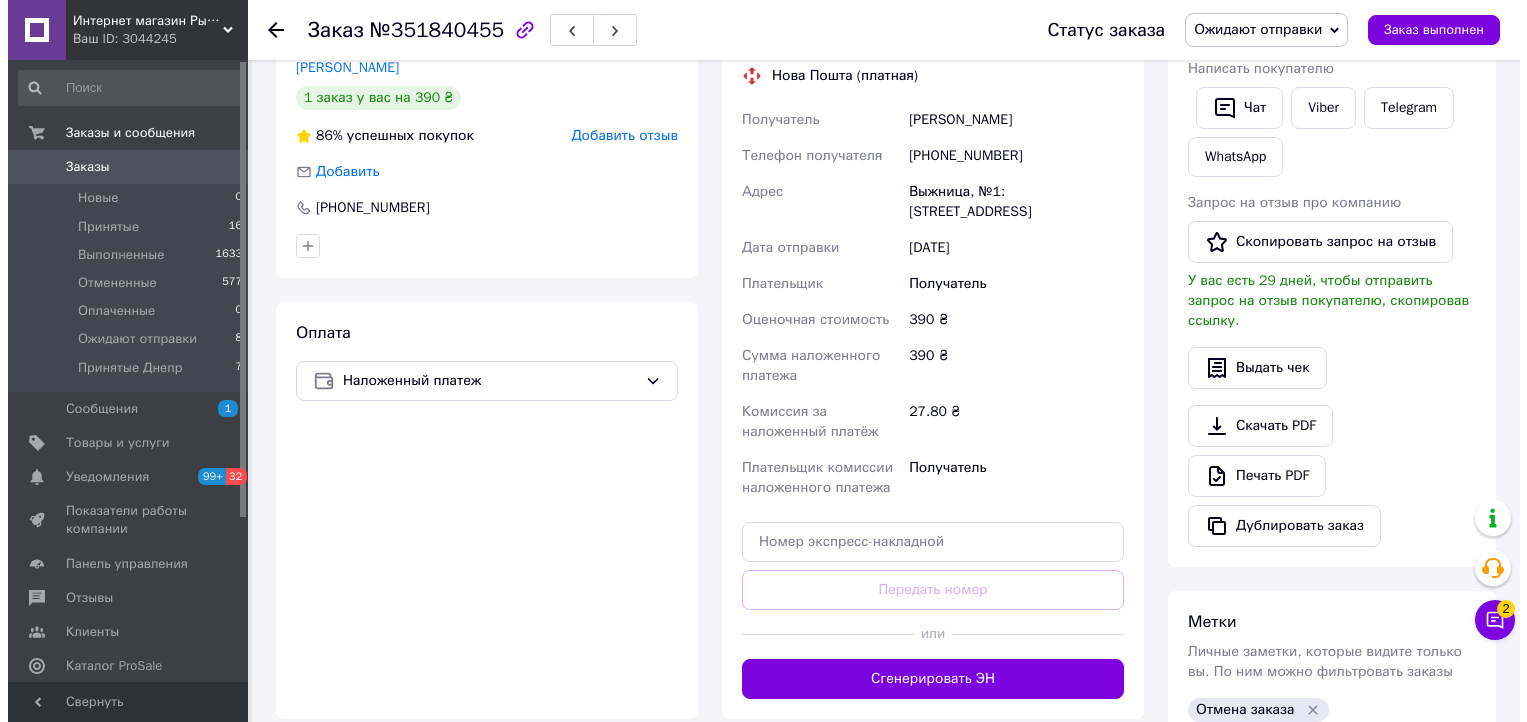 scroll, scrollTop: 300, scrollLeft: 0, axis: vertical 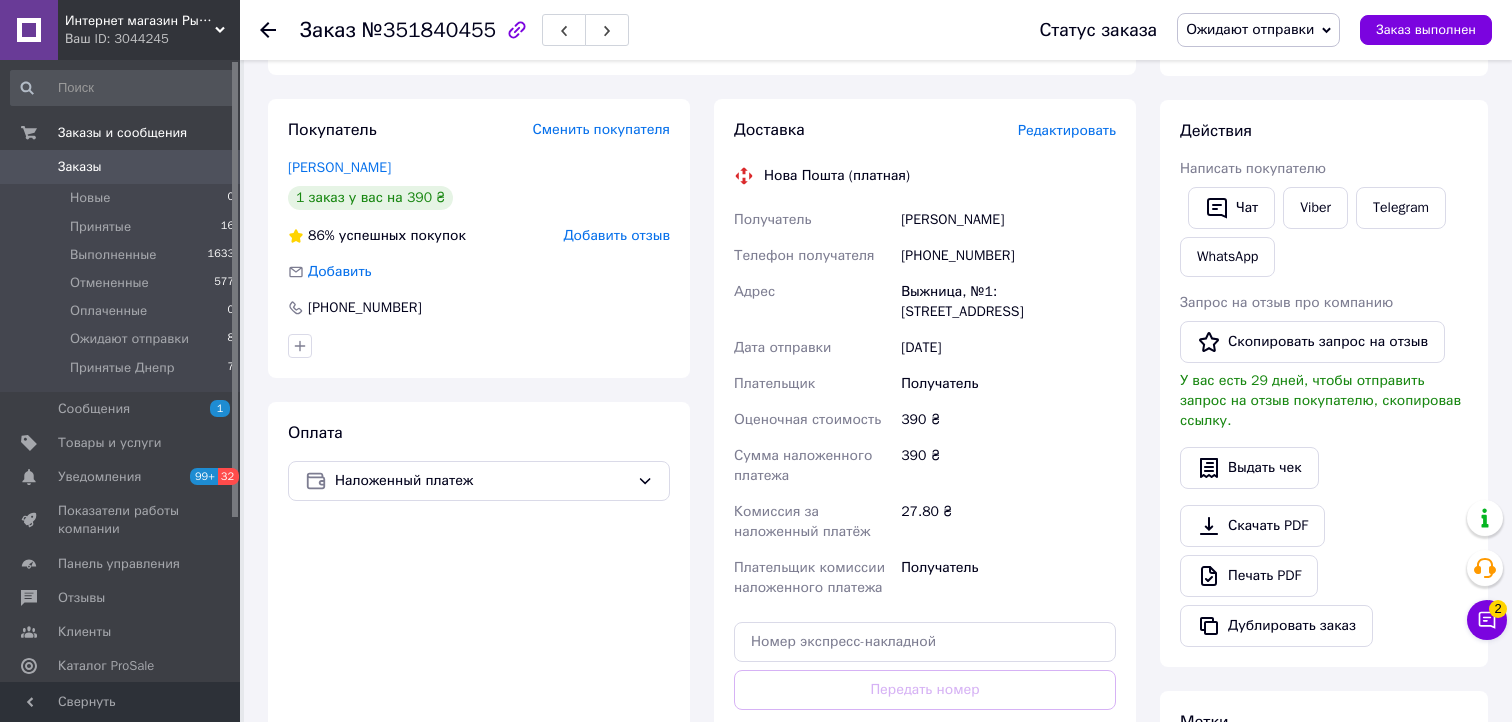 click on "Добавить отзыв" at bounding box center [616, 235] 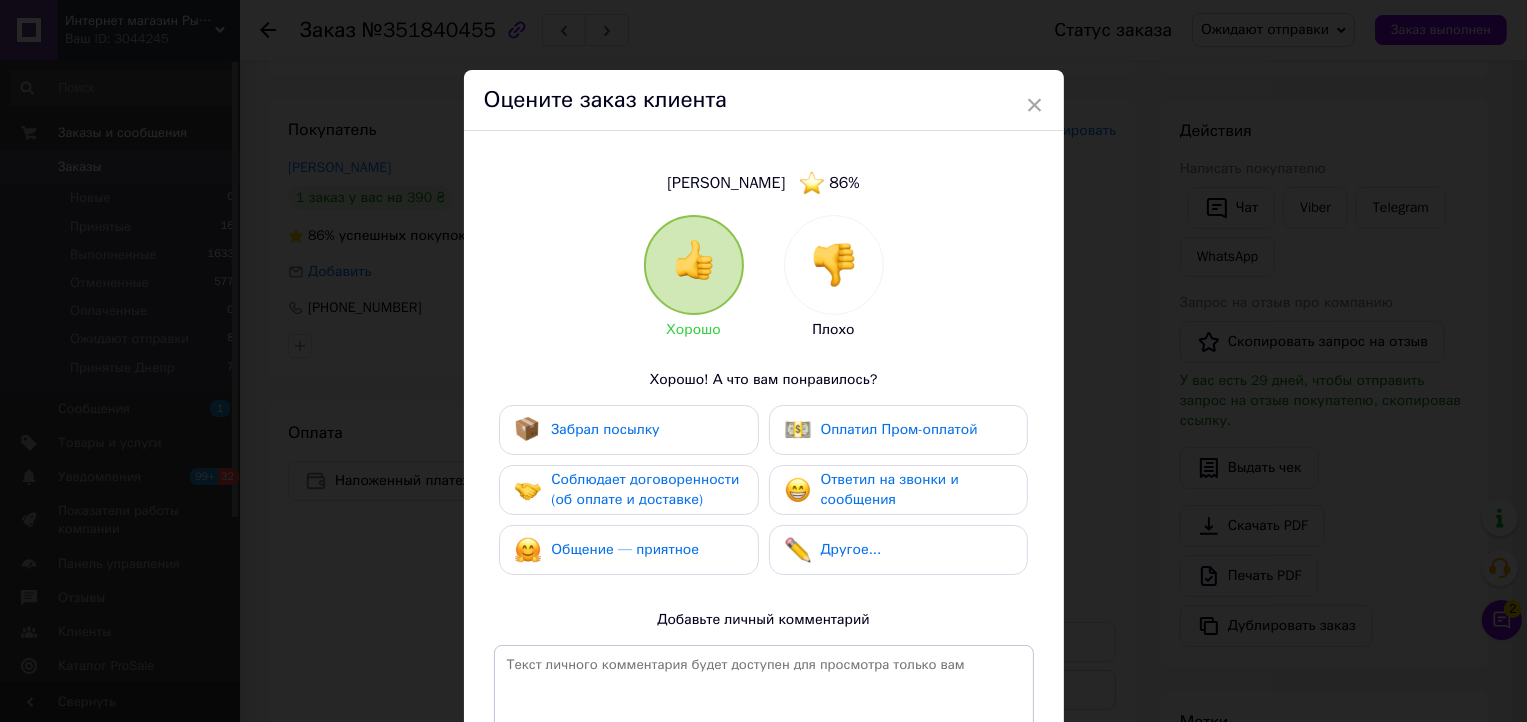 click at bounding box center (834, 265) 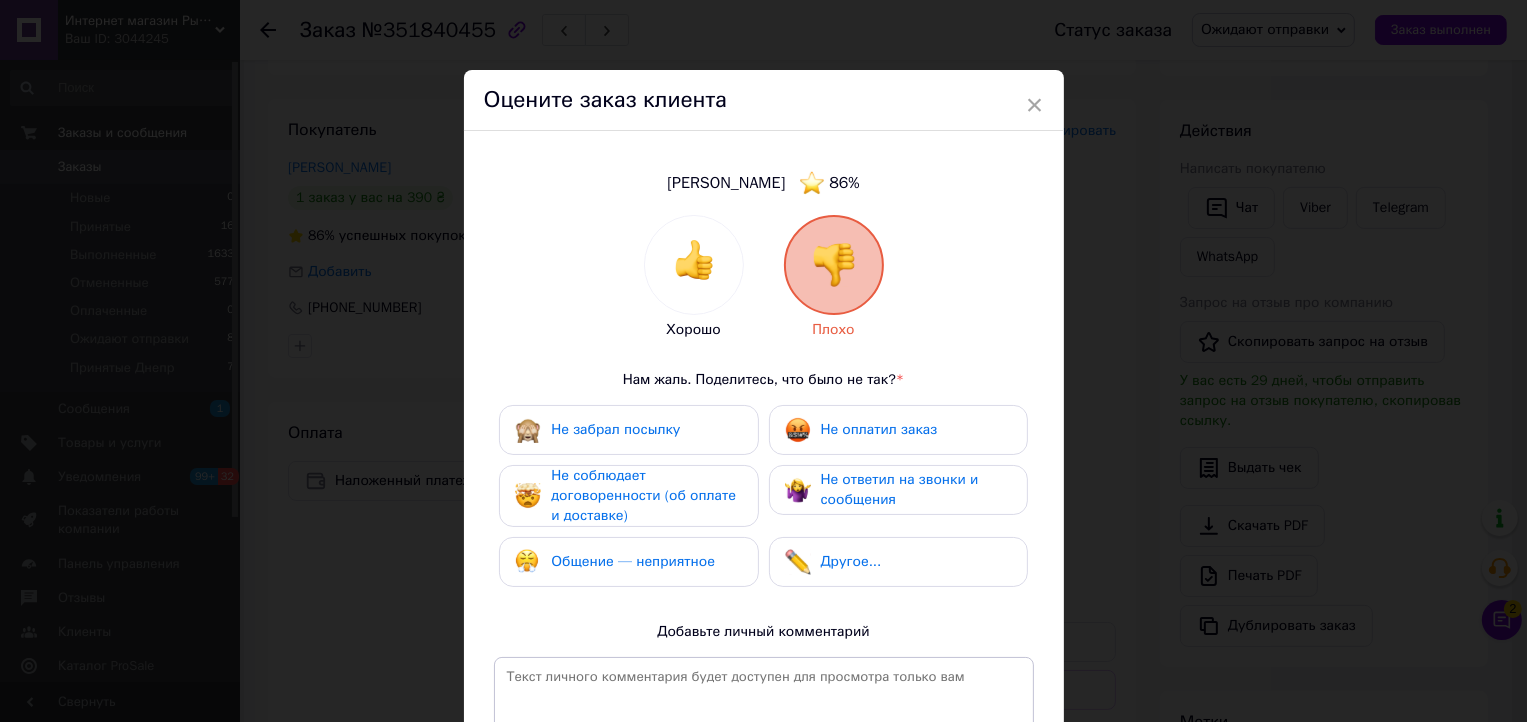 click on "Не оплатил заказ" at bounding box center (898, 430) 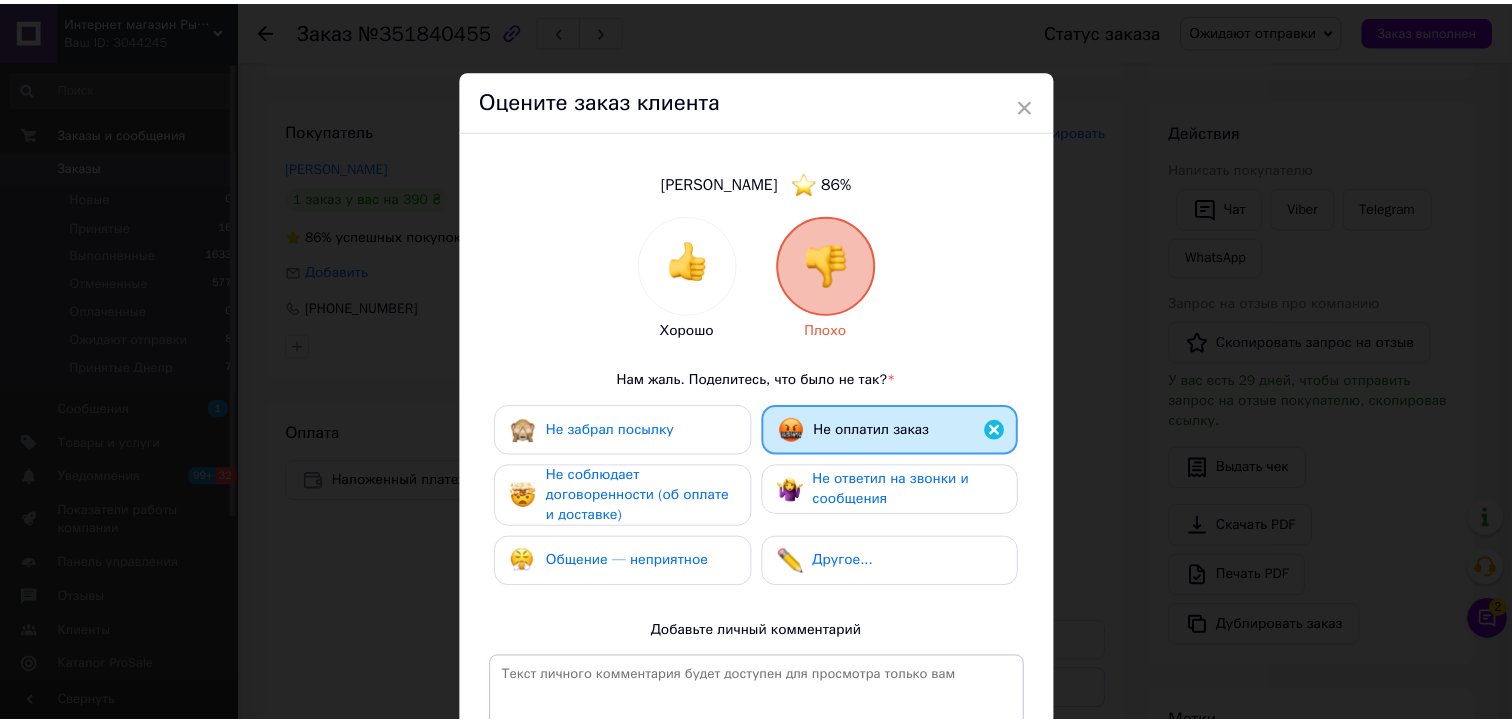 scroll, scrollTop: 268, scrollLeft: 0, axis: vertical 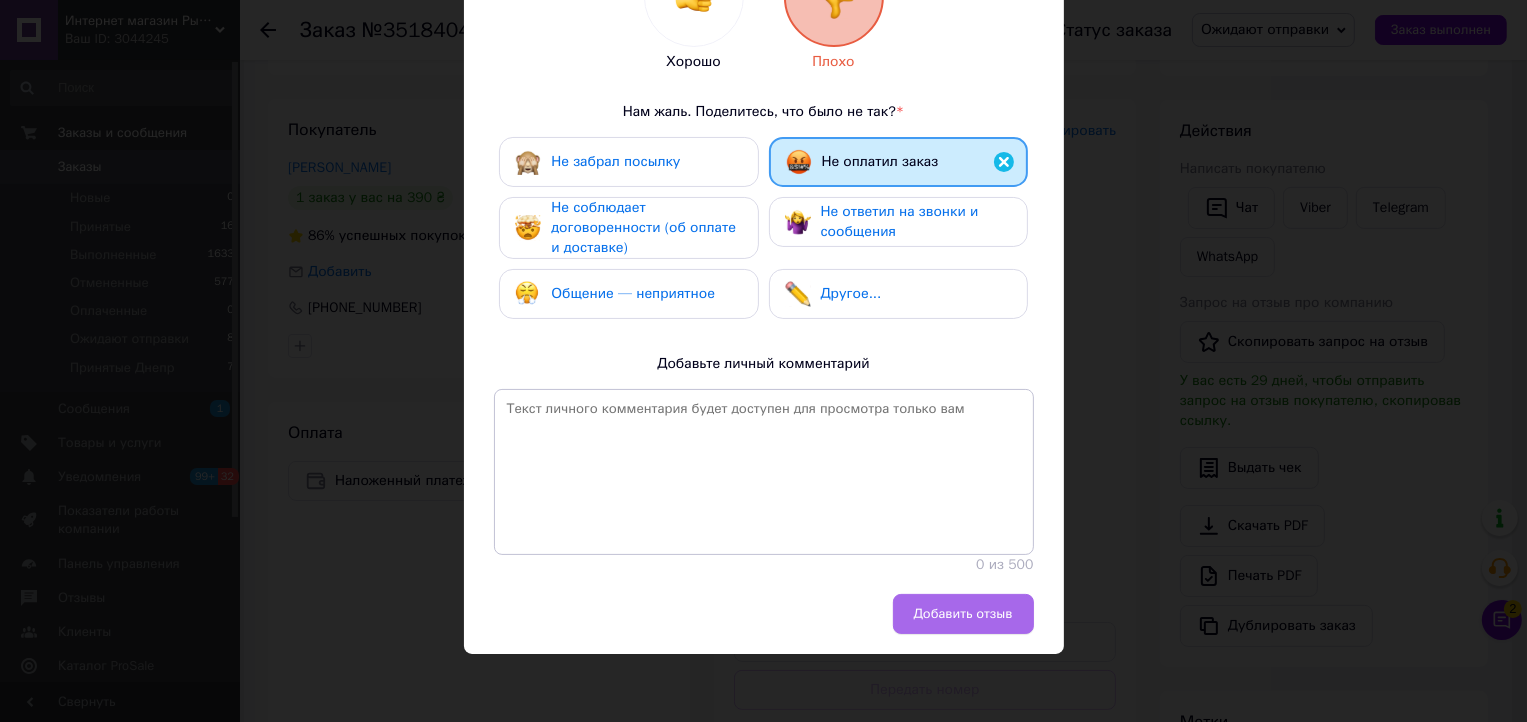 click on "Добавить отзыв" at bounding box center [963, 614] 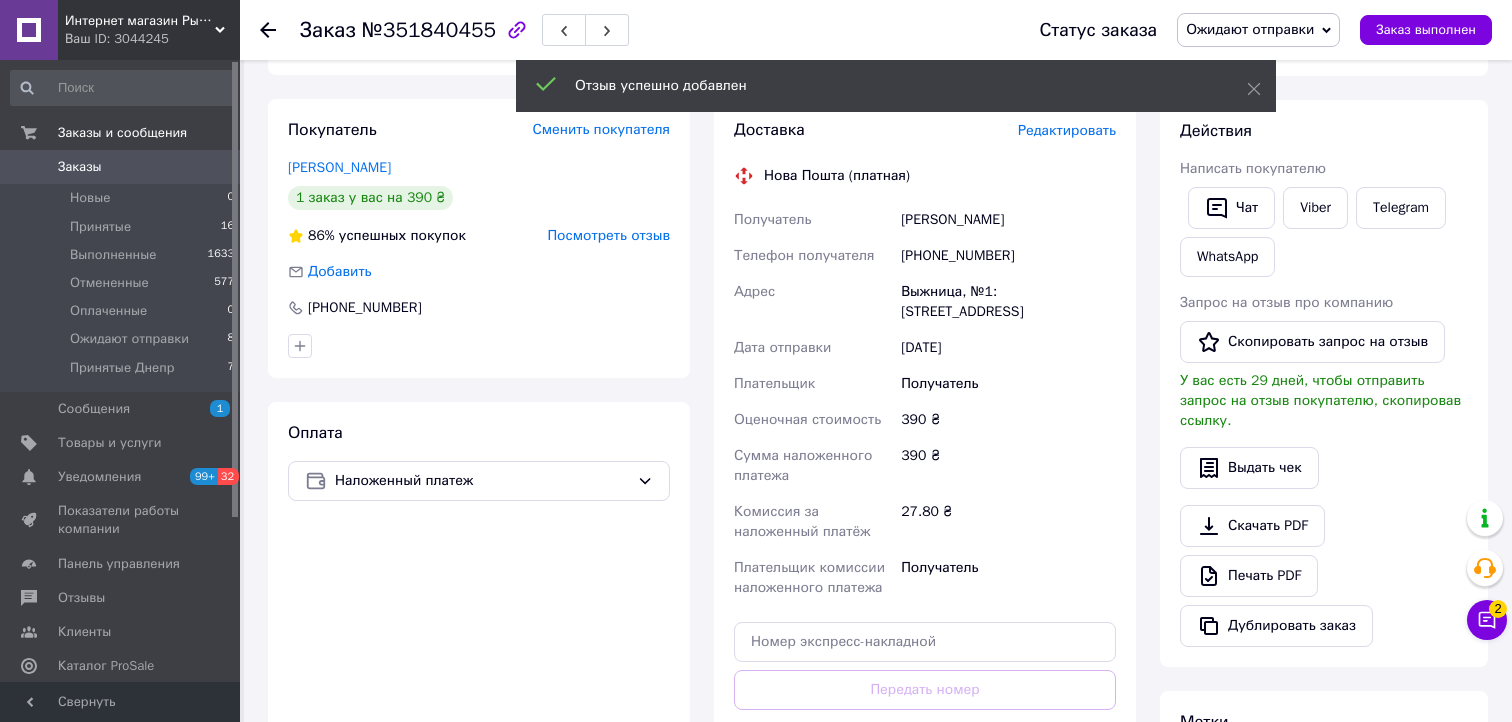 scroll, scrollTop: 0, scrollLeft: 0, axis: both 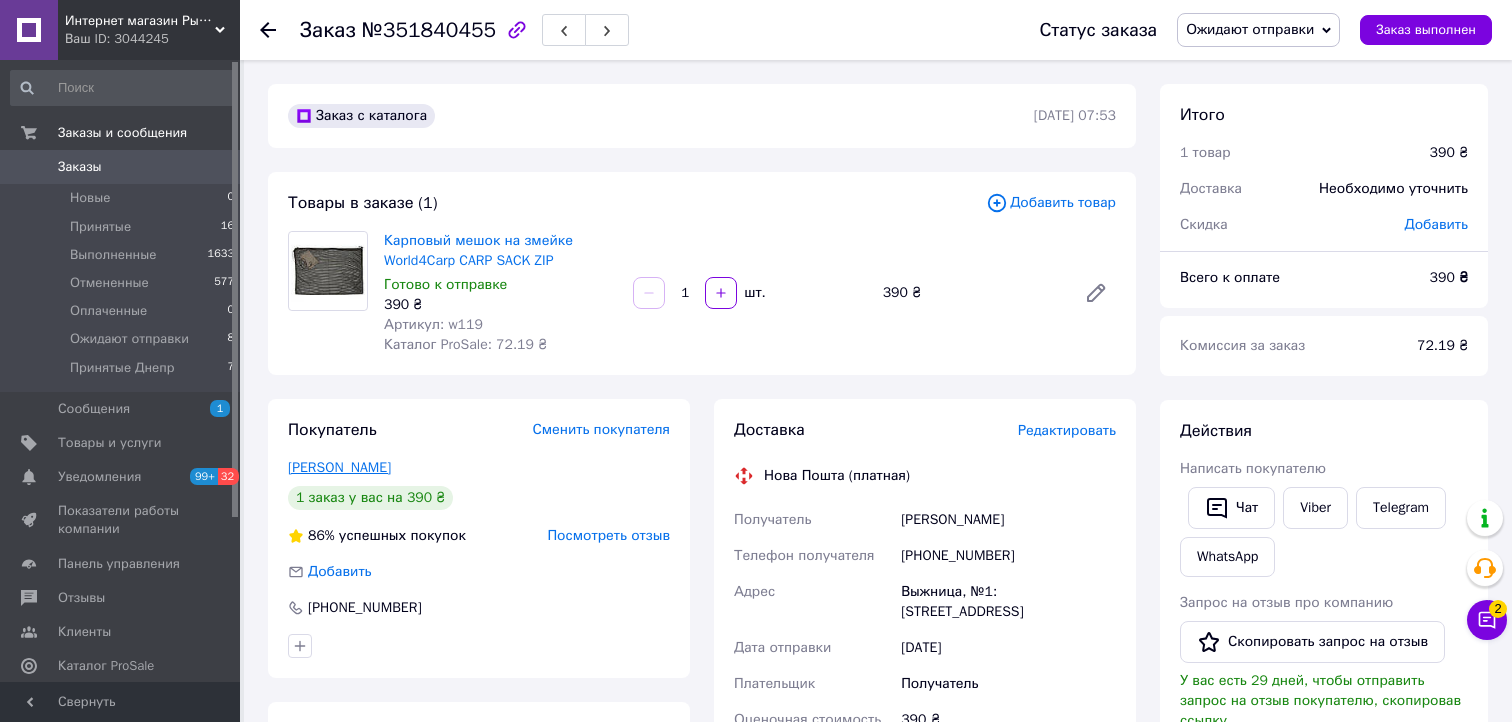 click on "Гууцуляк Иван" at bounding box center [339, 467] 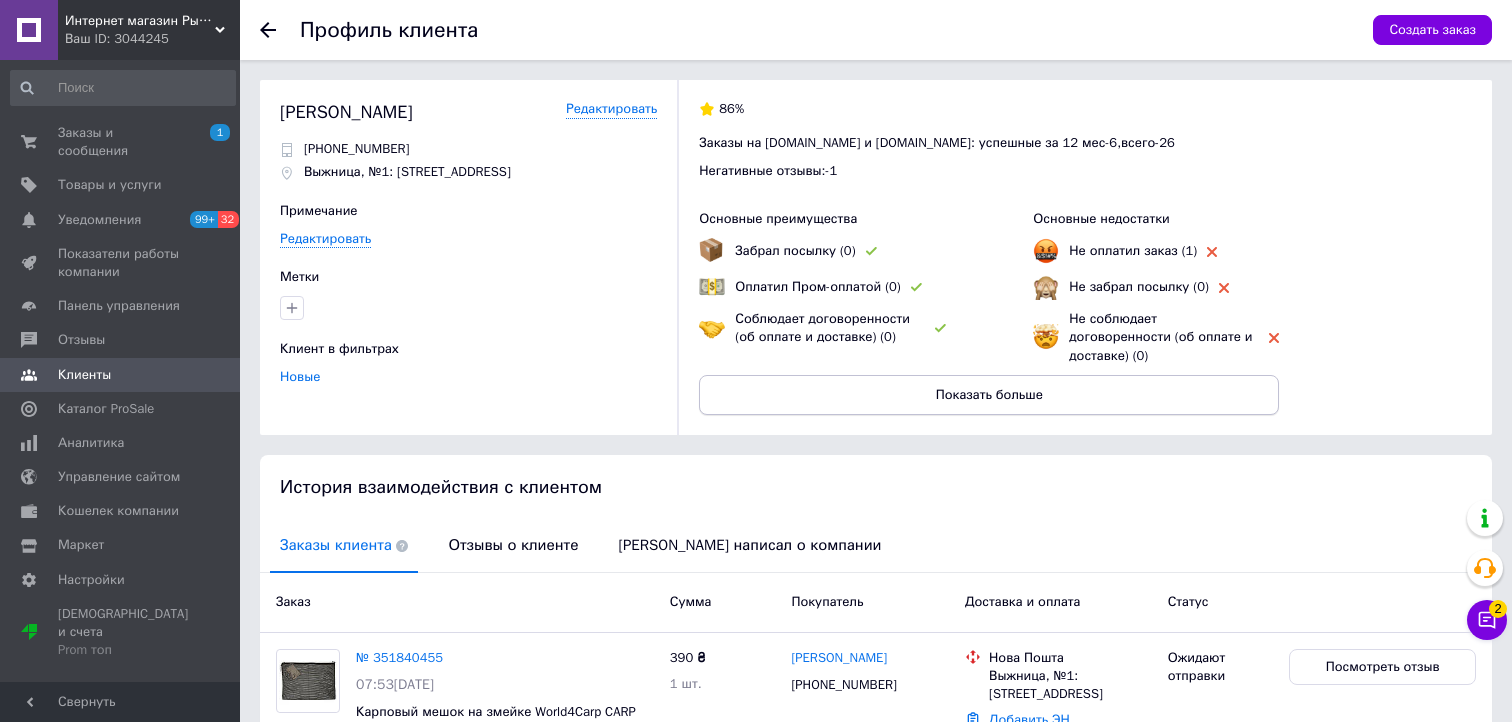 scroll, scrollTop: 127, scrollLeft: 0, axis: vertical 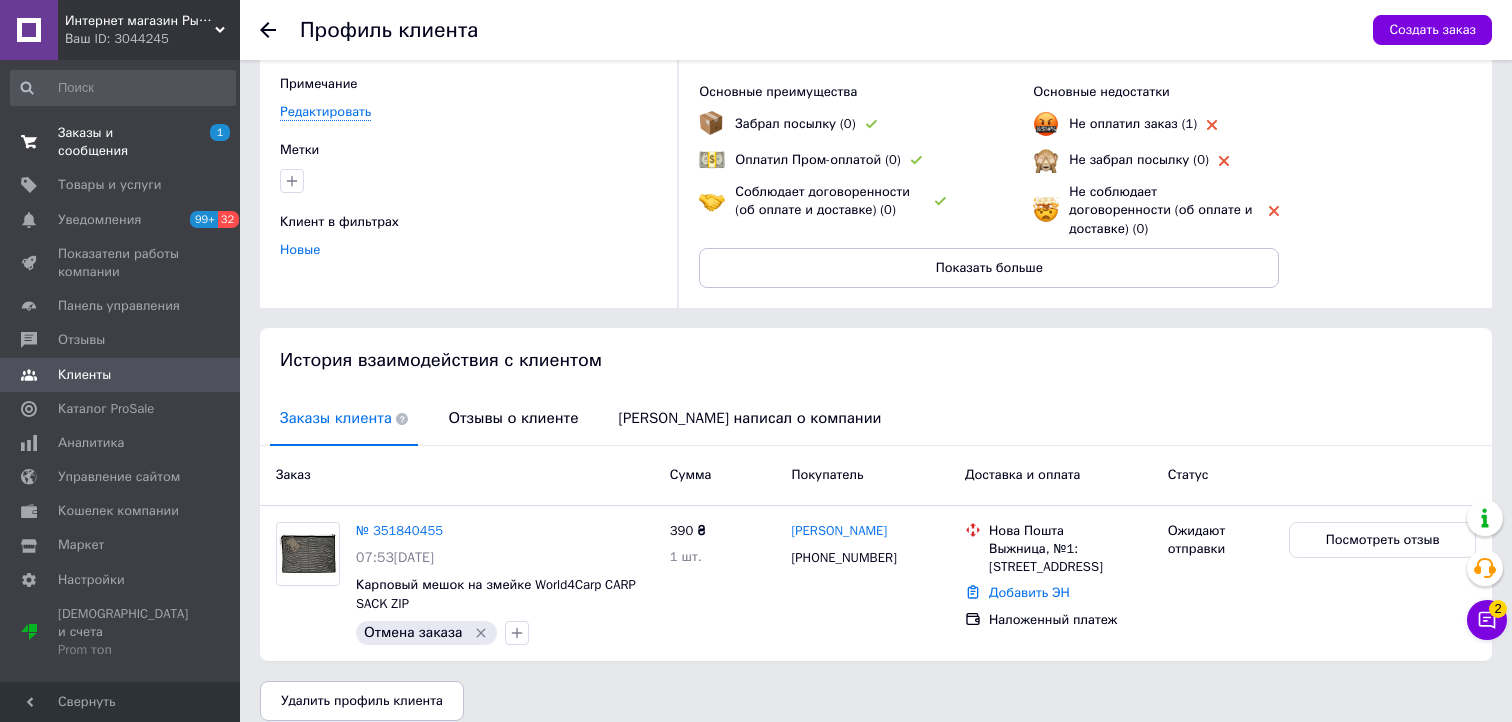 click on "Заказы и сообщения" at bounding box center (121, 142) 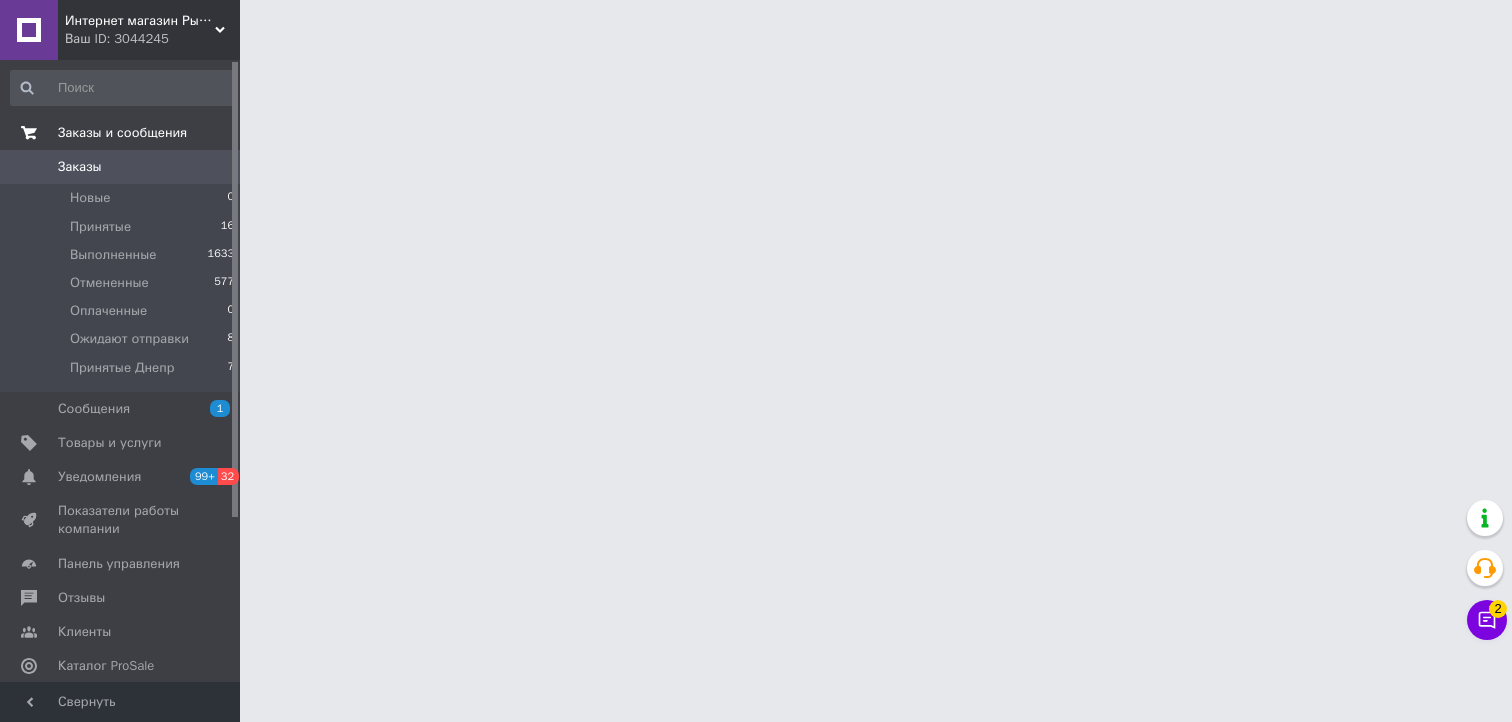 scroll, scrollTop: 0, scrollLeft: 0, axis: both 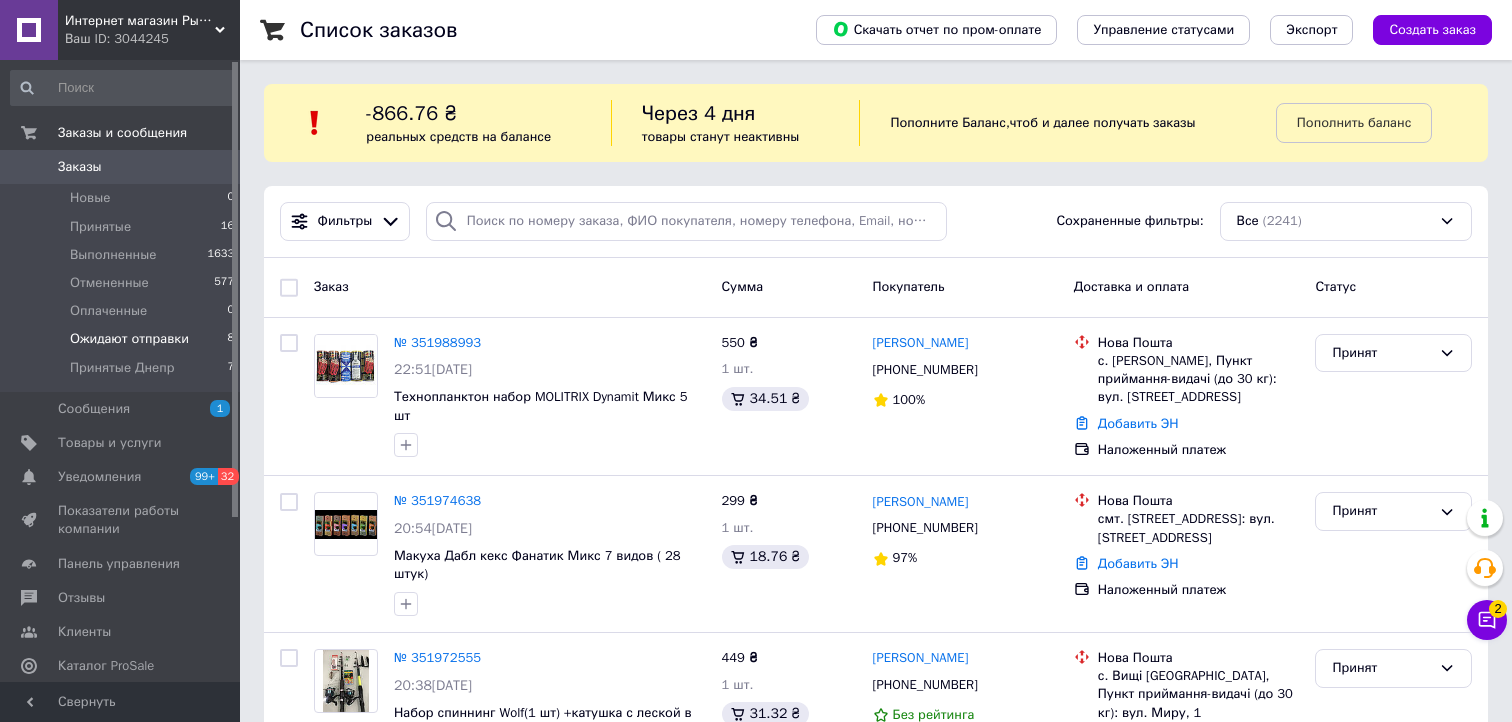 click on "Ожидают отправки" at bounding box center (129, 339) 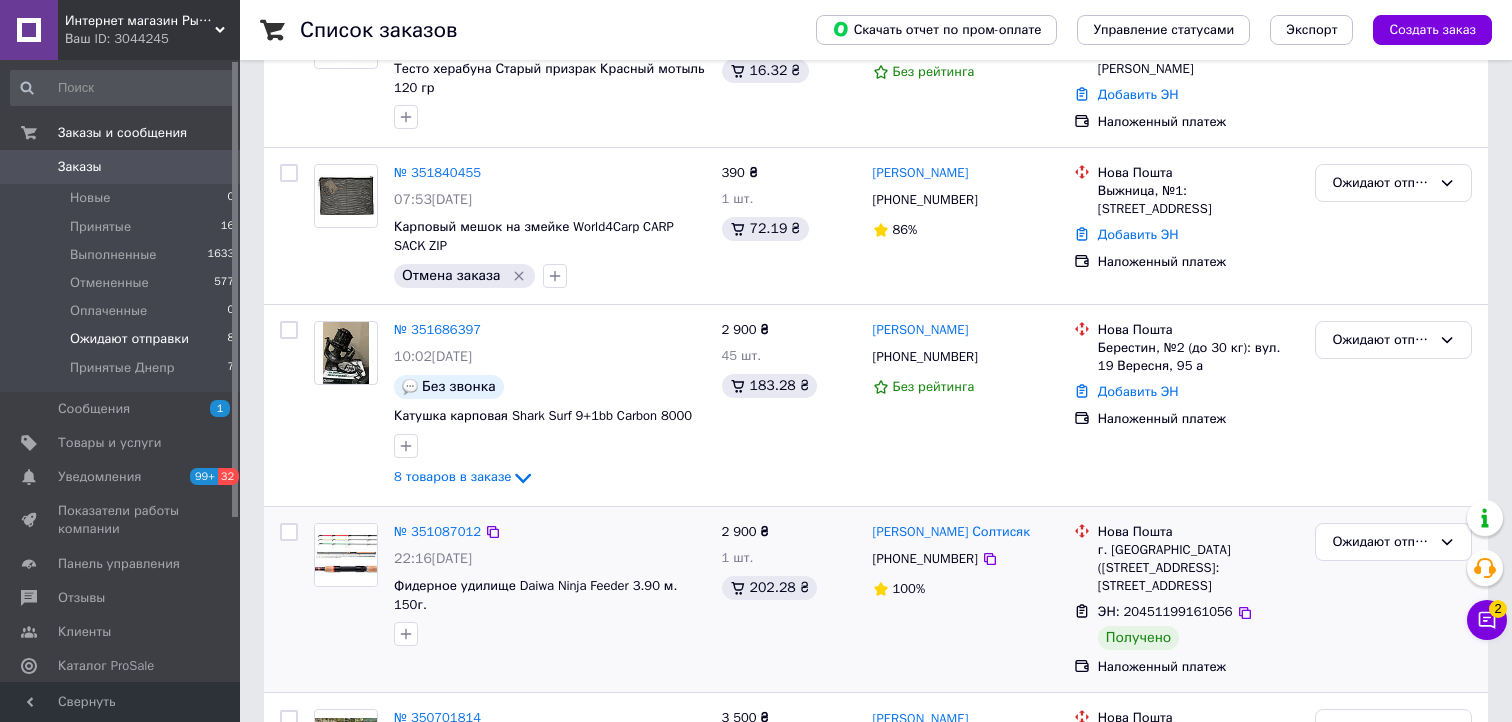 scroll, scrollTop: 500, scrollLeft: 0, axis: vertical 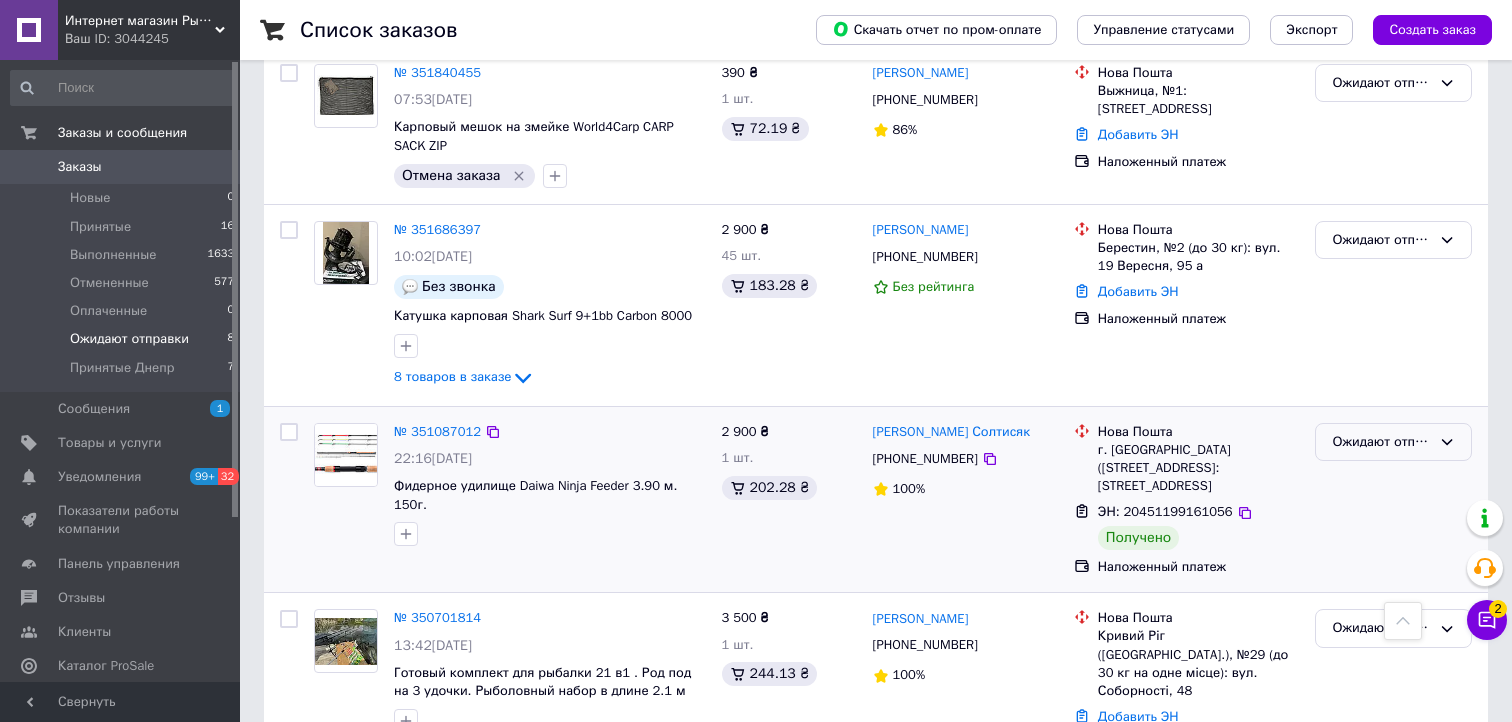 click on "Ожидают отправки" at bounding box center [1381, 442] 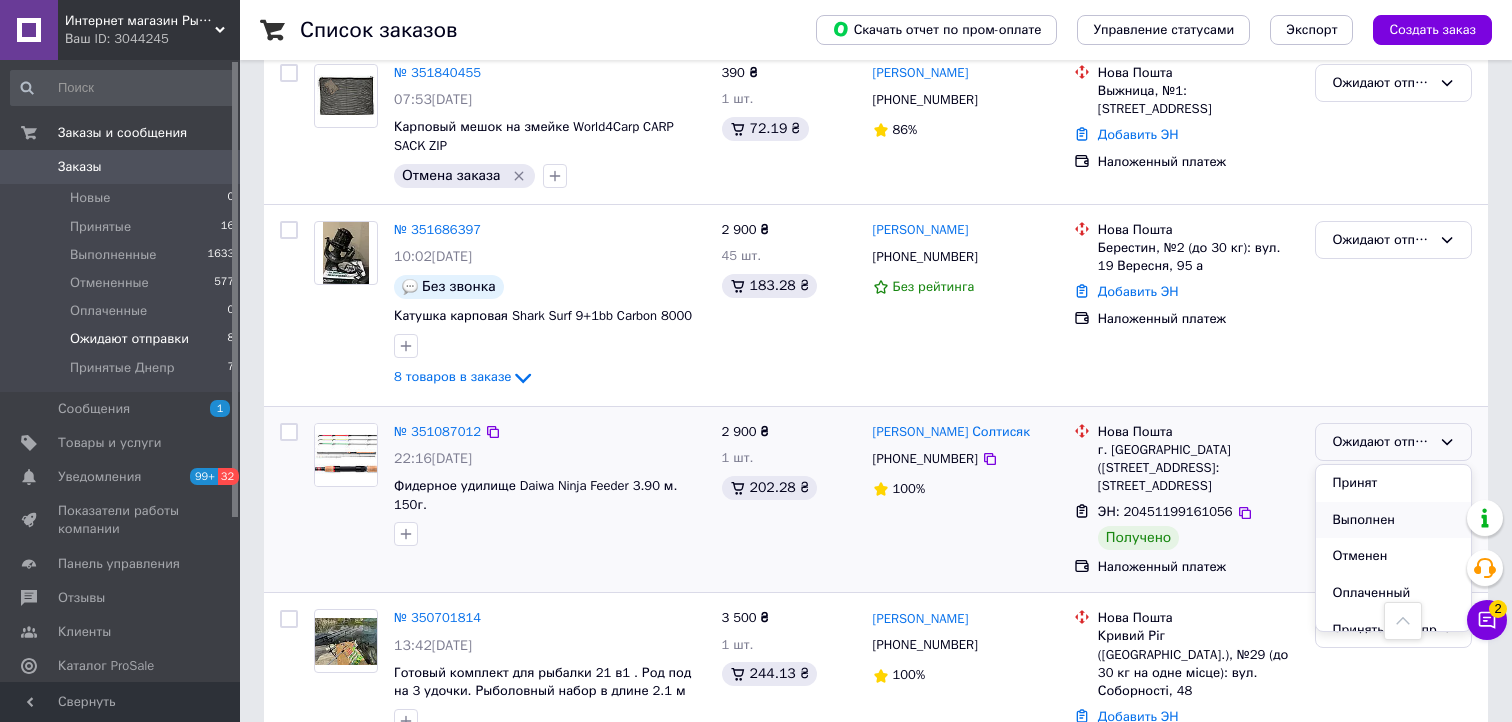 click on "Выполнен" at bounding box center (1393, 520) 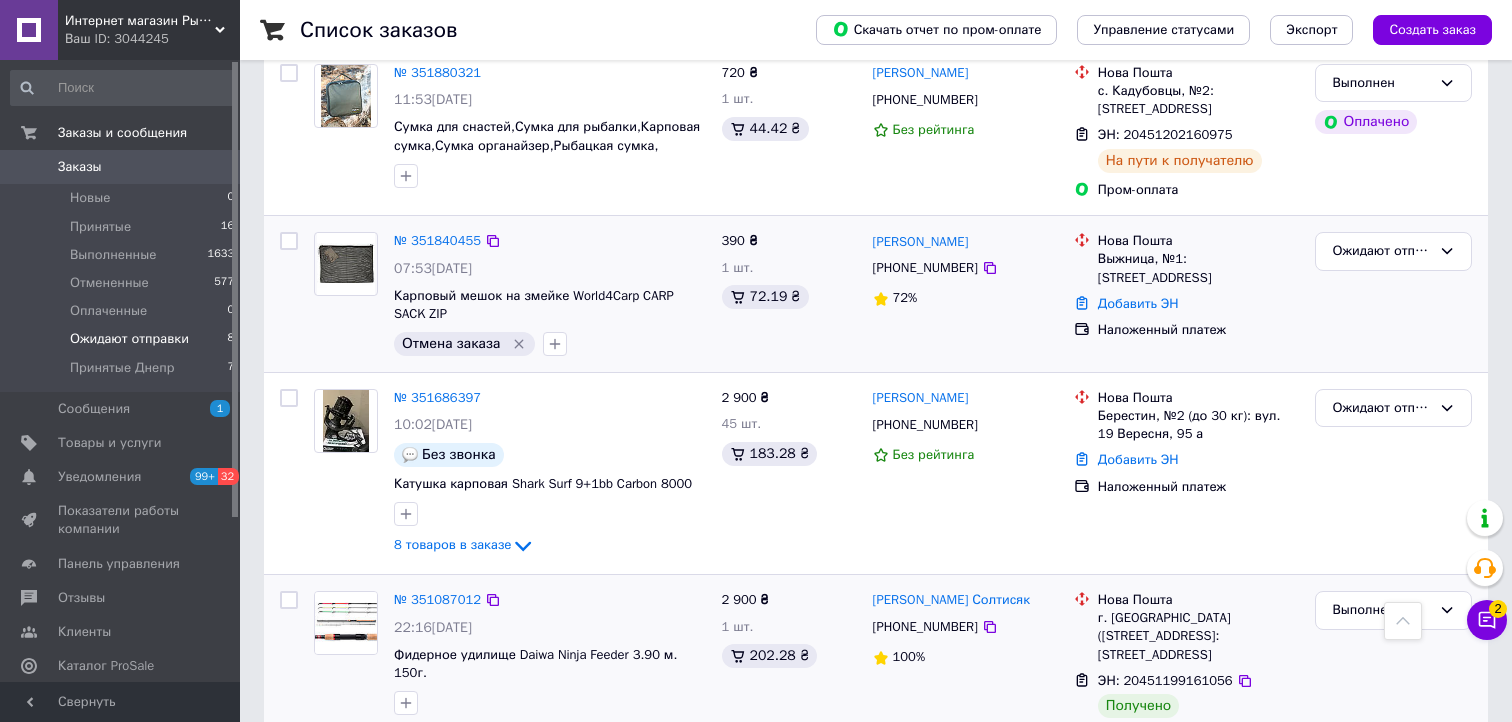 scroll, scrollTop: 600, scrollLeft: 0, axis: vertical 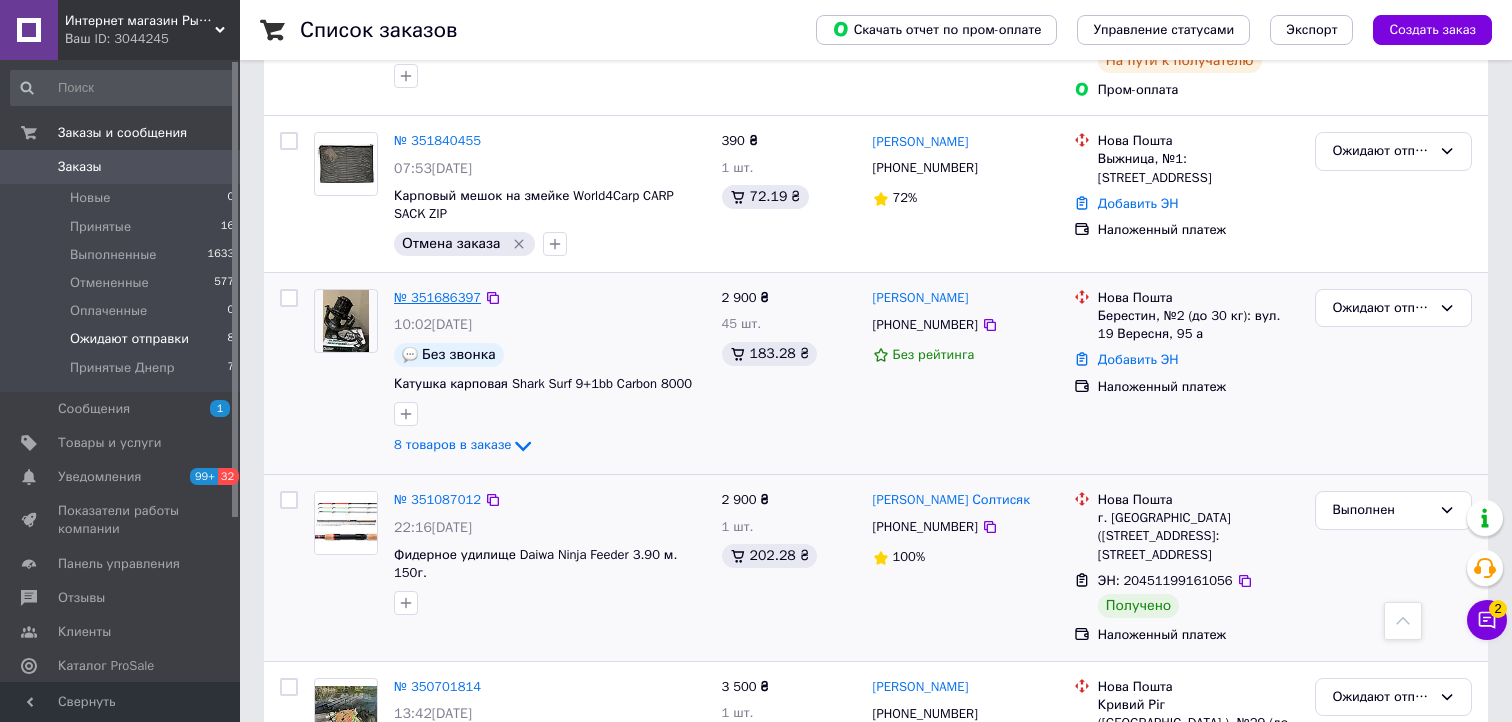click on "№ 351686397" at bounding box center (437, 297) 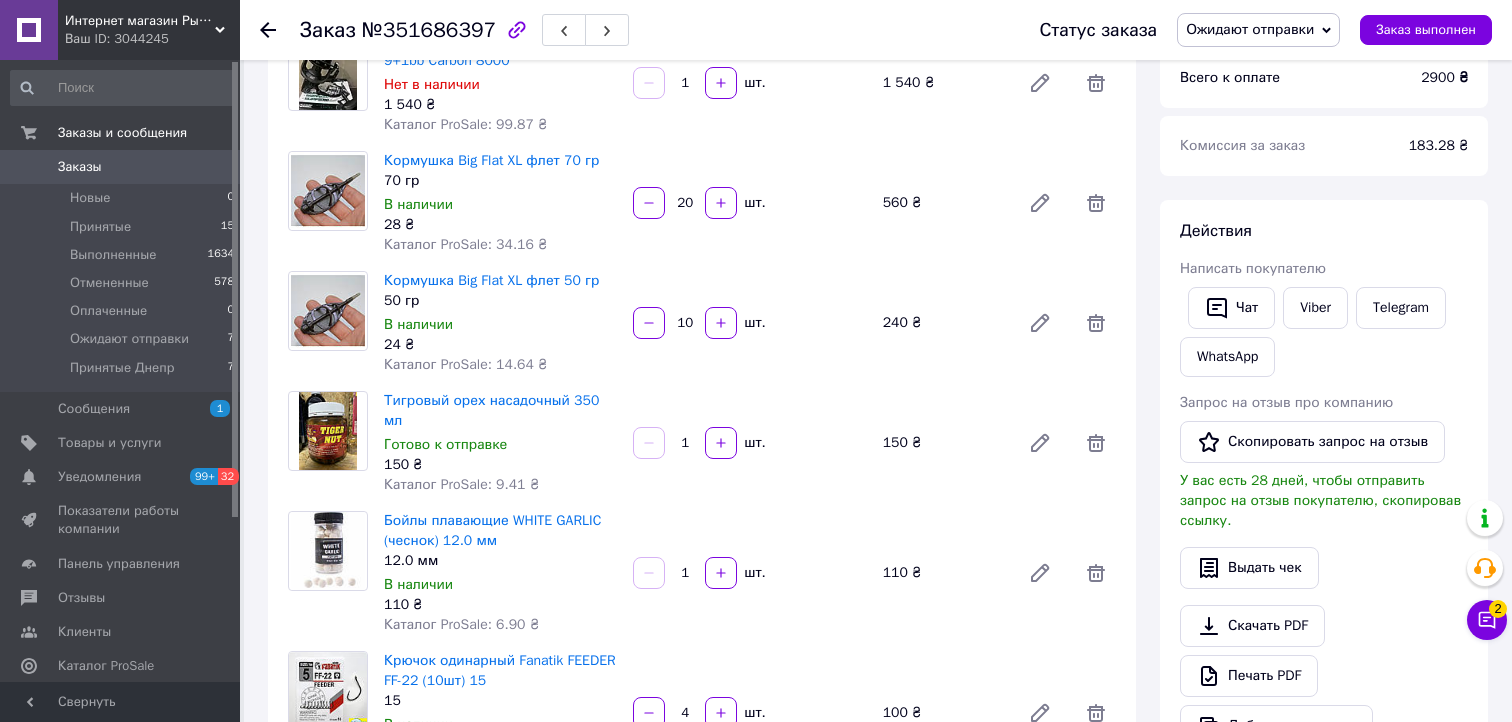 scroll, scrollTop: 0, scrollLeft: 0, axis: both 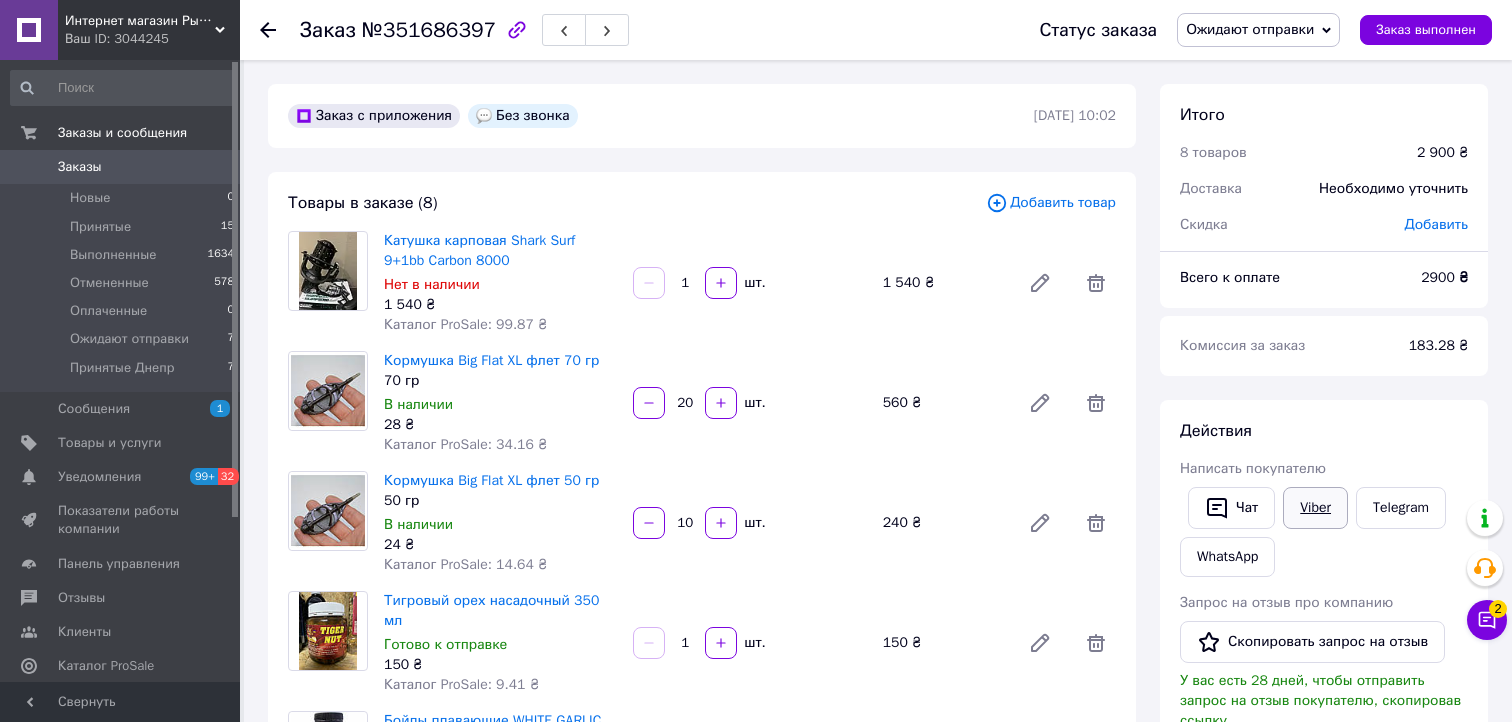 click on "Viber" at bounding box center [1315, 508] 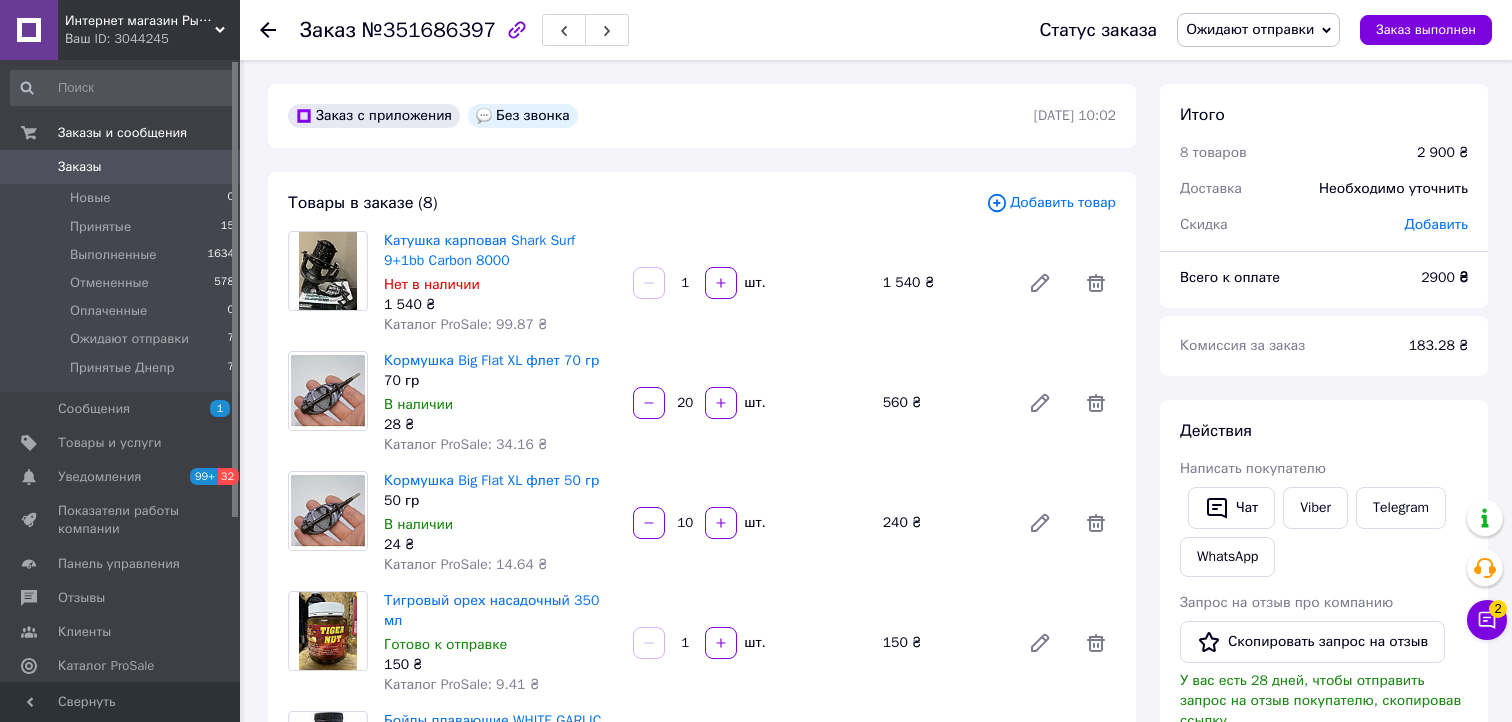 click on "Действия Написать покупателю   Чат Viber Telegram WhatsApp Запрос на отзыв про компанию   Скопировать запрос на отзыв У вас есть 28 дней, чтобы отправить запрос на отзыв покупателю, скопировав ссылку.   Выдать чек   Скачать PDF   Печать PDF   Дублировать заказ" at bounding box center (1324, 683) 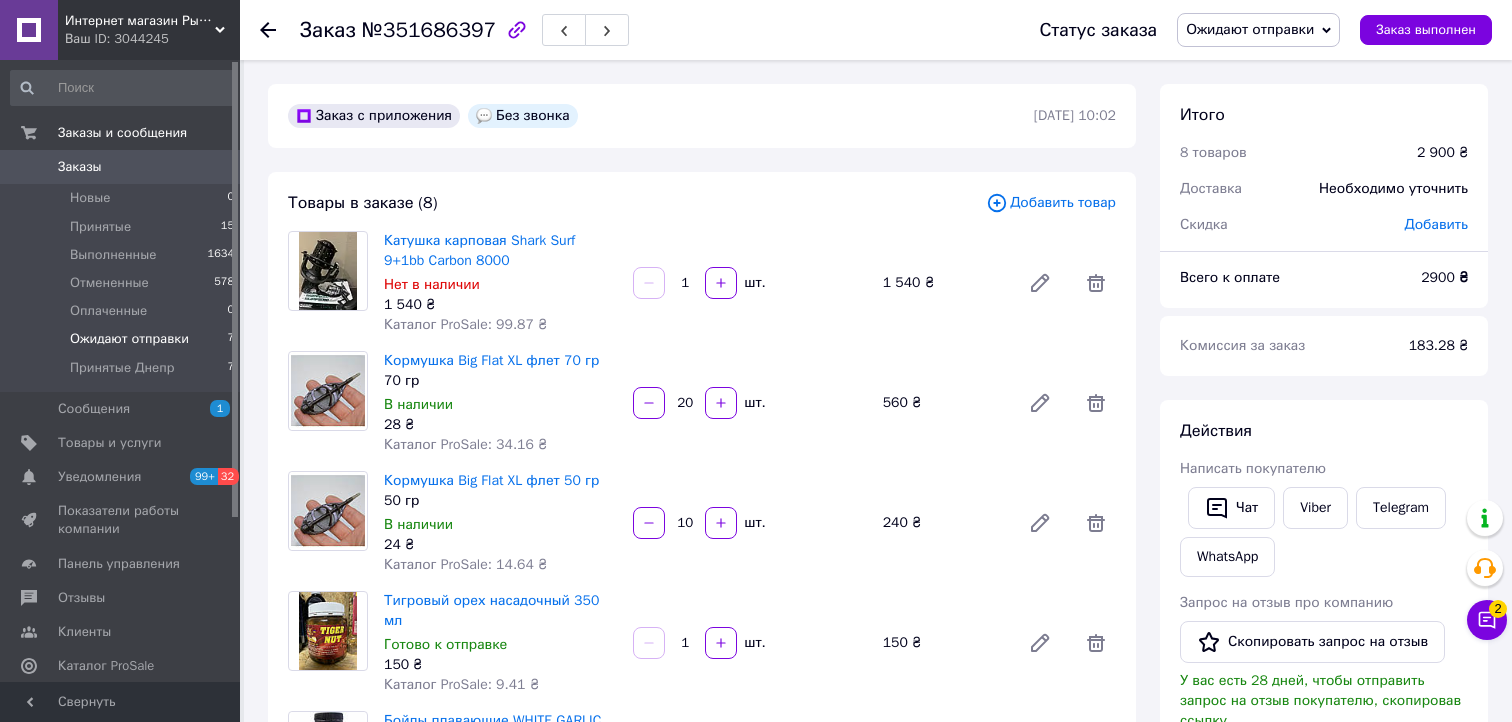 click on "Ожидают отправки" at bounding box center [129, 339] 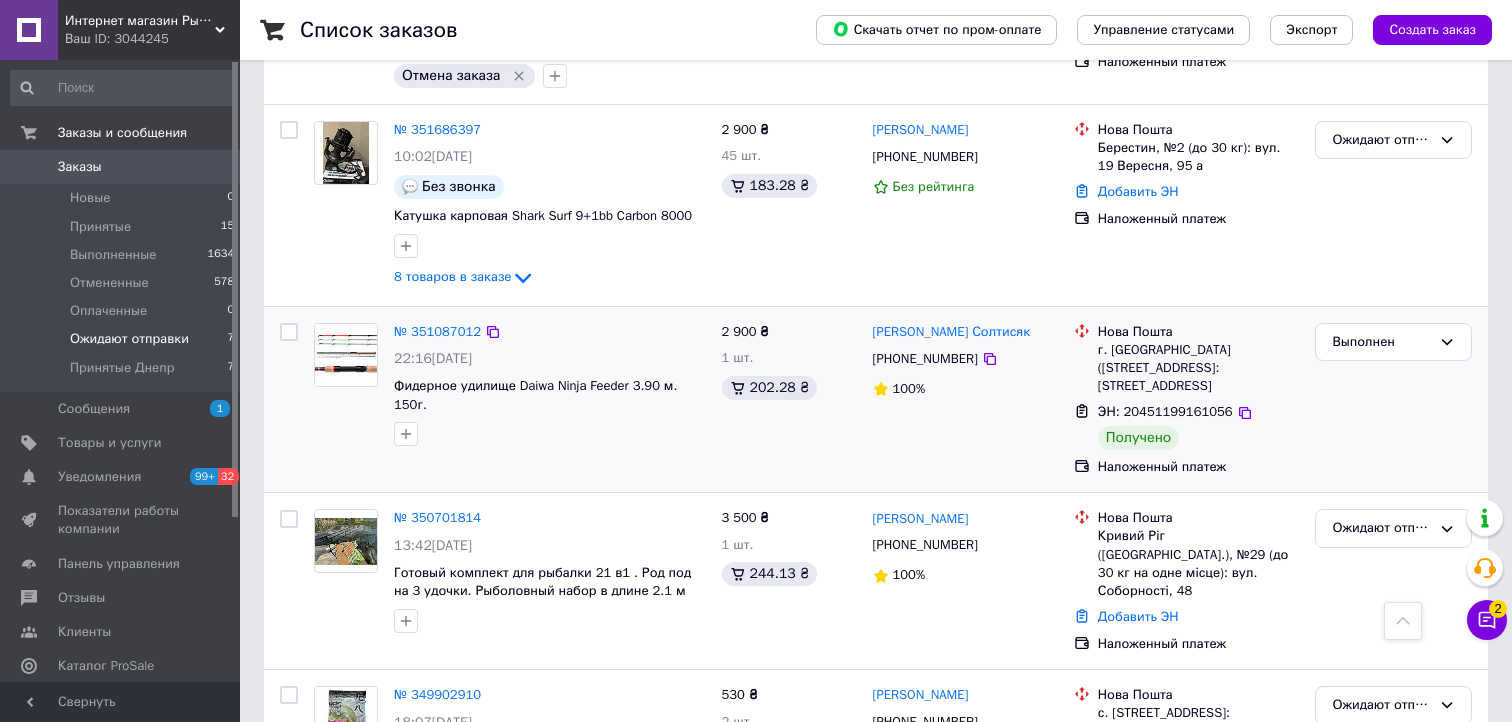scroll, scrollTop: 700, scrollLeft: 0, axis: vertical 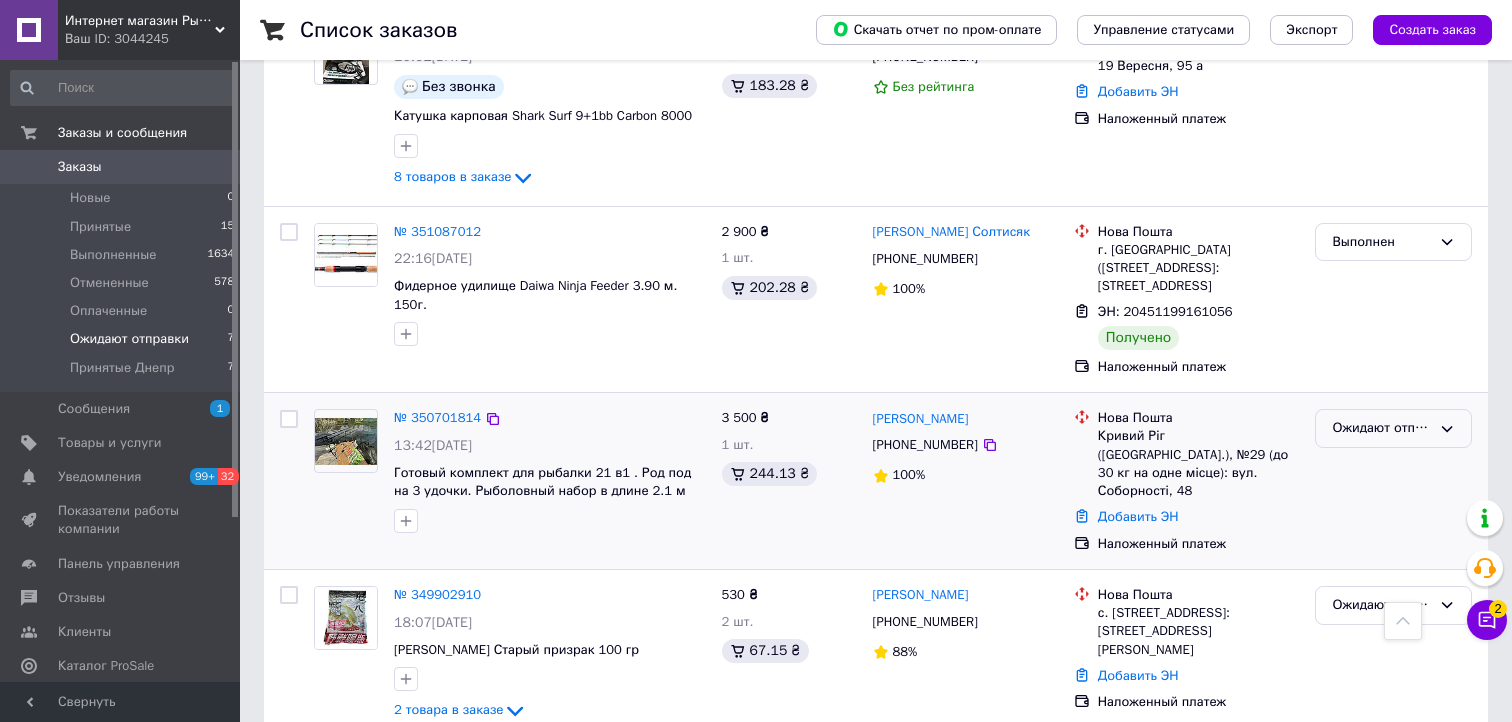 click on "Ожидают отправки" at bounding box center (1381, 428) 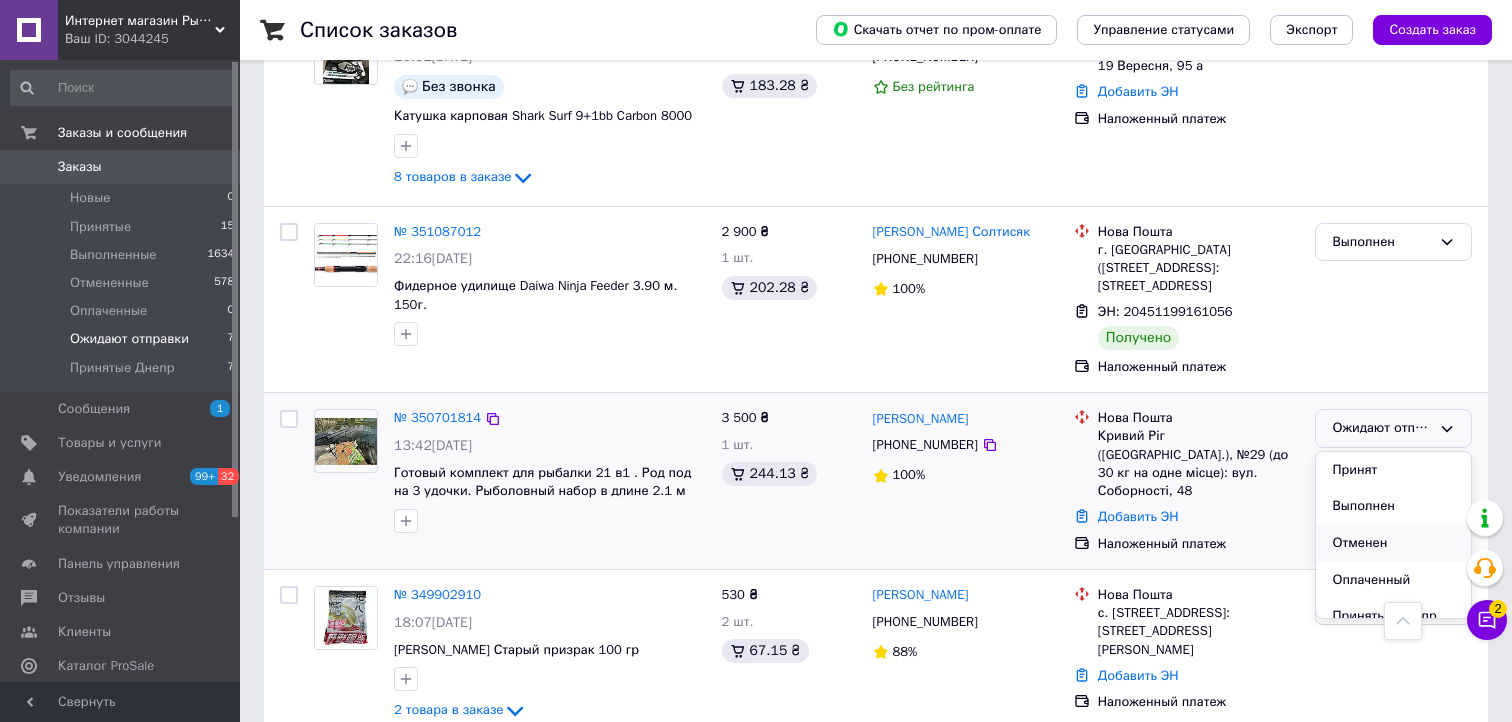 click on "Отменен" at bounding box center [1393, 543] 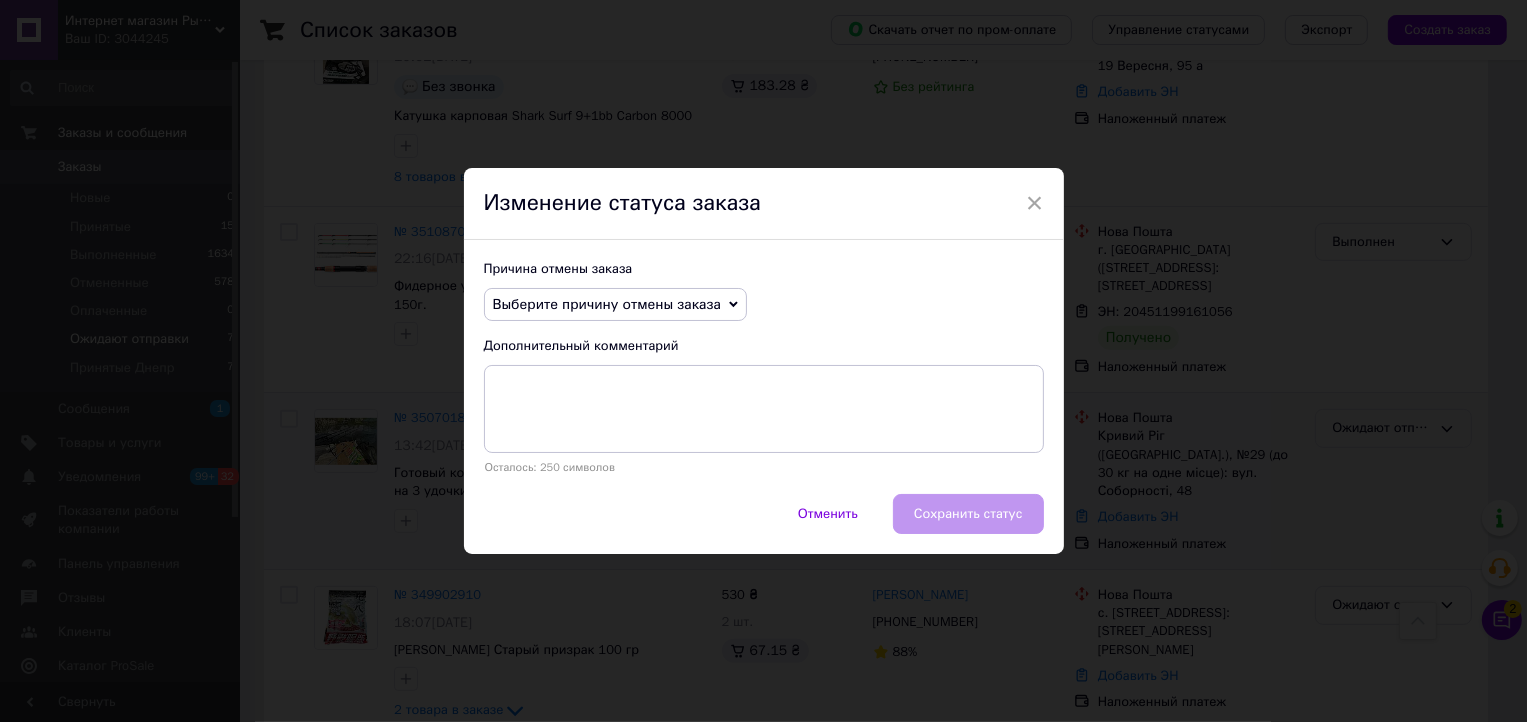 click on "Выберите причину отмены заказа" at bounding box center (607, 304) 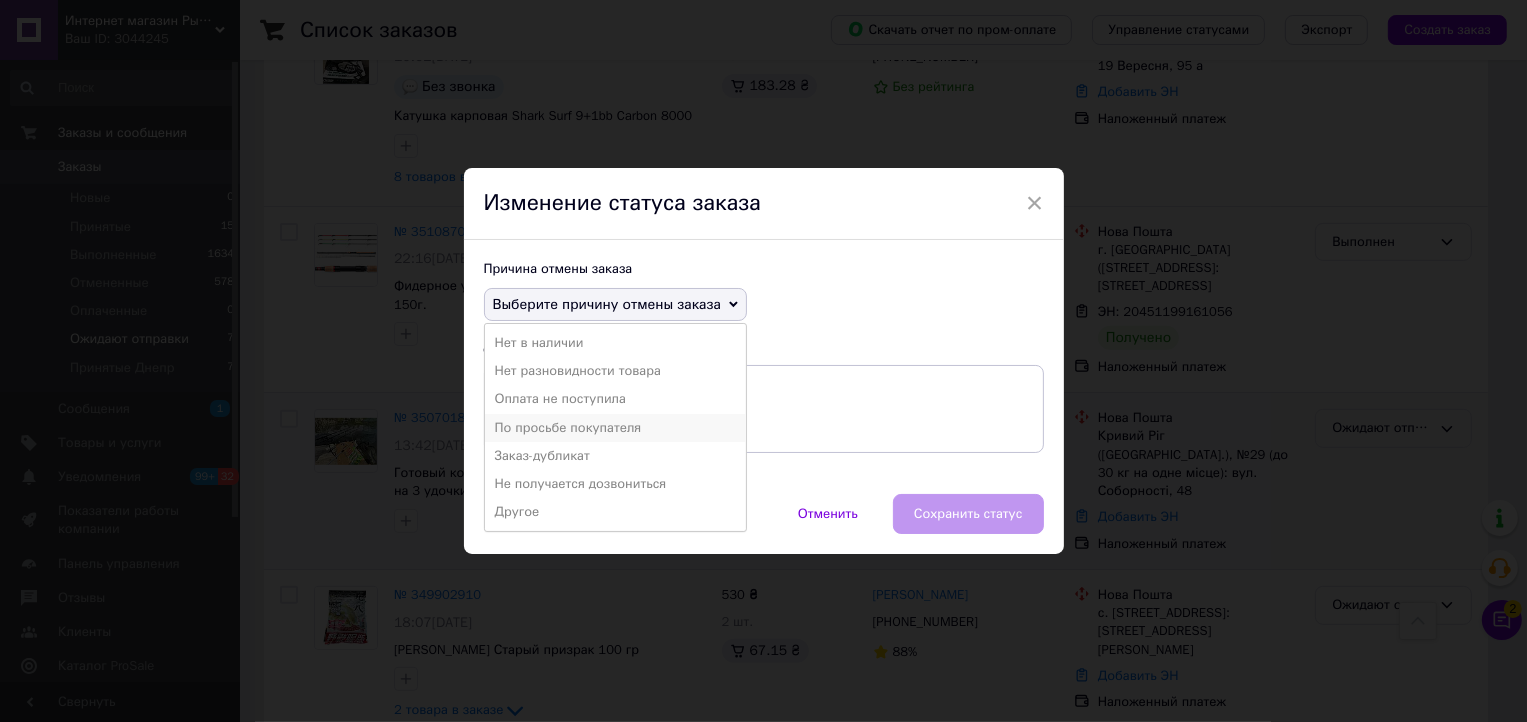 click on "По просьбе покупателя" at bounding box center (615, 428) 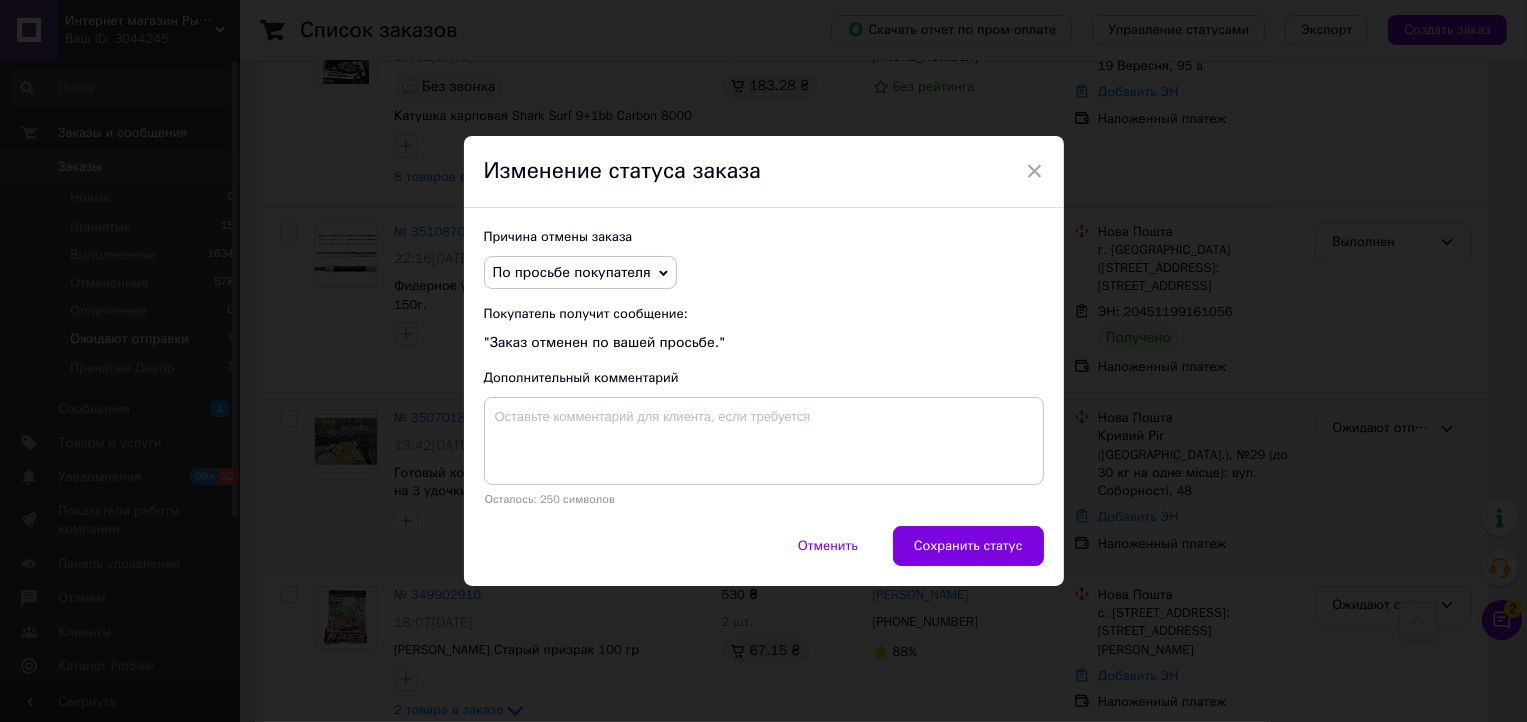 click on "Сохранить статус" at bounding box center [968, 546] 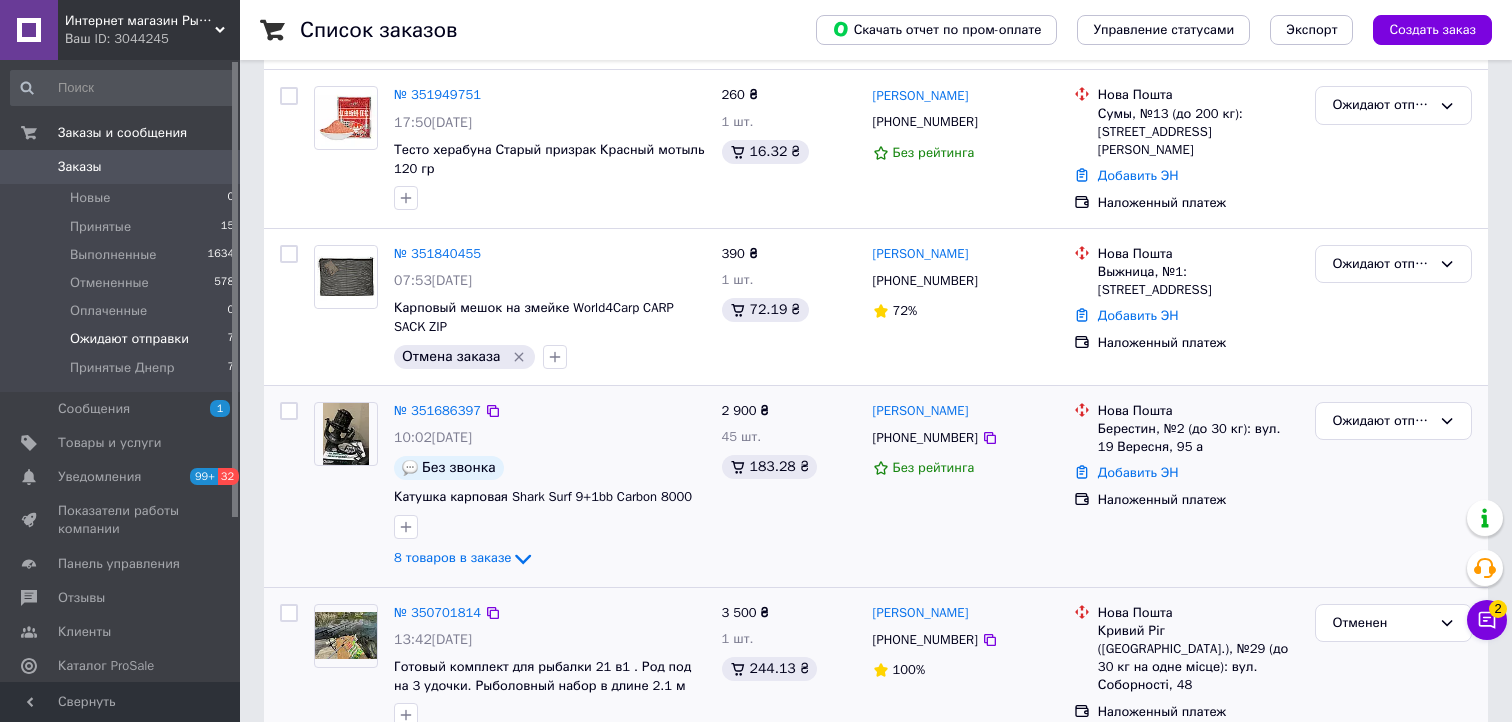 scroll, scrollTop: 219, scrollLeft: 0, axis: vertical 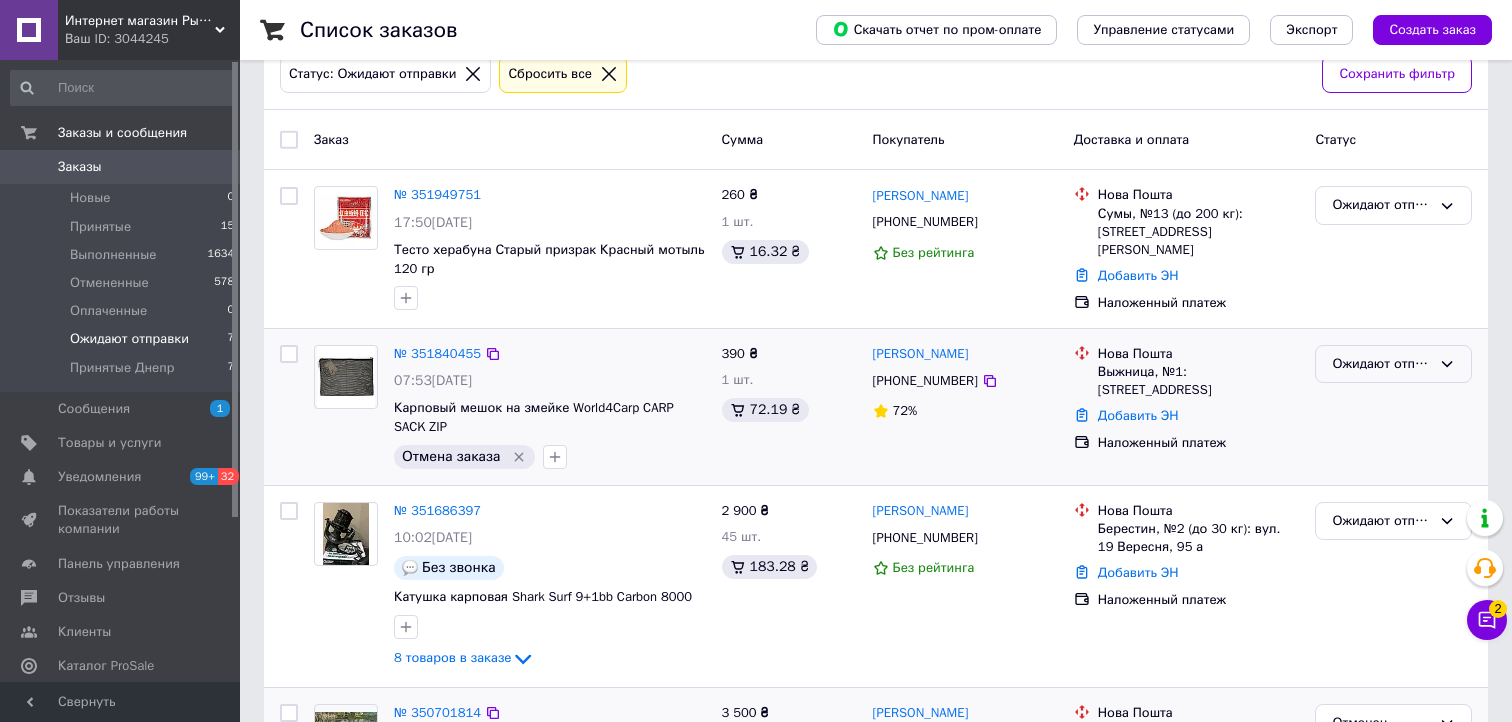 click on "Ожидают отправки" at bounding box center [1381, 364] 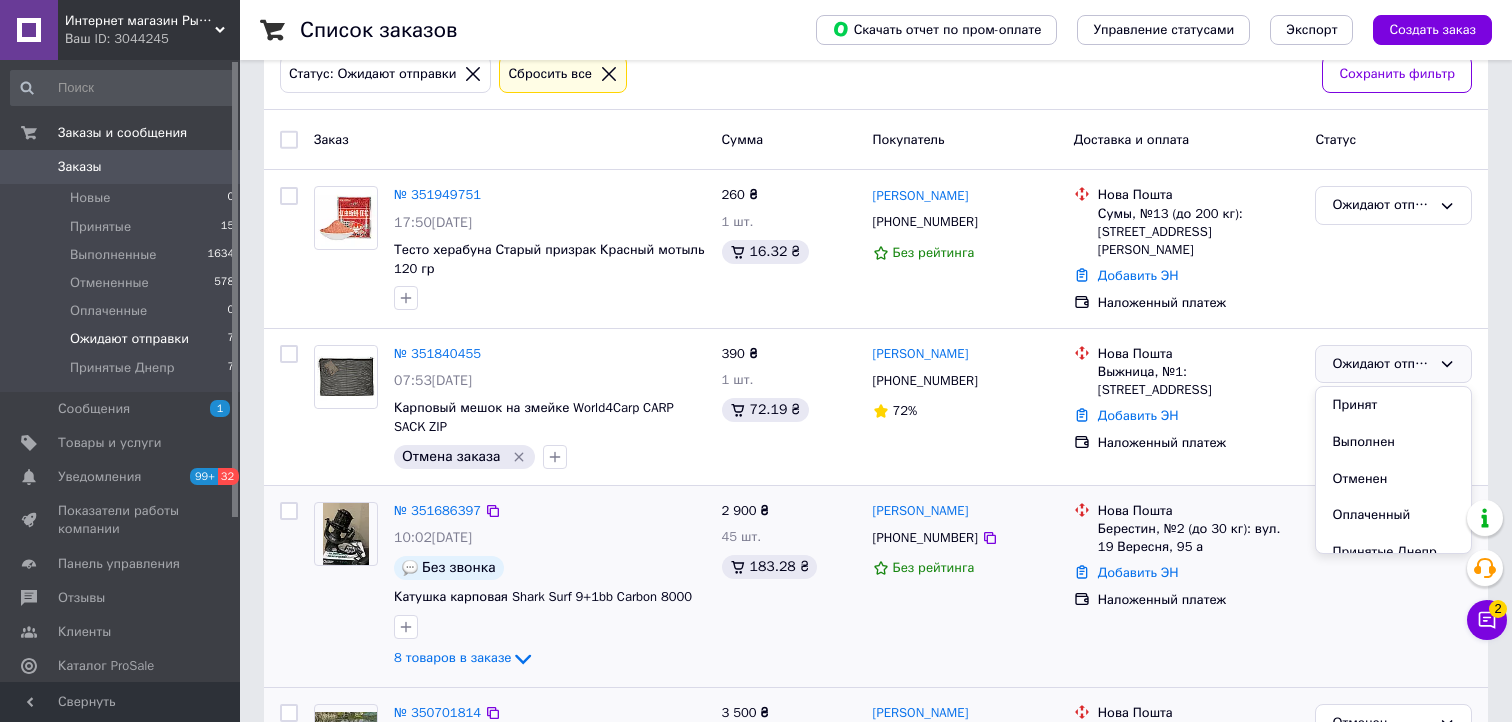 click on "Ожидают отправки" at bounding box center [1393, 586] 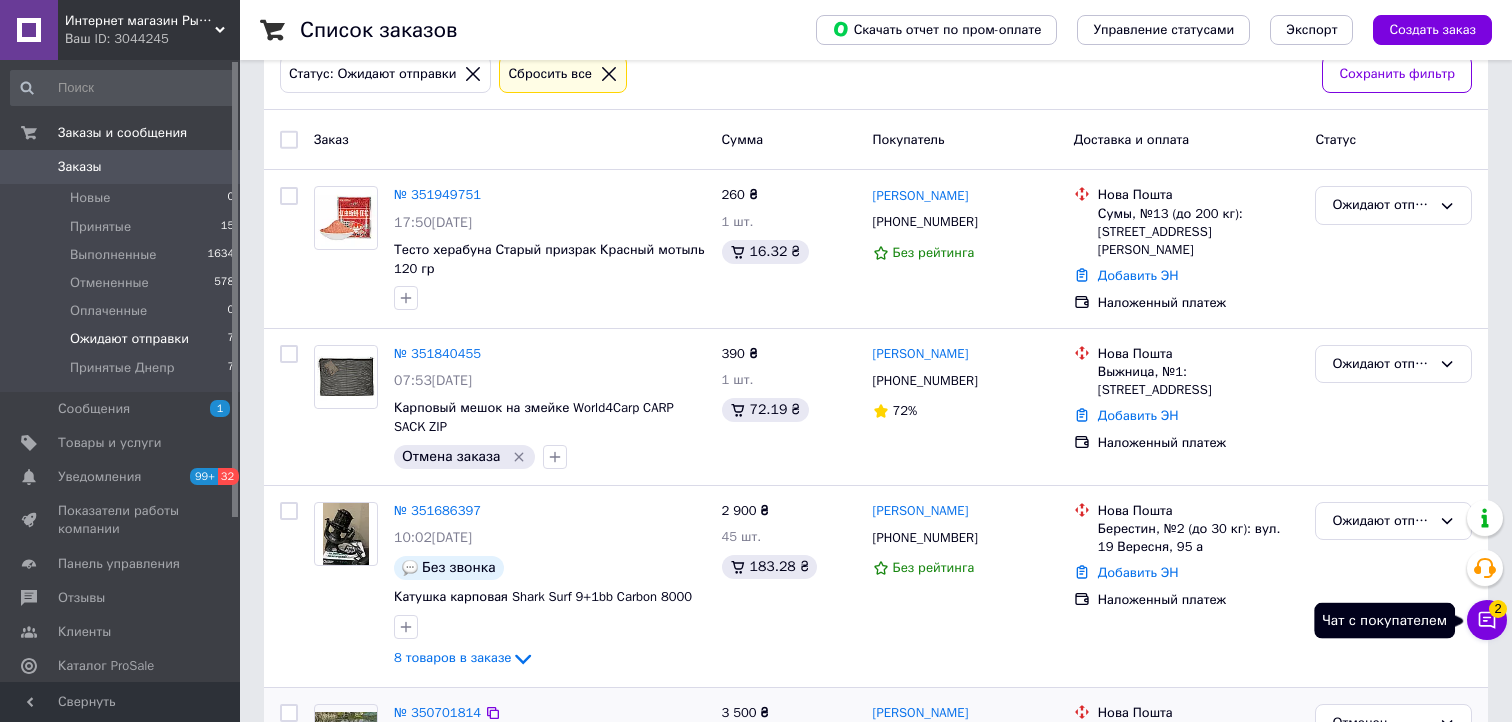 click on "2" at bounding box center [1498, 609] 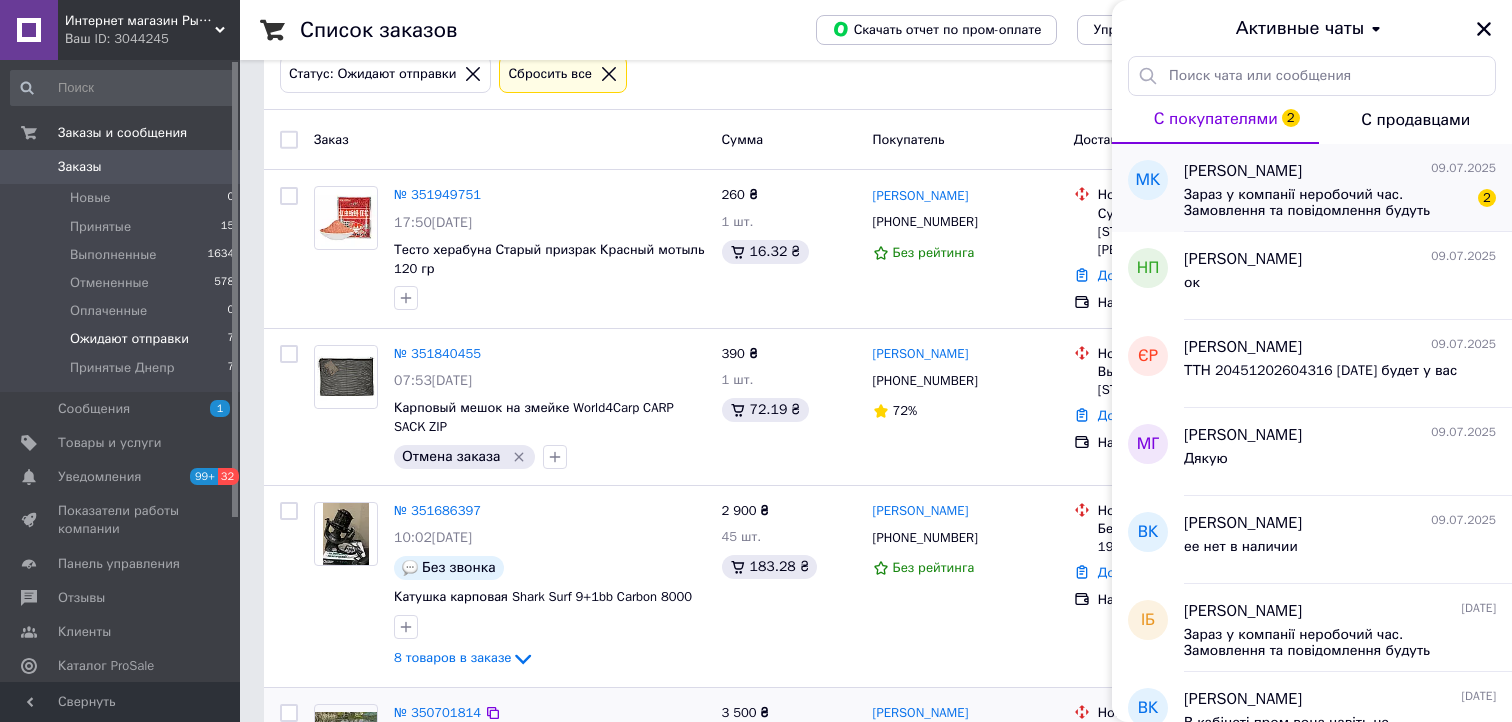 click on "Зараз у компанії неробочий час. Замовлення та повідомлення будуть оброблені з 09:00 найближчого робочого дня (завтра, 10.07)" at bounding box center (1326, 203) 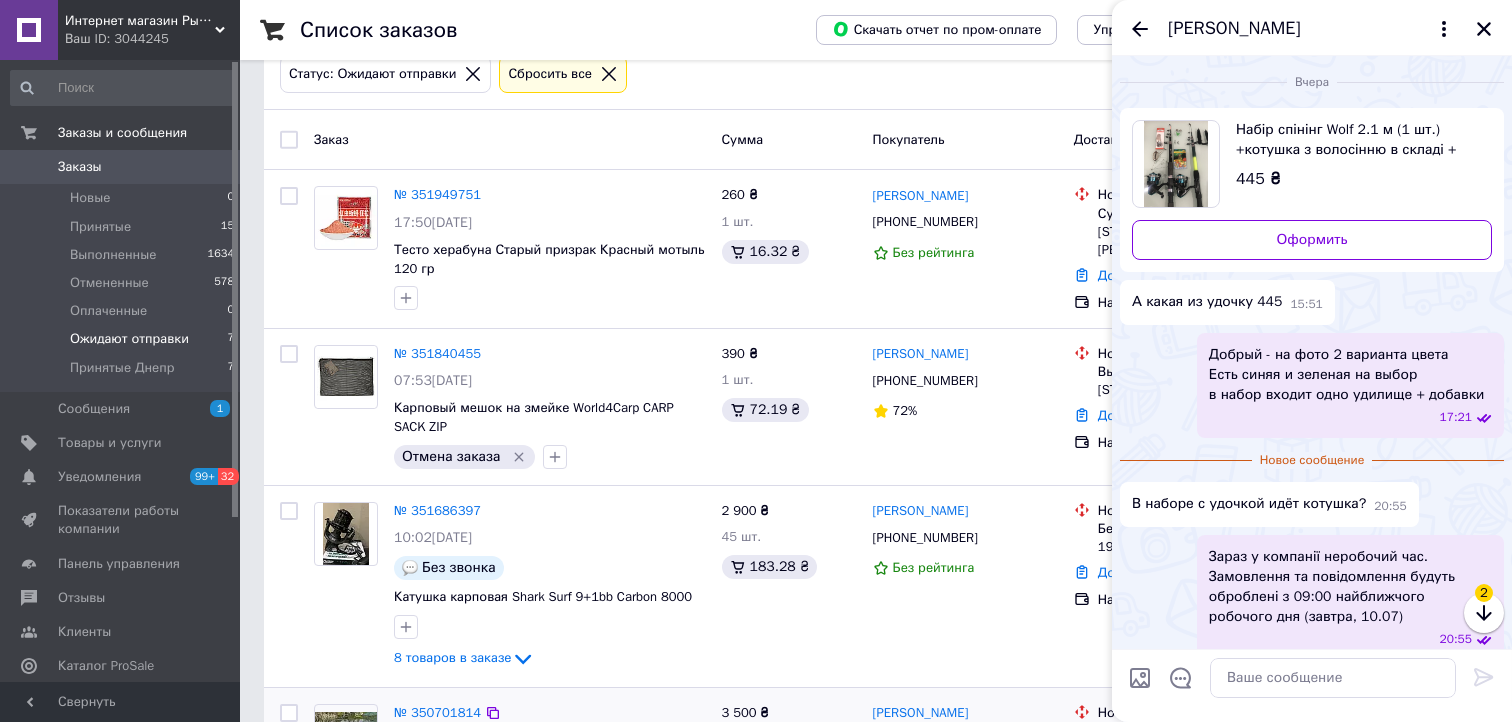 scroll, scrollTop: 19, scrollLeft: 0, axis: vertical 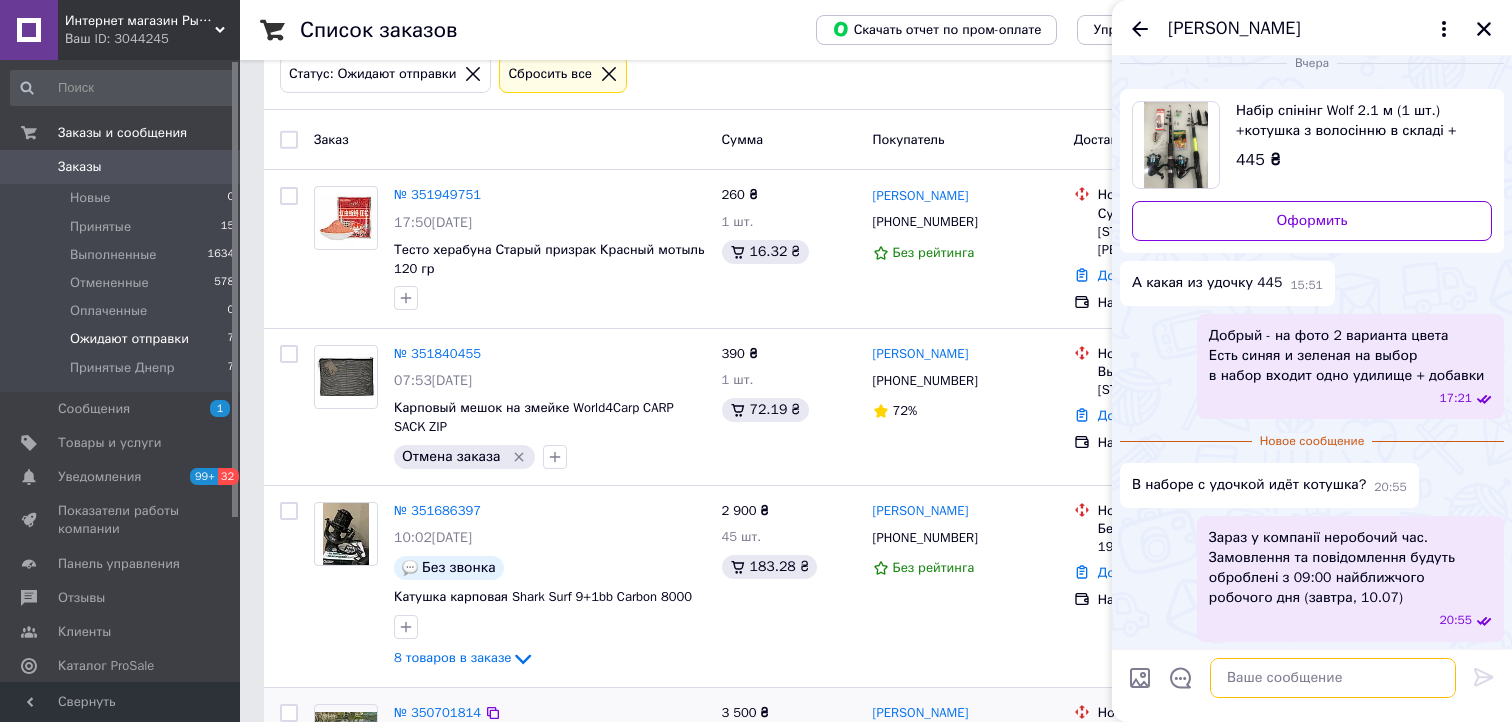 click at bounding box center (1333, 678) 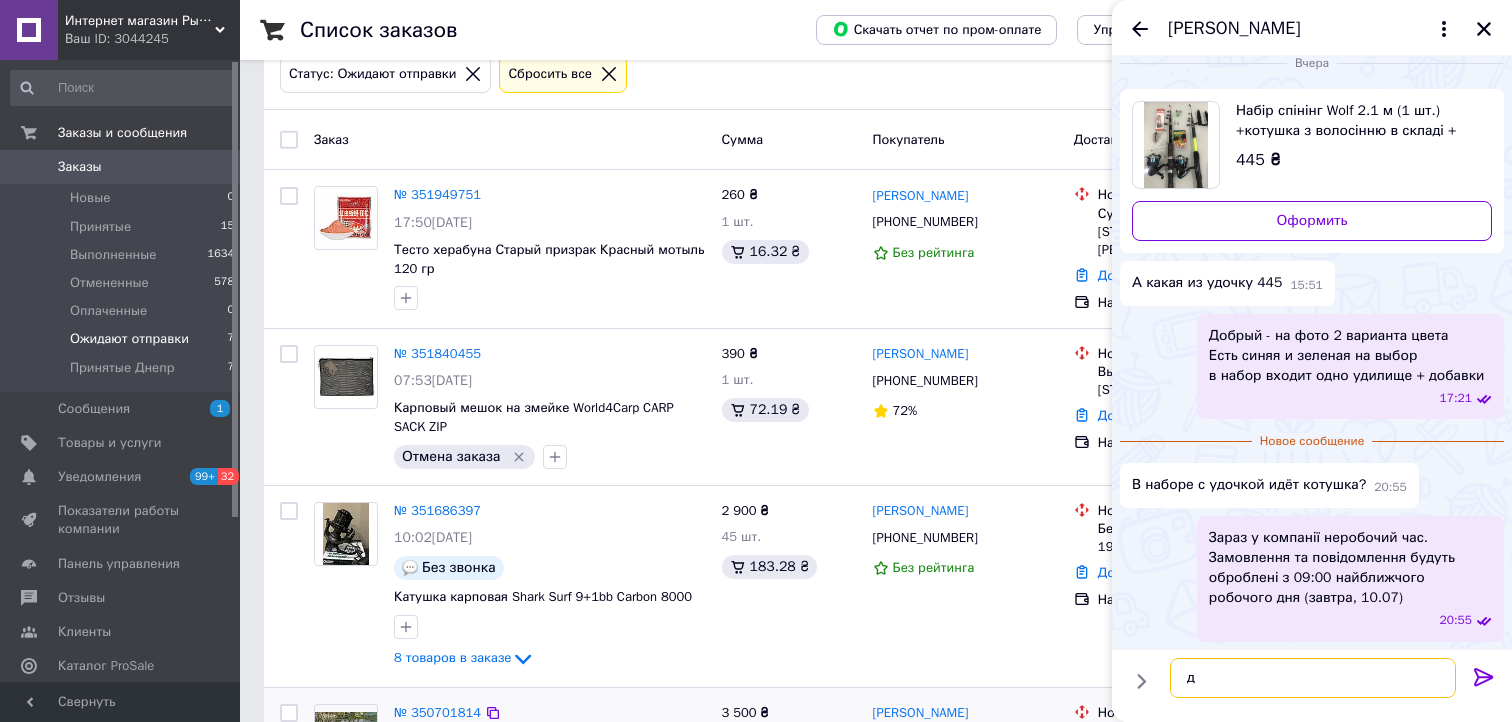 type on "да" 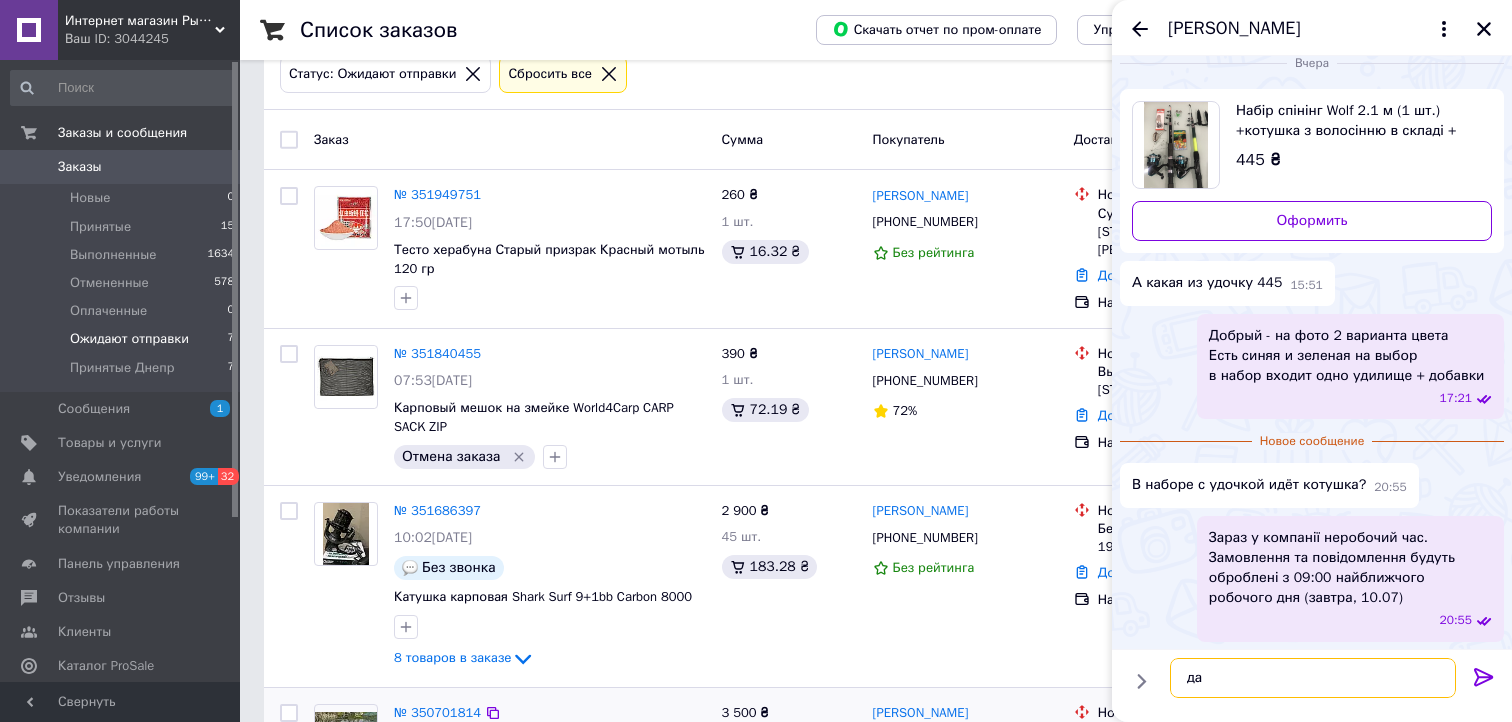 type 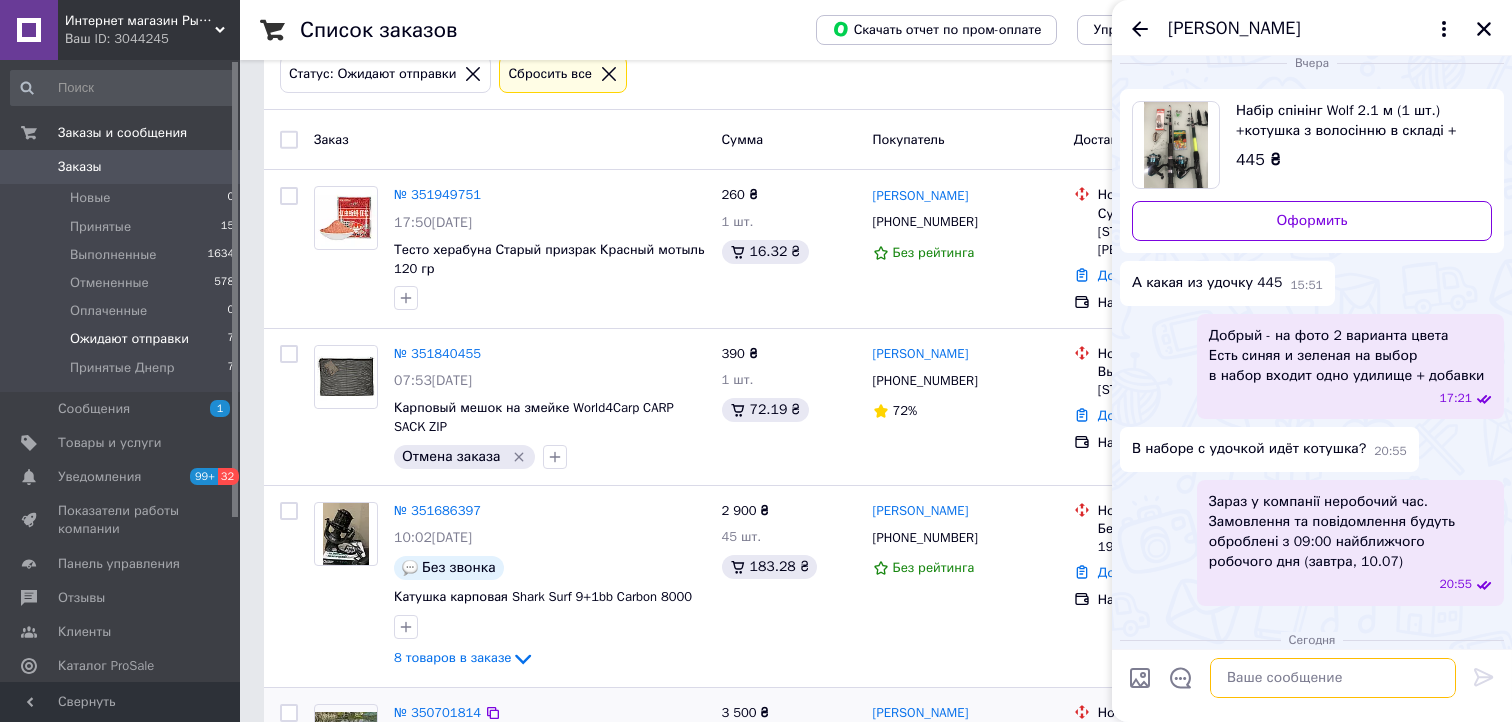 scroll, scrollTop: 88, scrollLeft: 0, axis: vertical 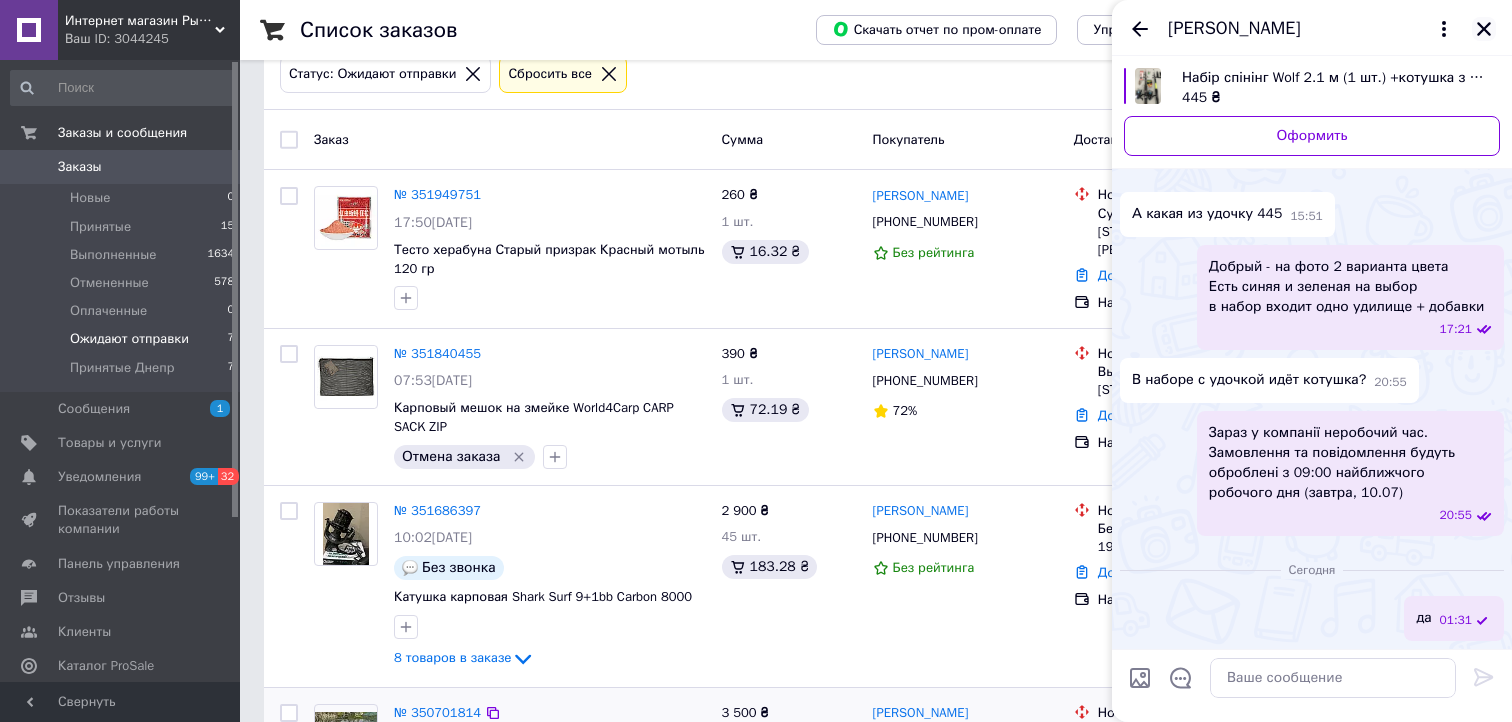 click 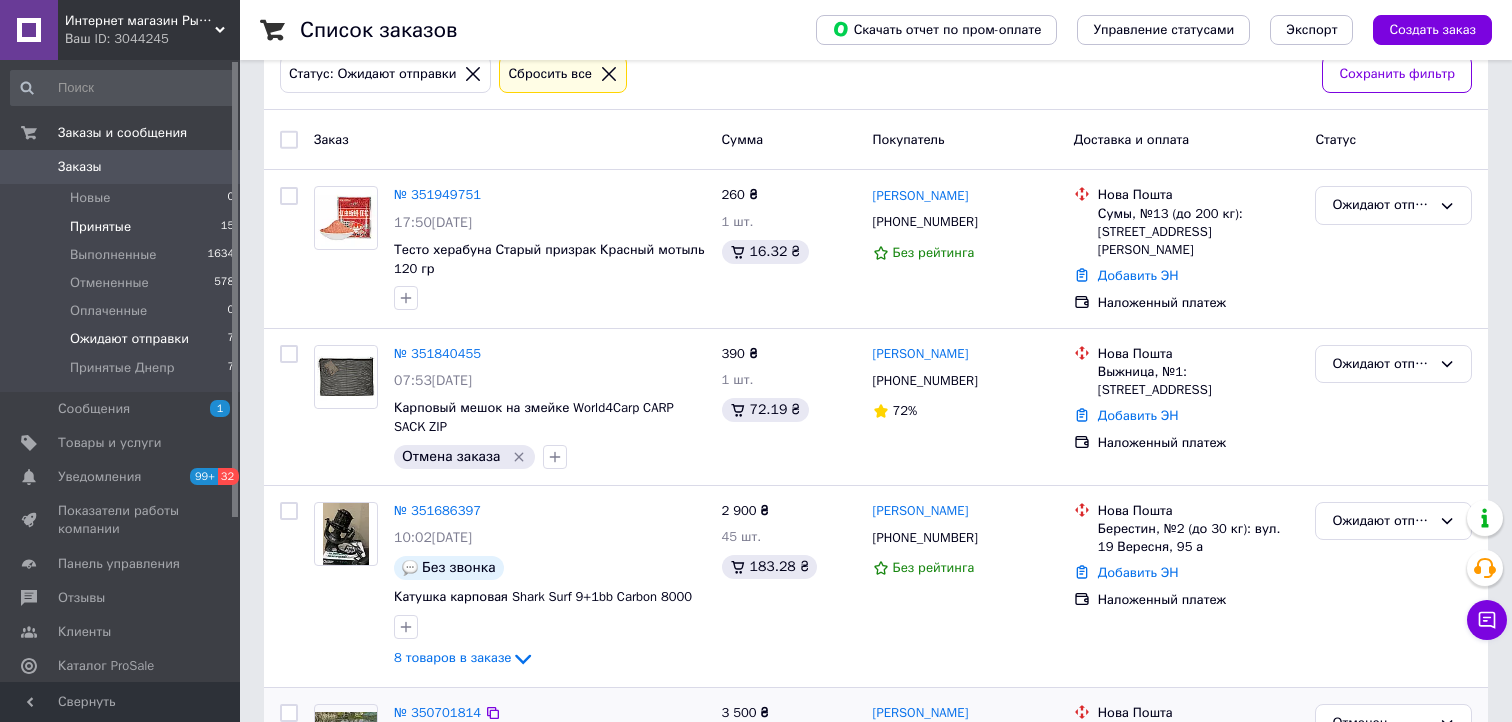 click on "Принятые" at bounding box center [100, 227] 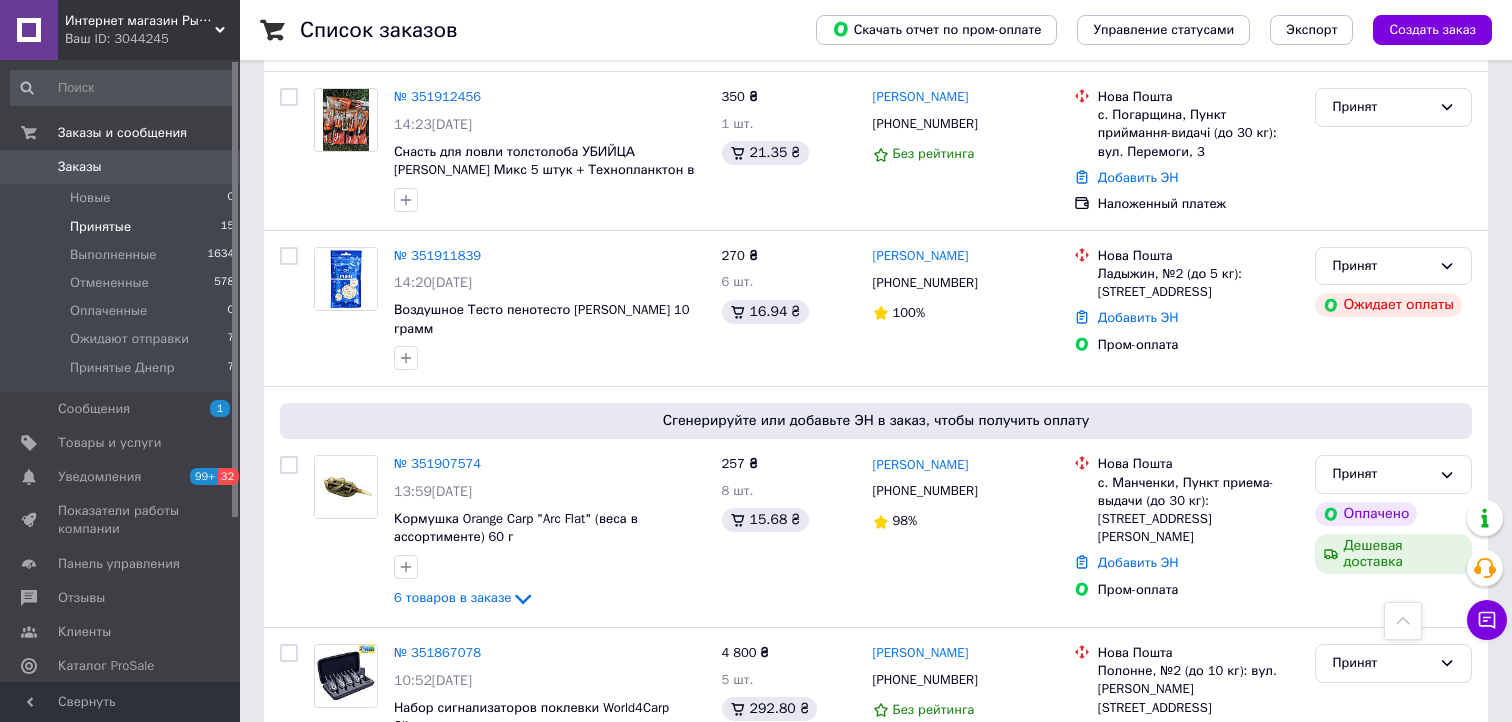 scroll, scrollTop: 1800, scrollLeft: 0, axis: vertical 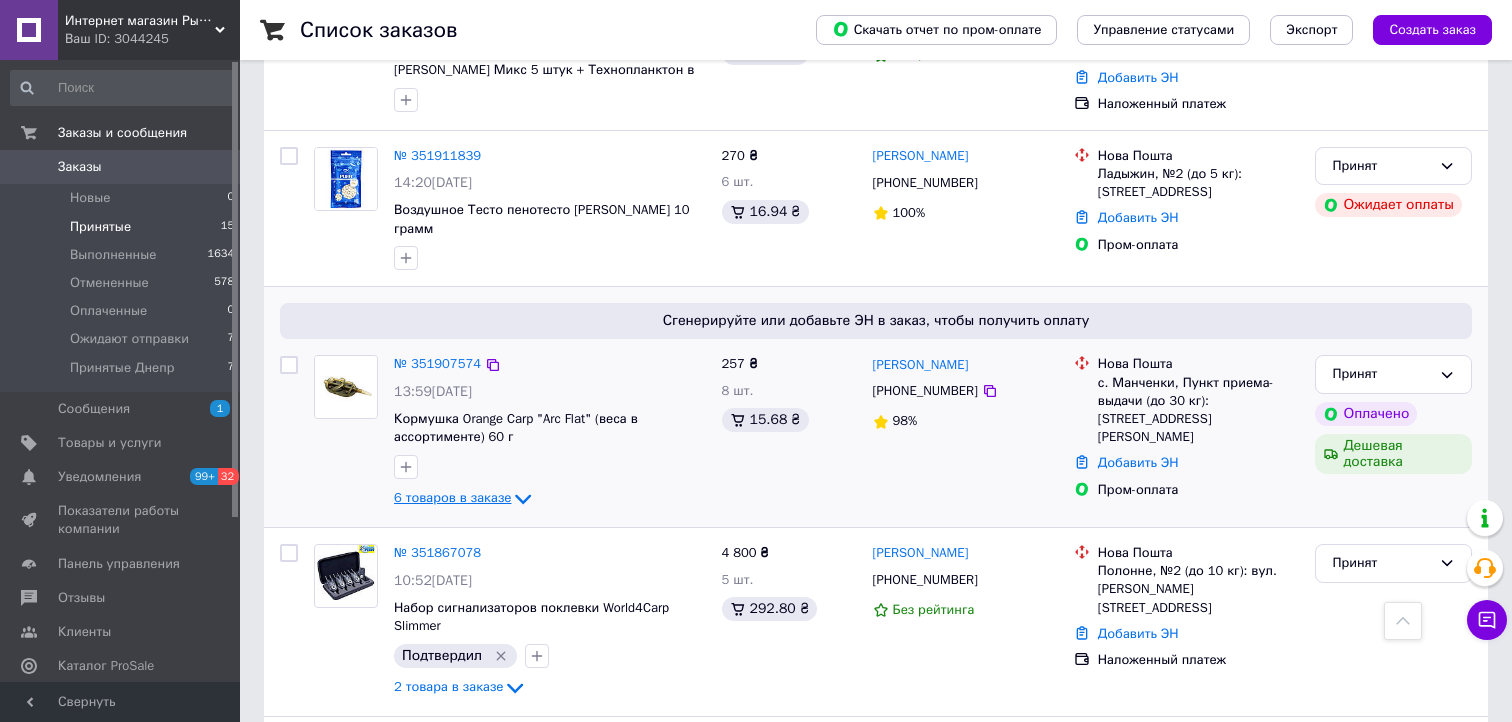 click on "6 товаров в заказе" at bounding box center [452, 498] 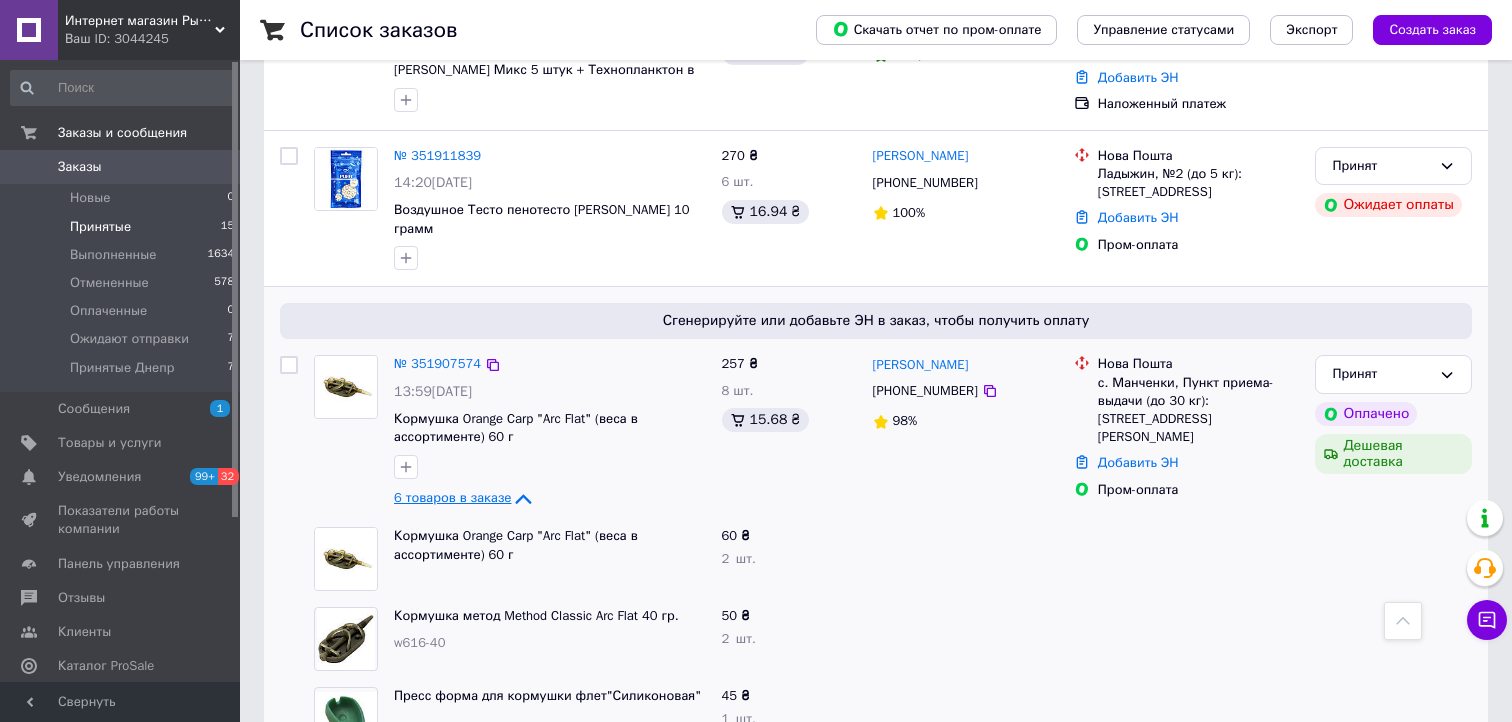 click on "6 товаров в заказе" at bounding box center (452, 498) 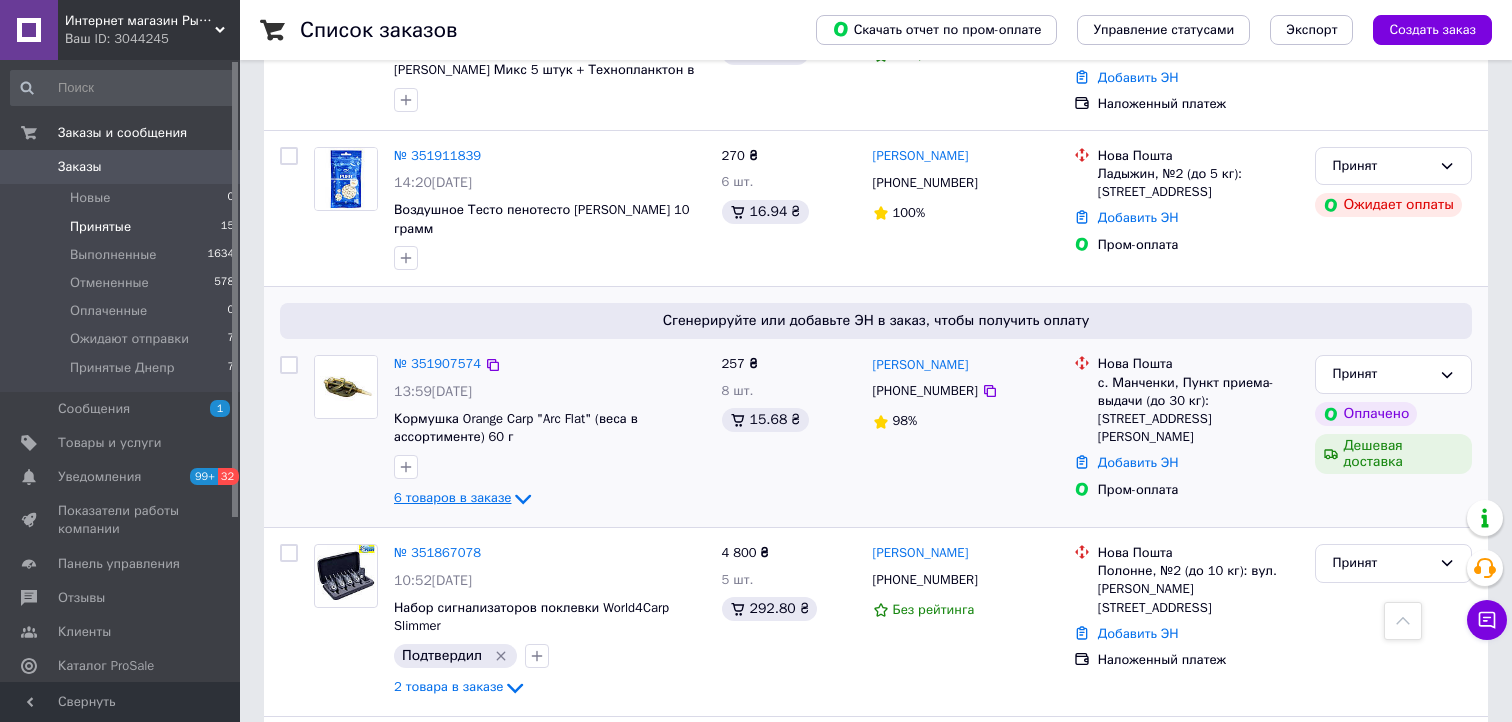 click on "6 товаров в заказе" at bounding box center (452, 498) 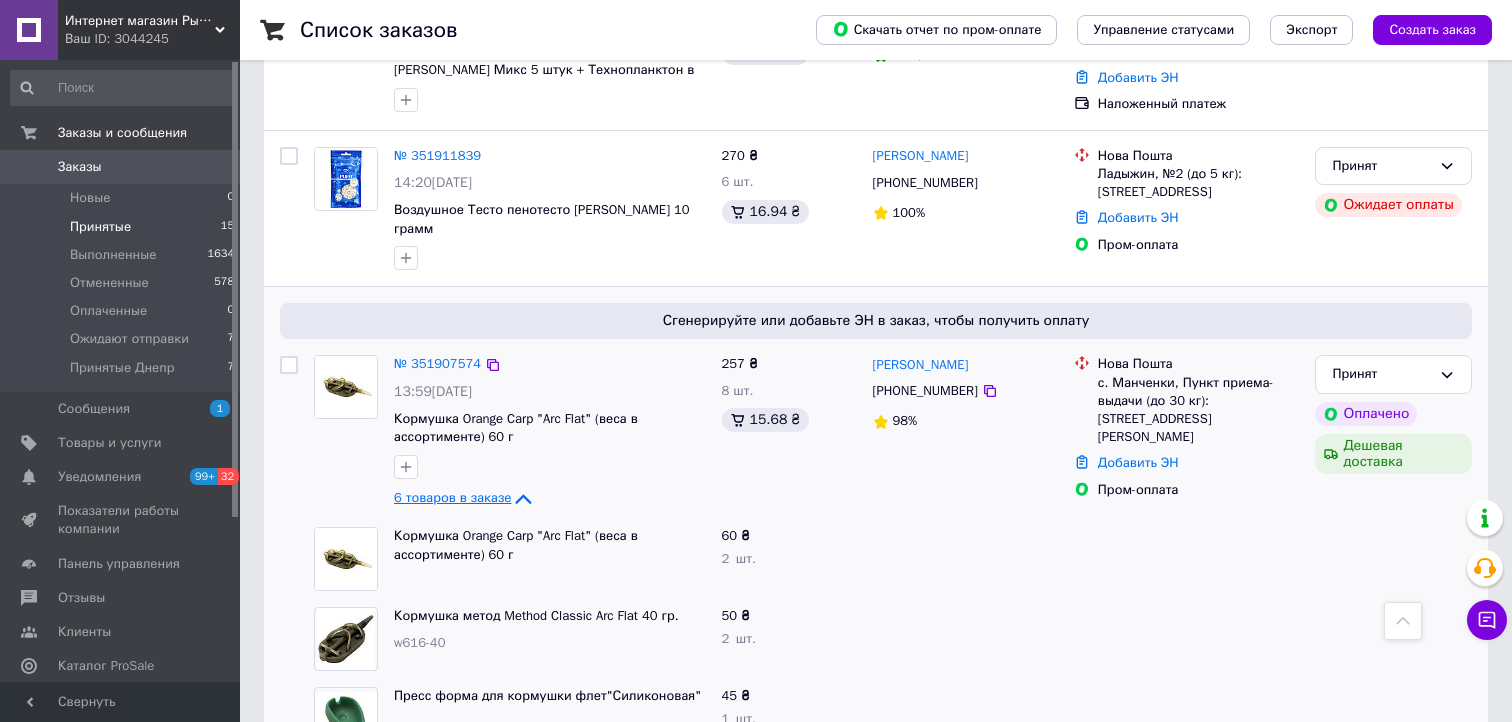 click on "6 товаров в заказе" at bounding box center [452, 498] 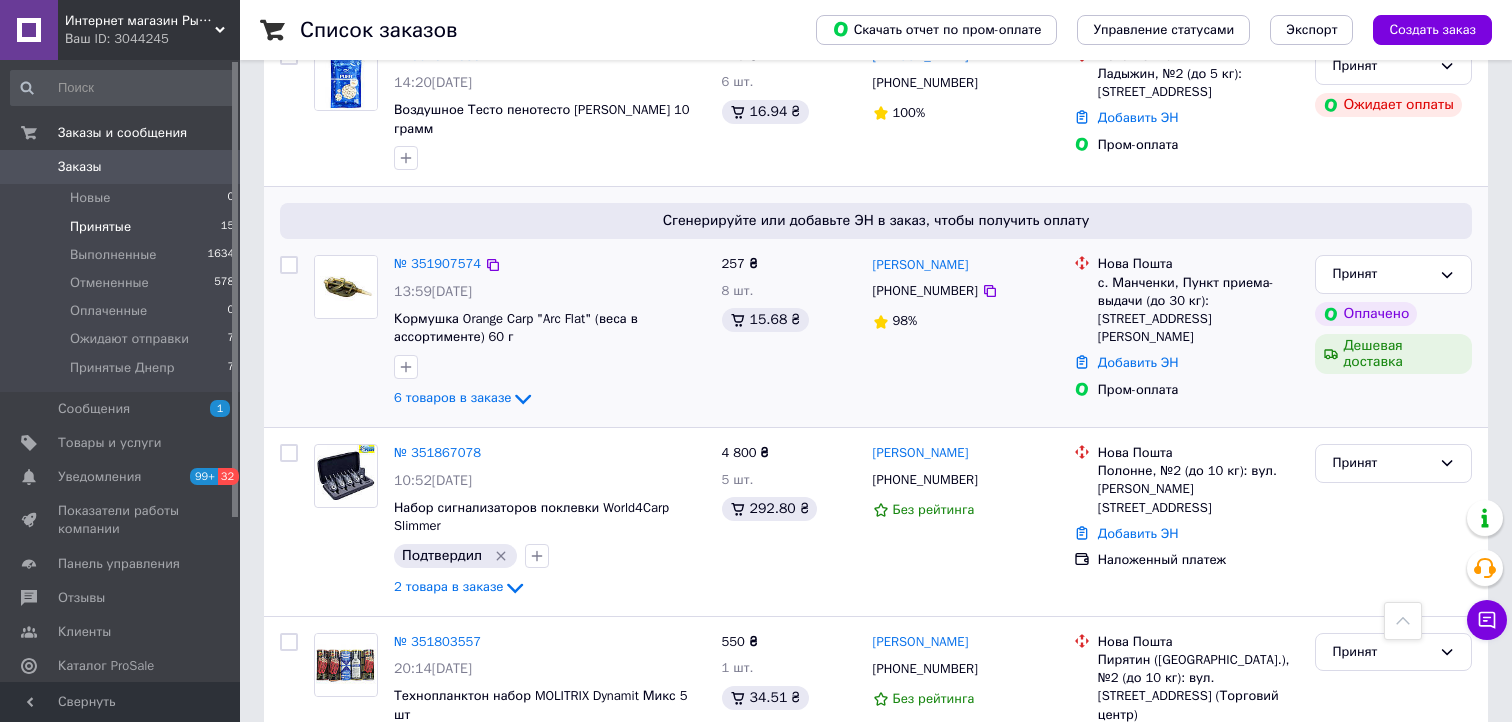scroll, scrollTop: 2000, scrollLeft: 0, axis: vertical 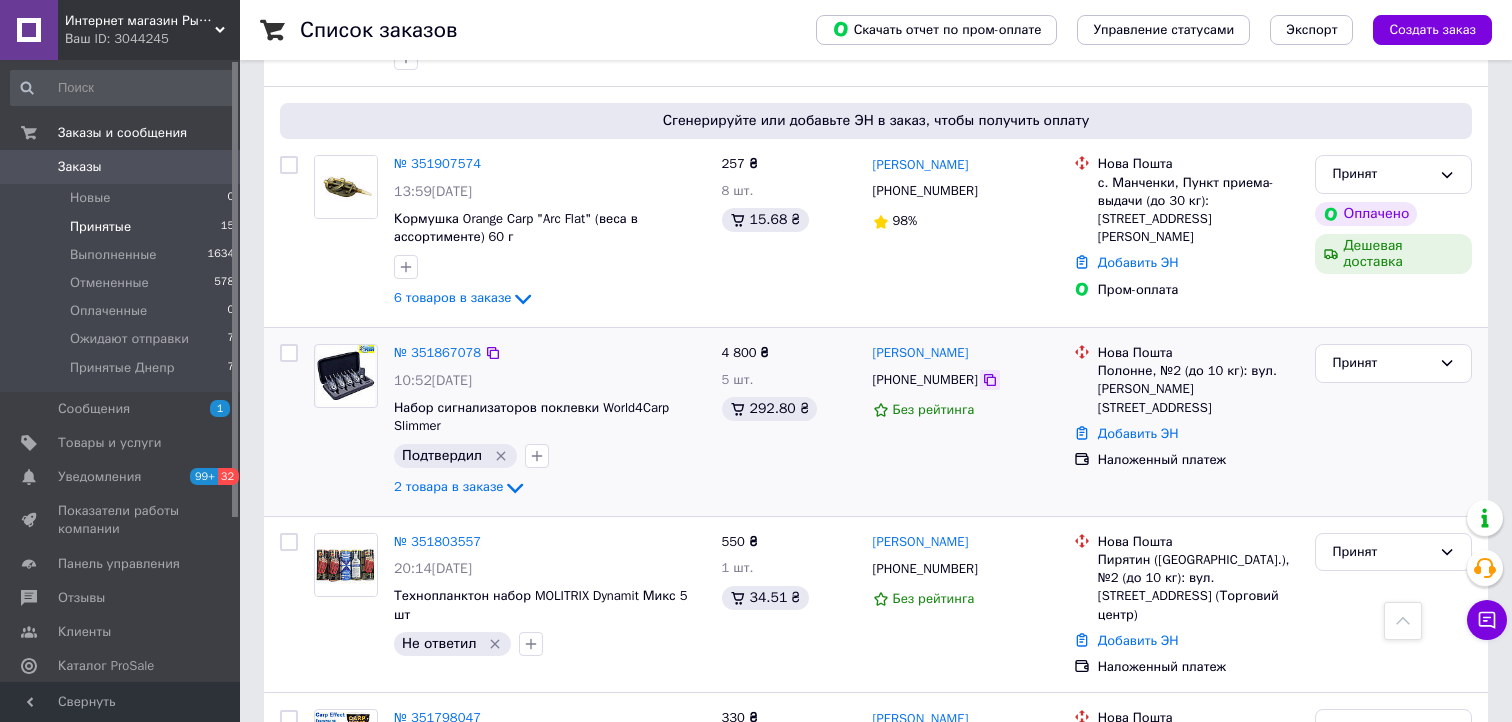 click 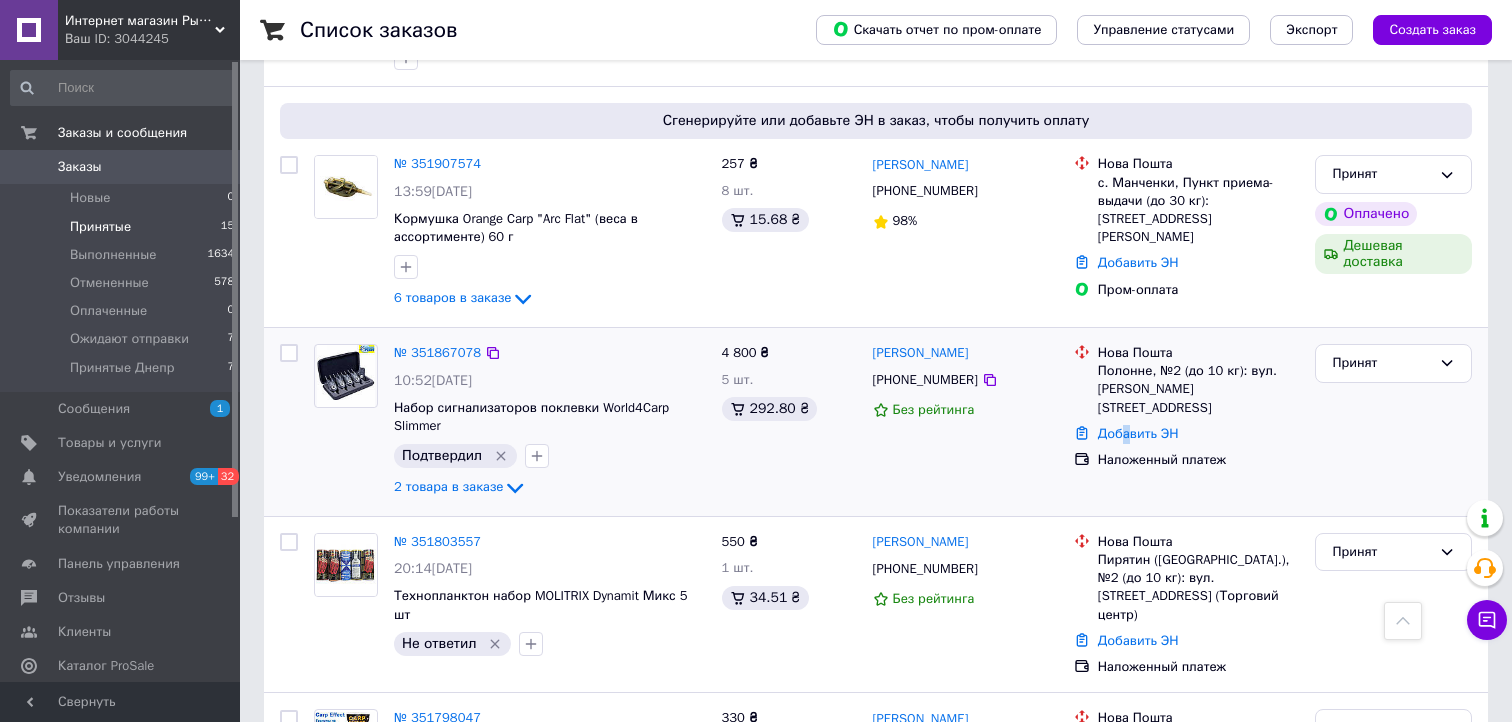 drag, startPoint x: 1126, startPoint y: 358, endPoint x: 1130, endPoint y: 370, distance: 12.649111 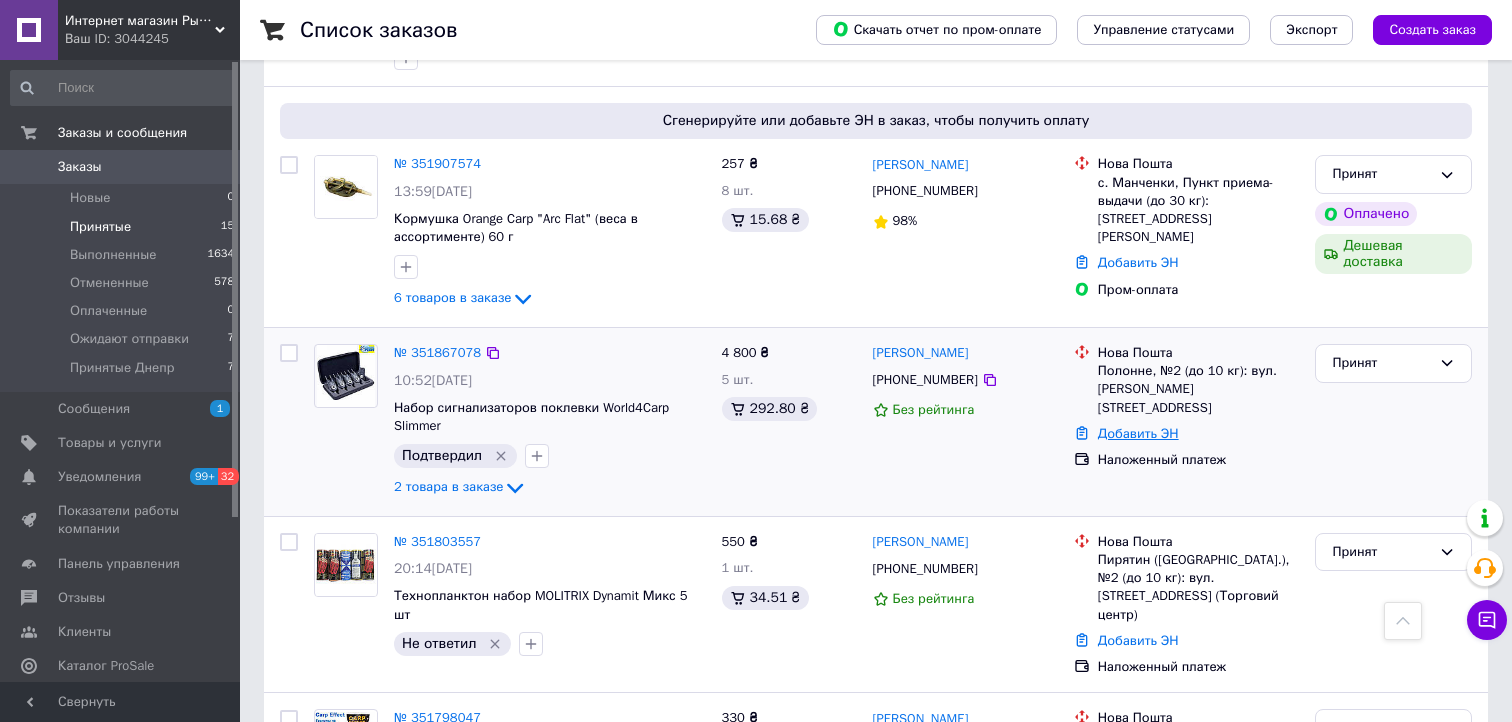 click on "Добавить ЭН" at bounding box center [1138, 433] 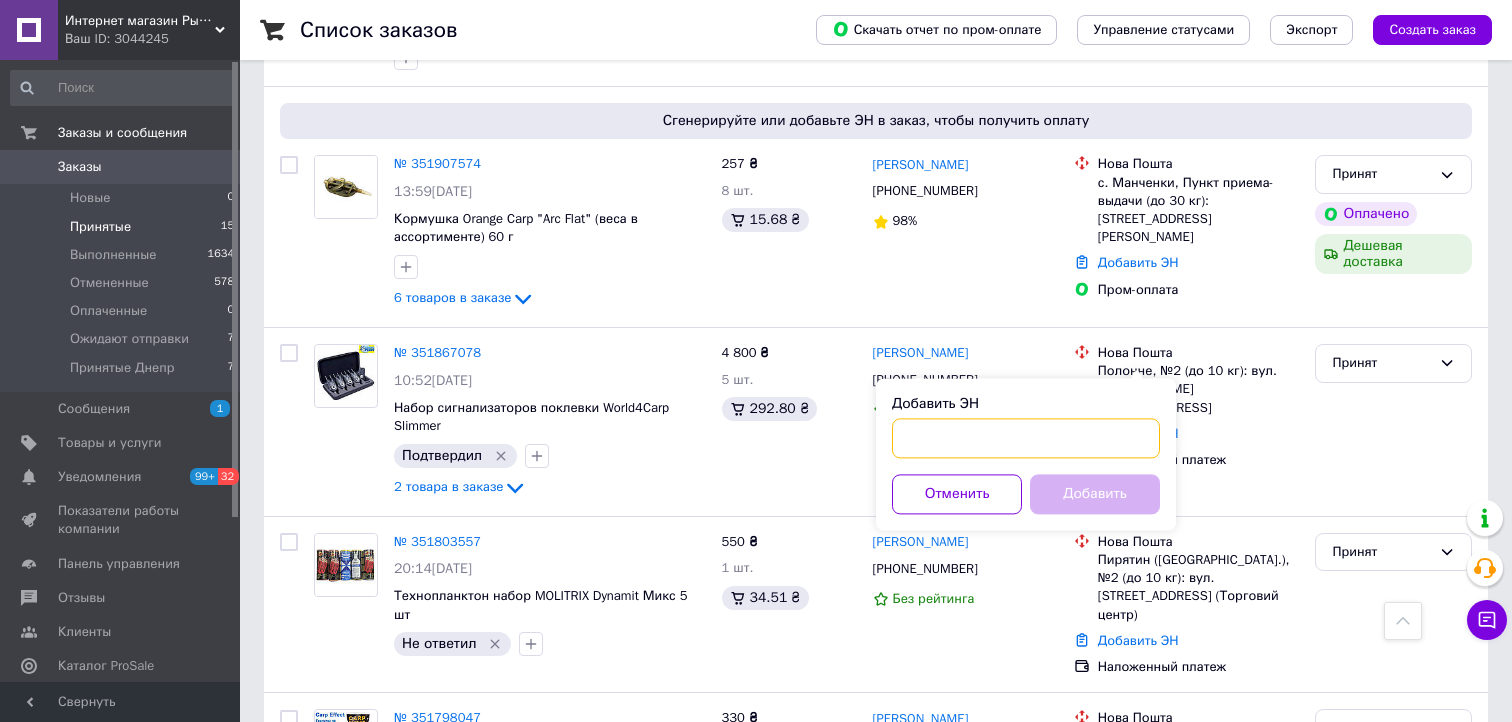 click on "Добавить ЭН" at bounding box center [1026, 438] 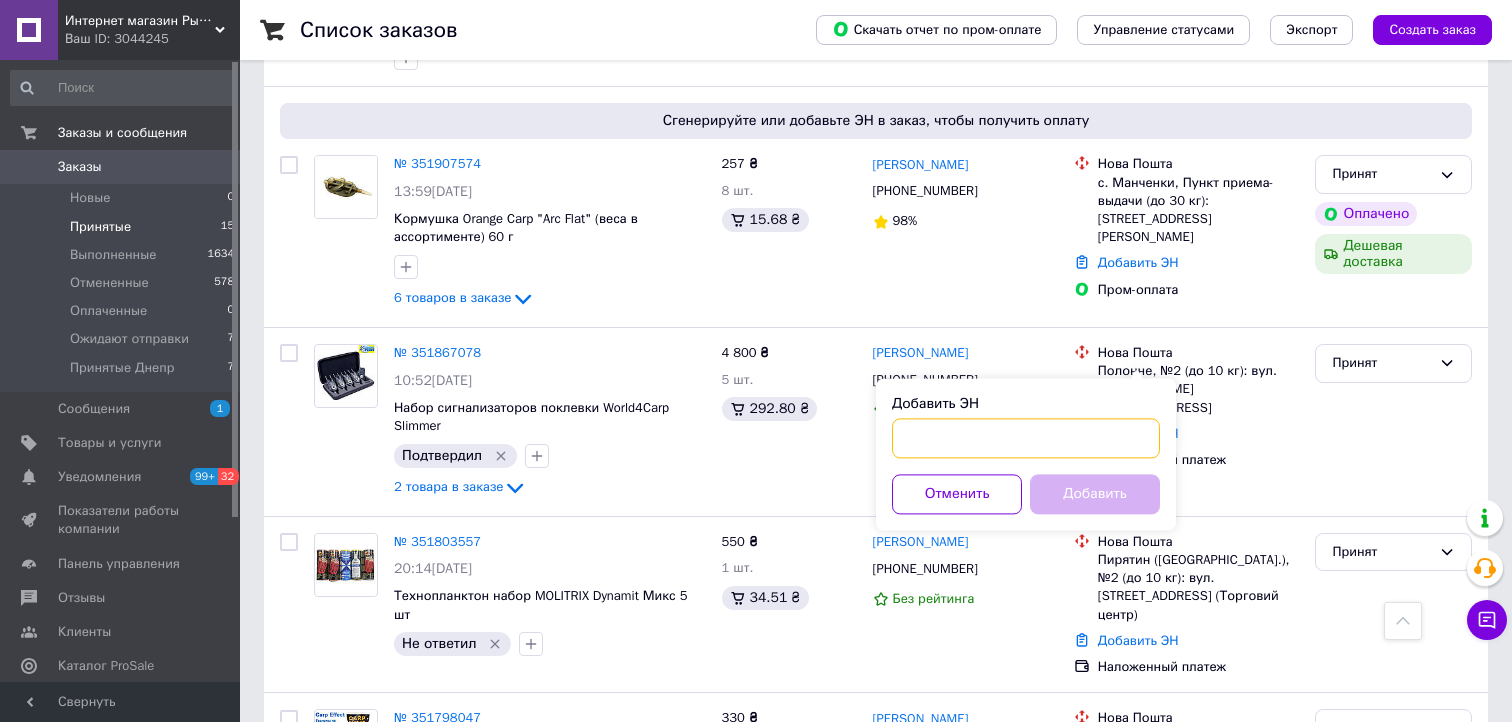 paste on "20451202697465" 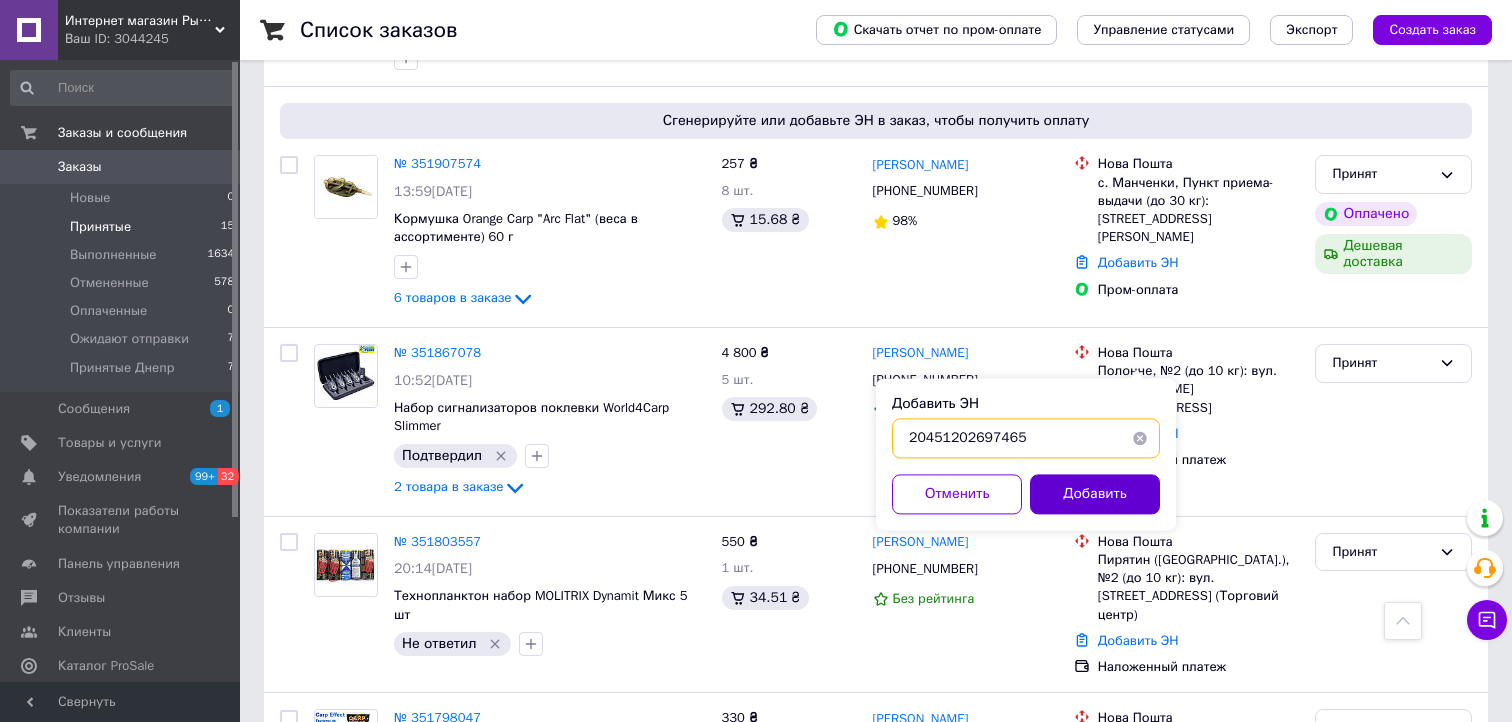 type on "20451202697465" 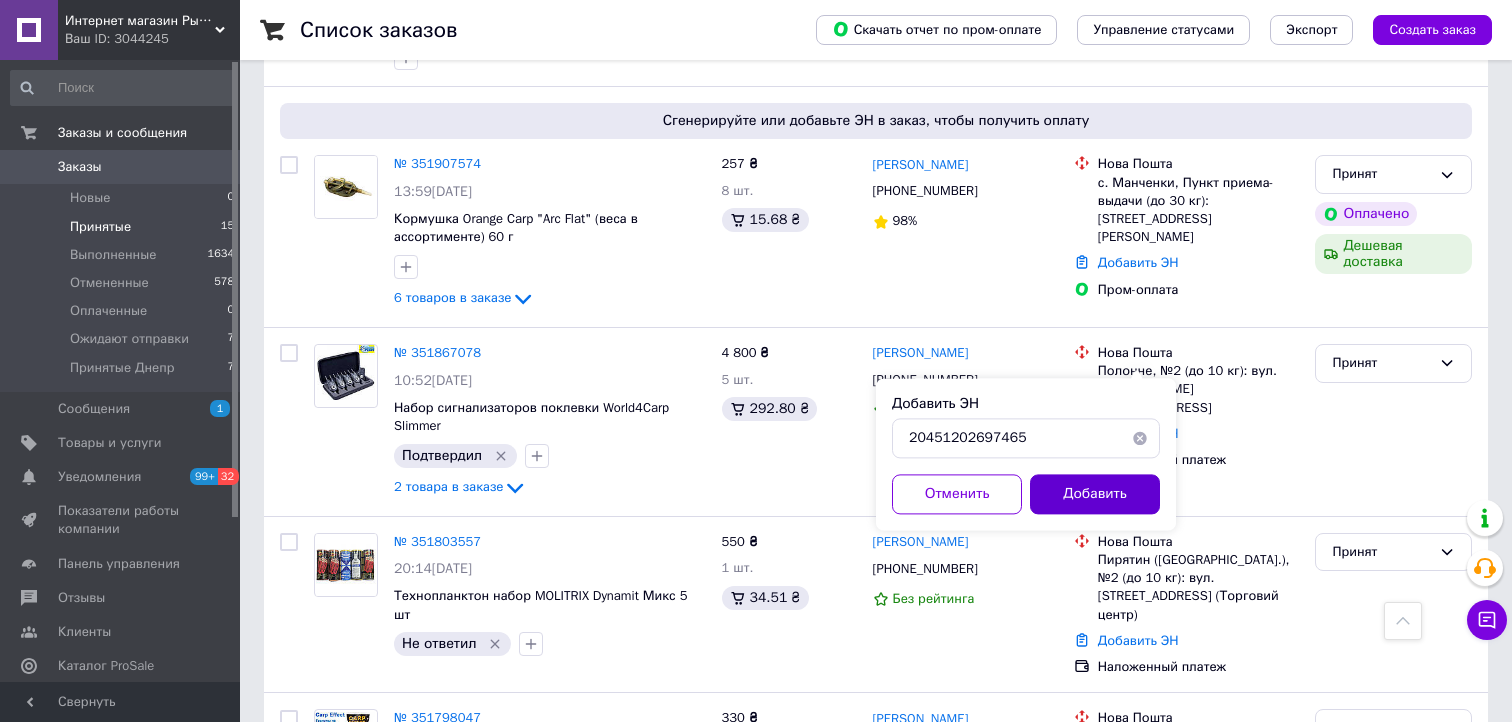 click on "Добавить" at bounding box center [1095, 494] 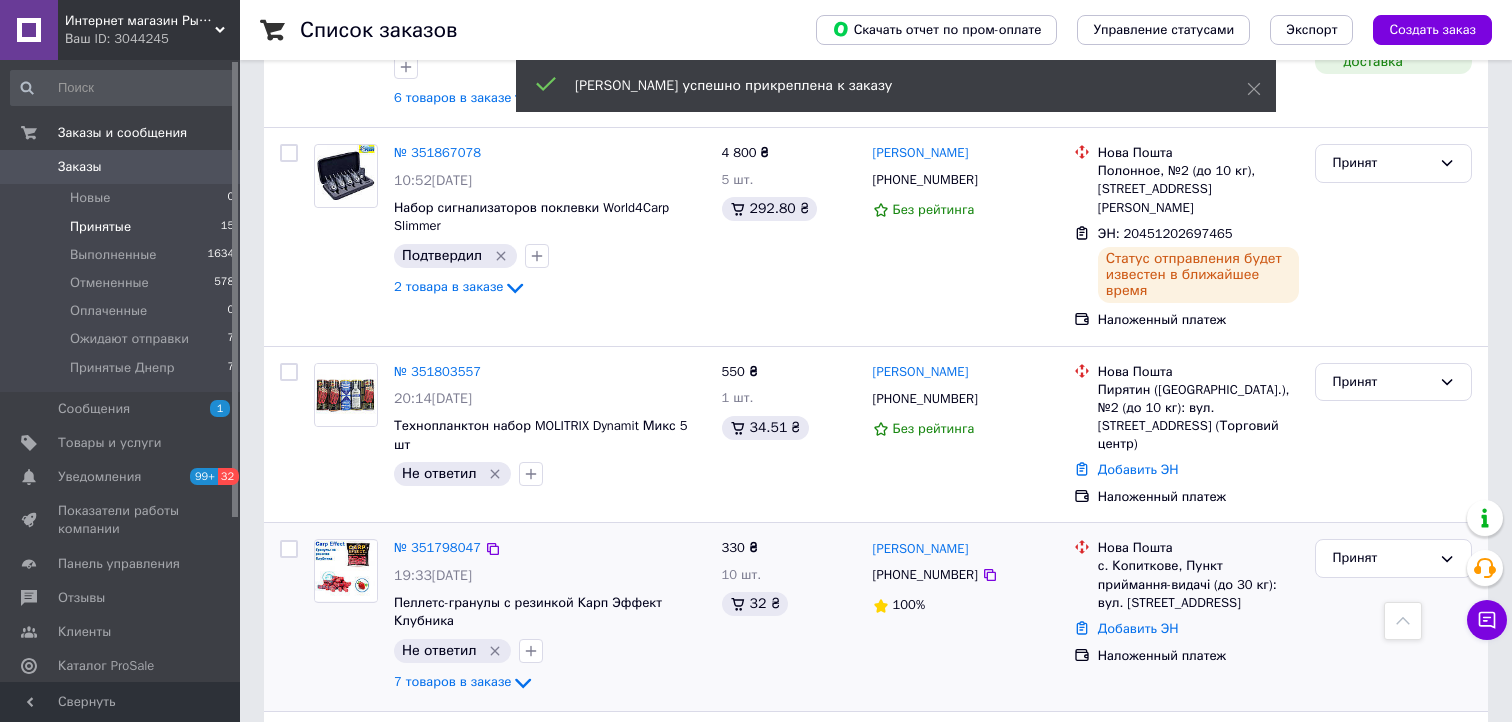 scroll, scrollTop: 2295, scrollLeft: 0, axis: vertical 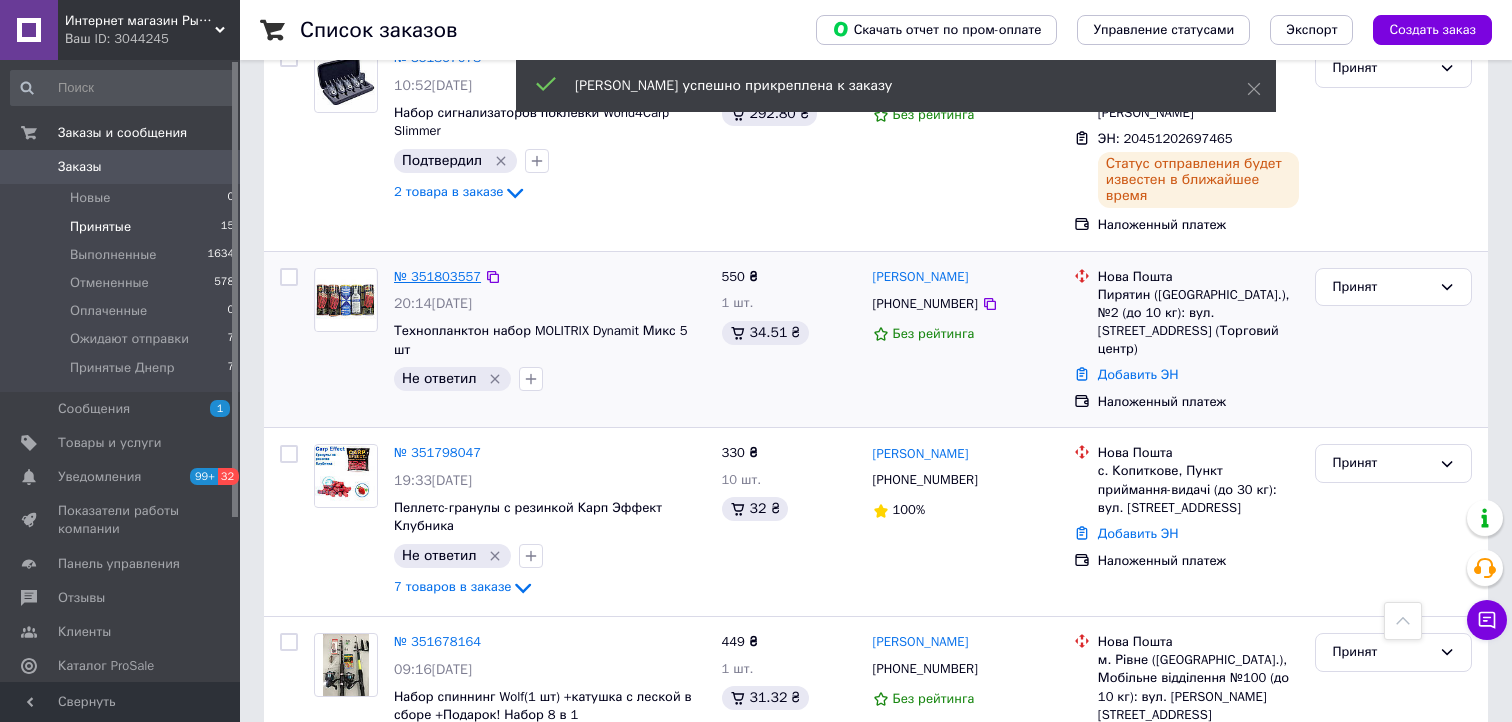 click on "№ 351803557" at bounding box center (437, 276) 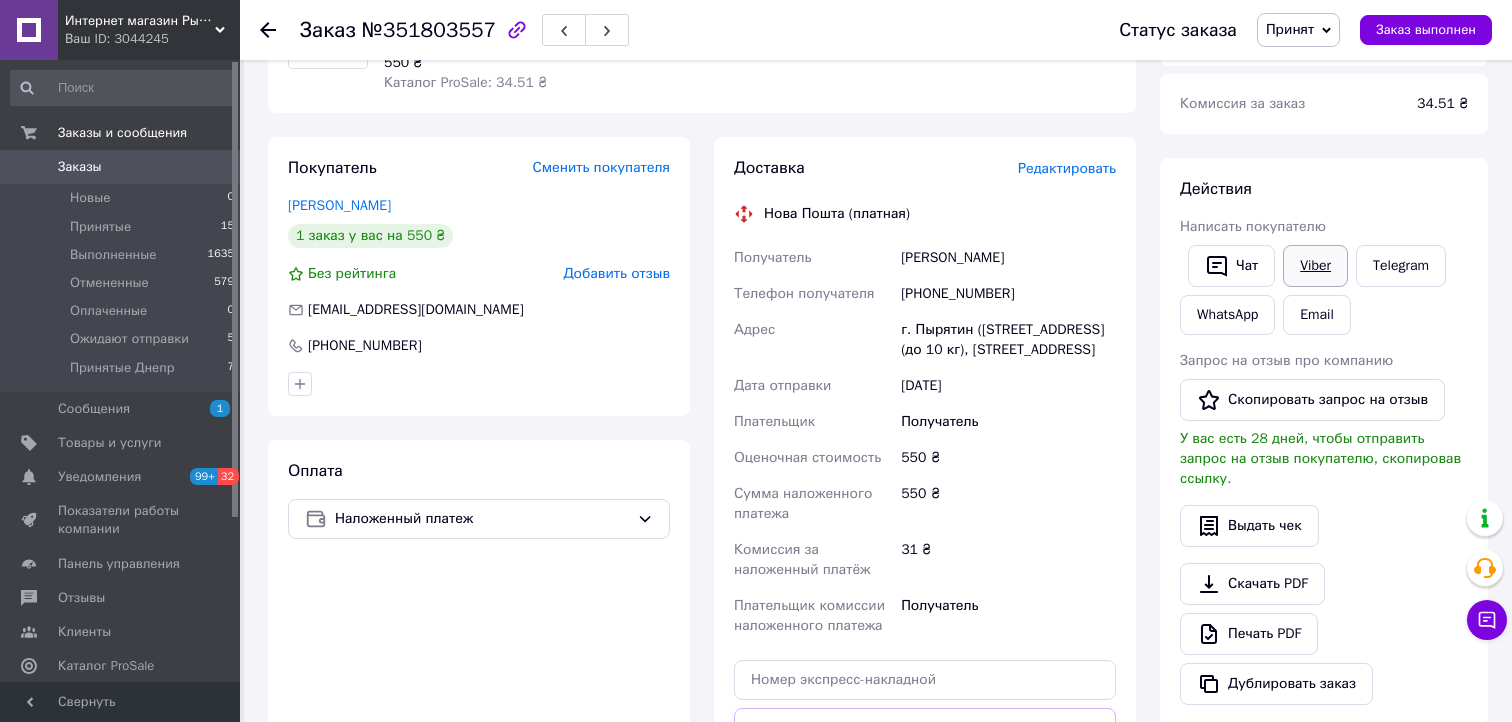 scroll, scrollTop: 142, scrollLeft: 0, axis: vertical 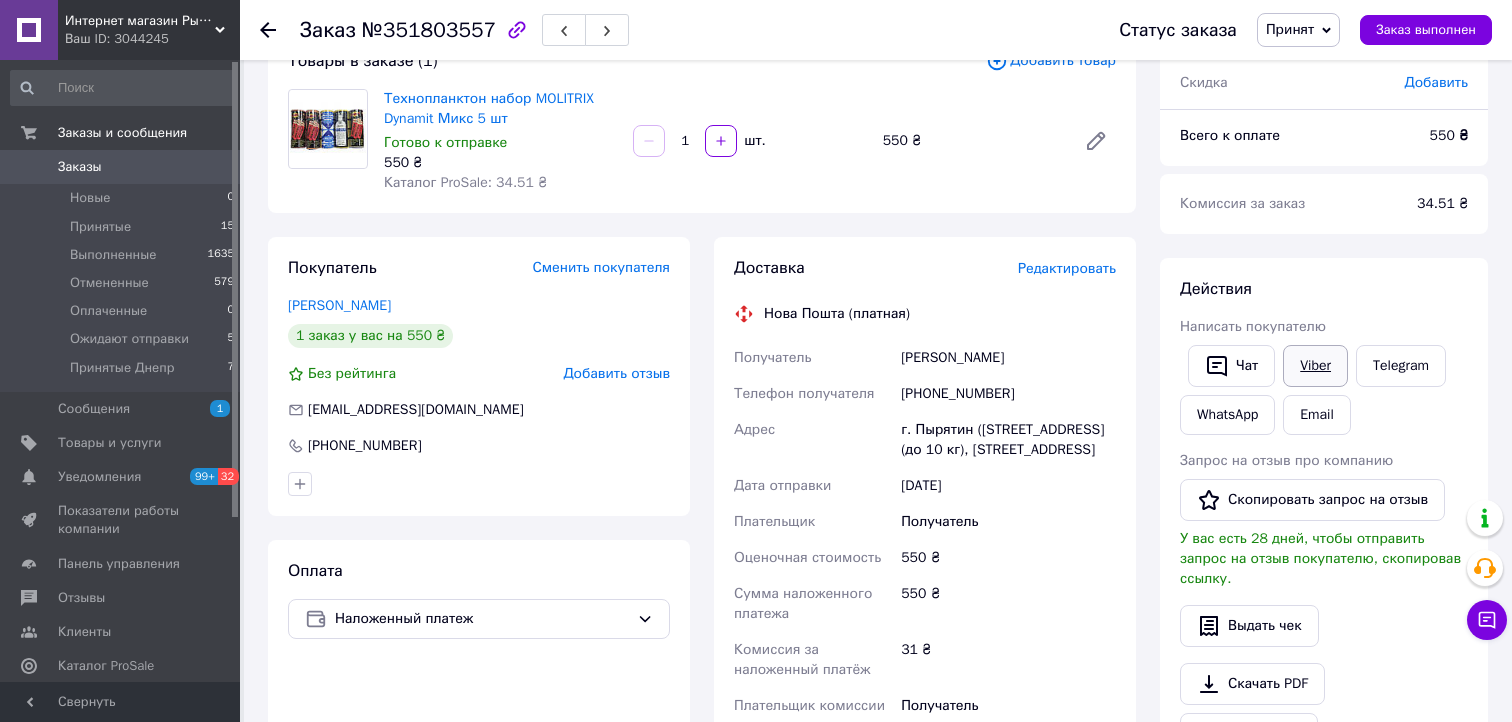 click on "Viber" at bounding box center [1315, 366] 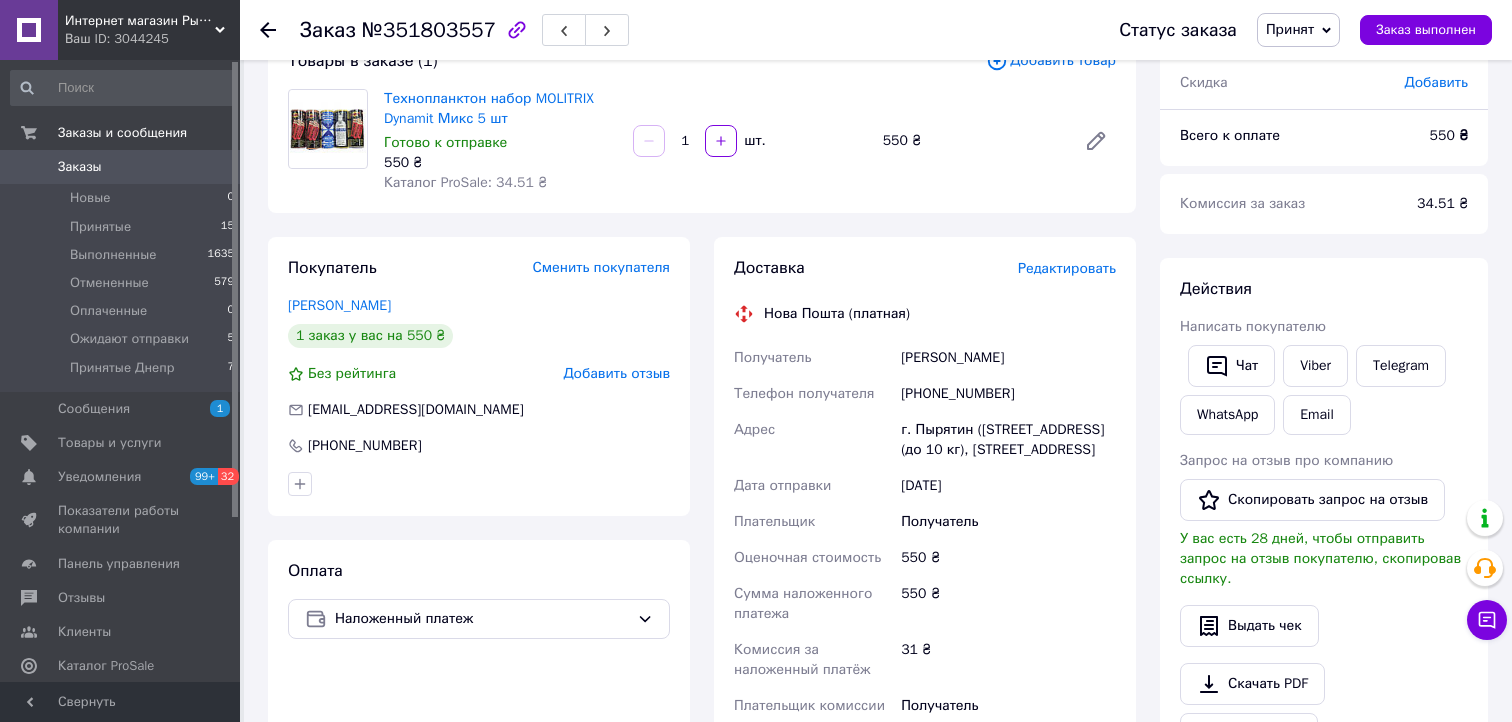 click on "Выдать чек" at bounding box center (1324, 626) 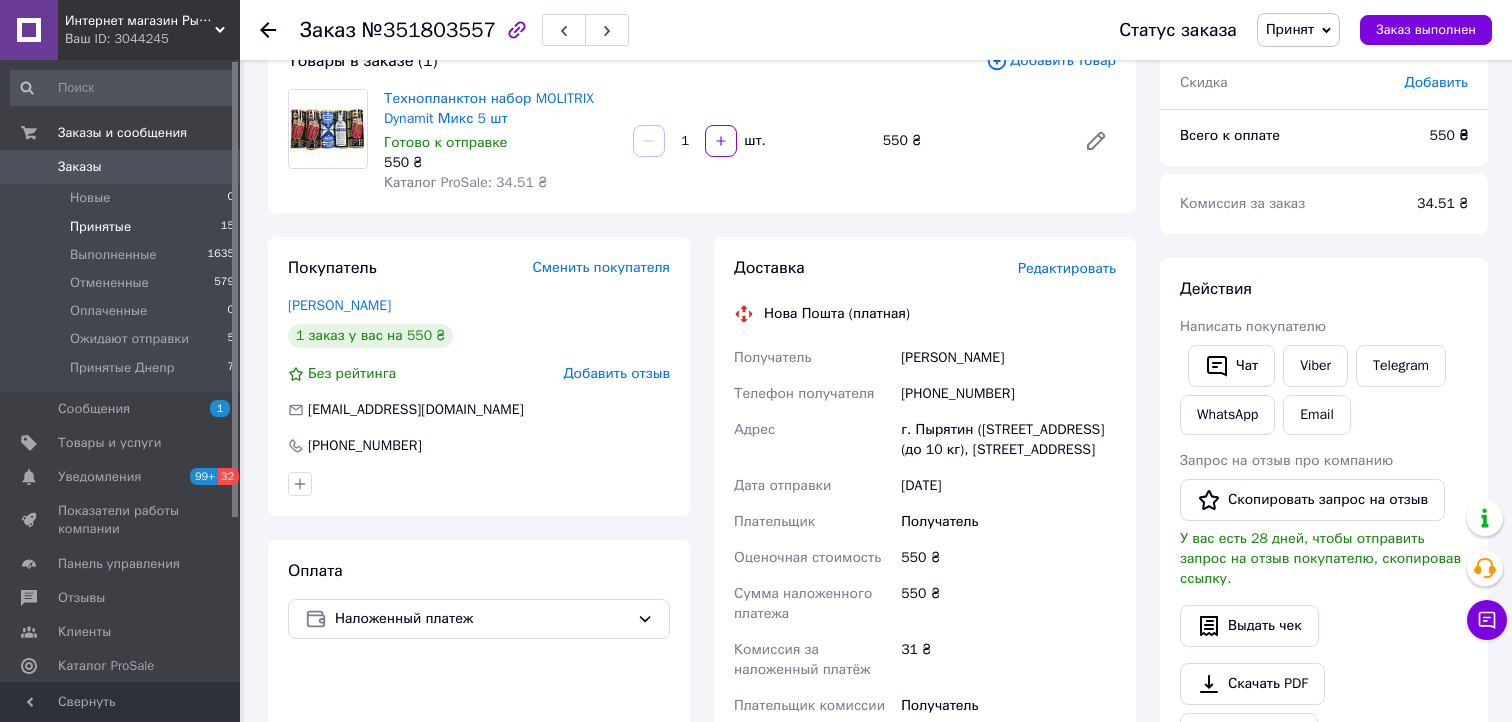 click on "Принятые" at bounding box center (100, 227) 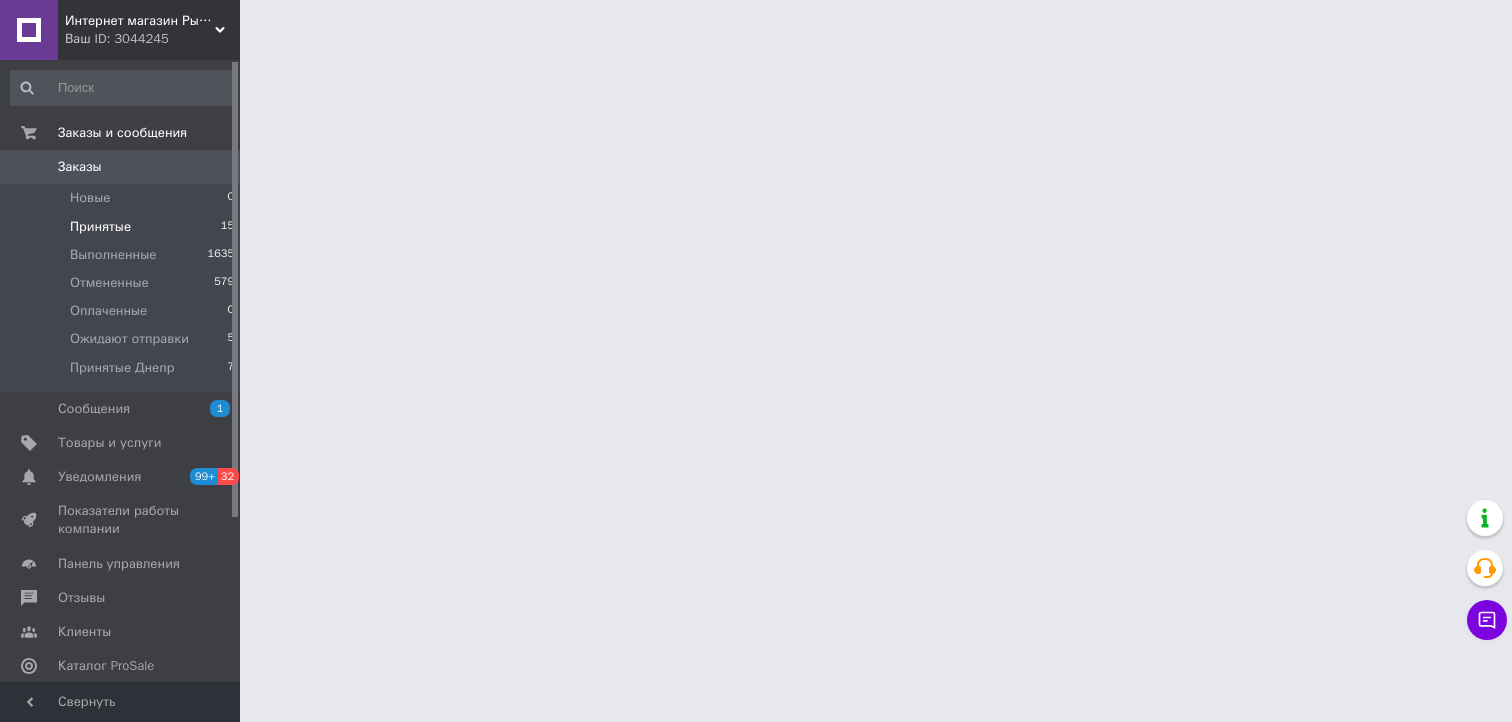 scroll, scrollTop: 0, scrollLeft: 0, axis: both 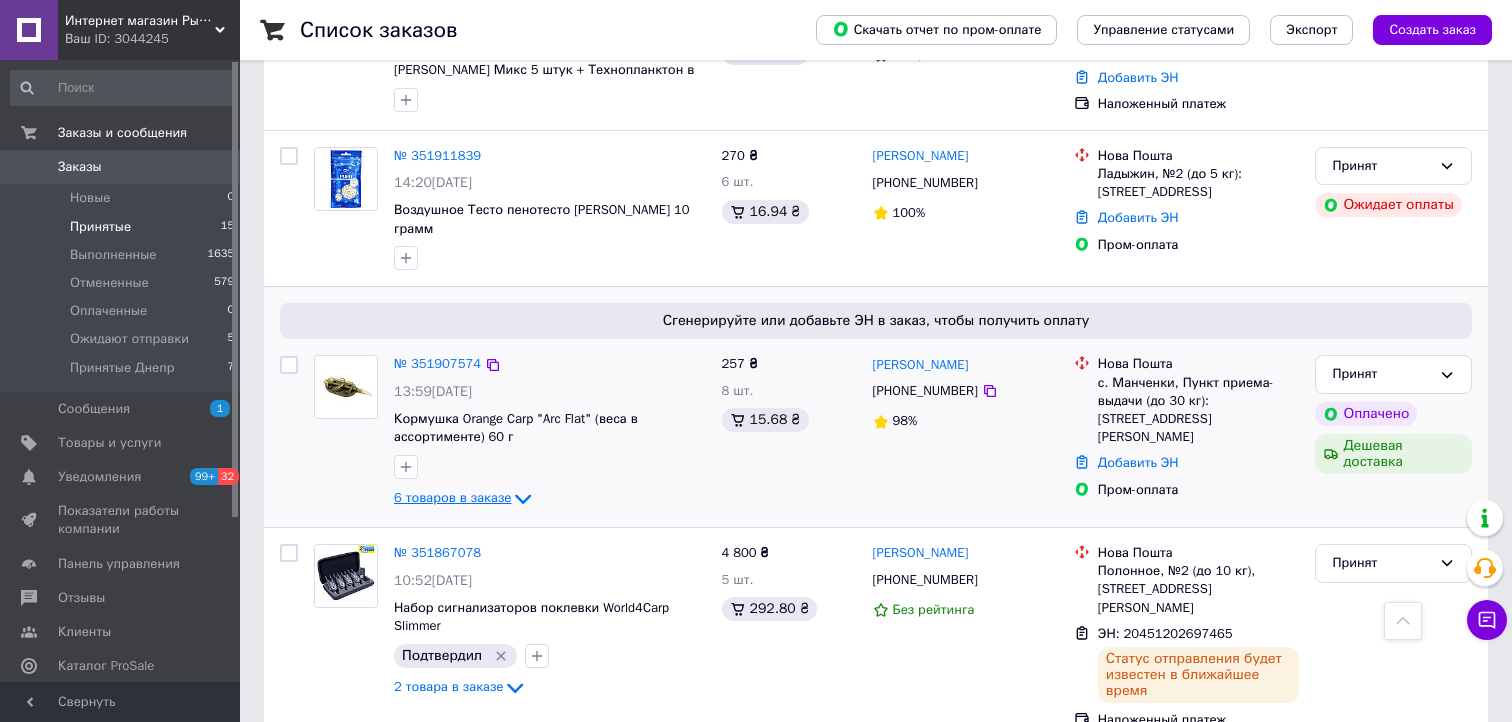 click on "6 товаров в заказе" at bounding box center (452, 498) 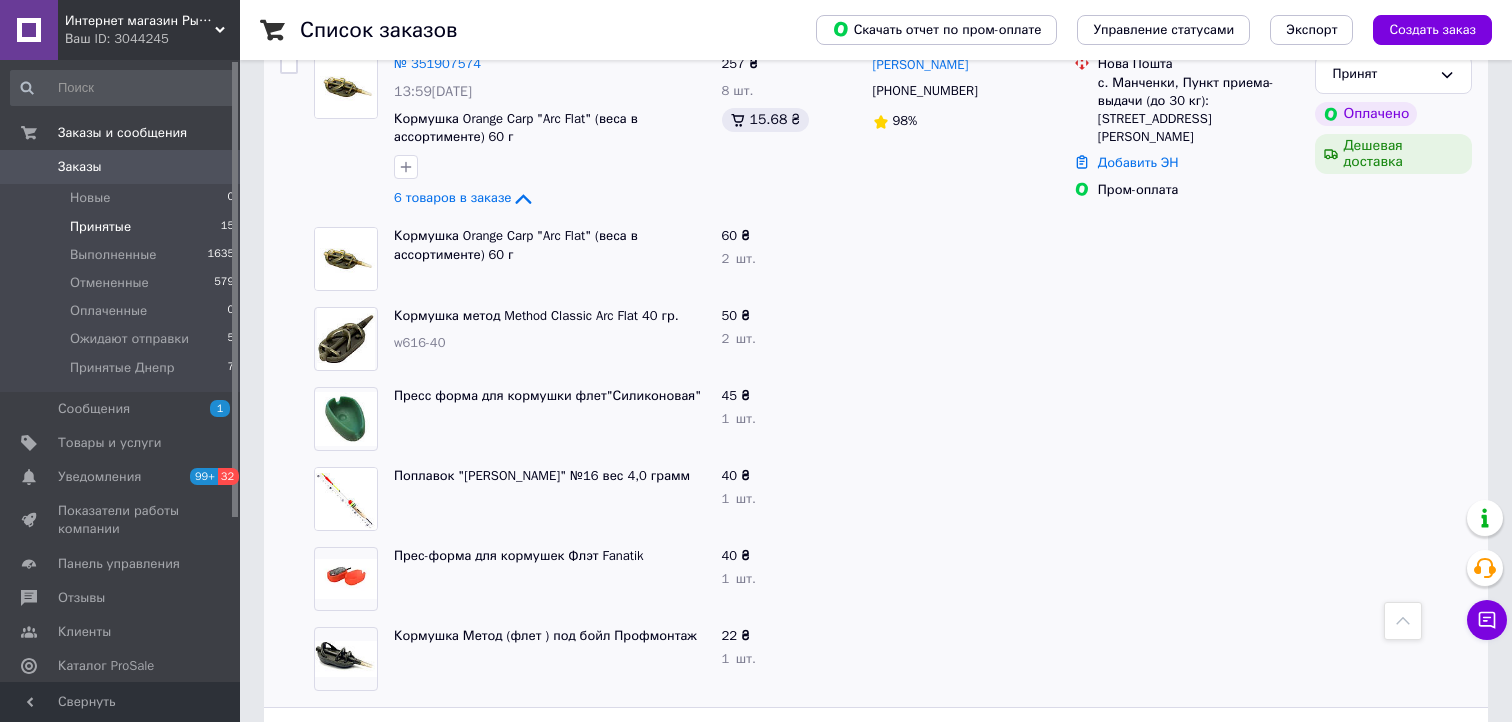 scroll, scrollTop: 2200, scrollLeft: 0, axis: vertical 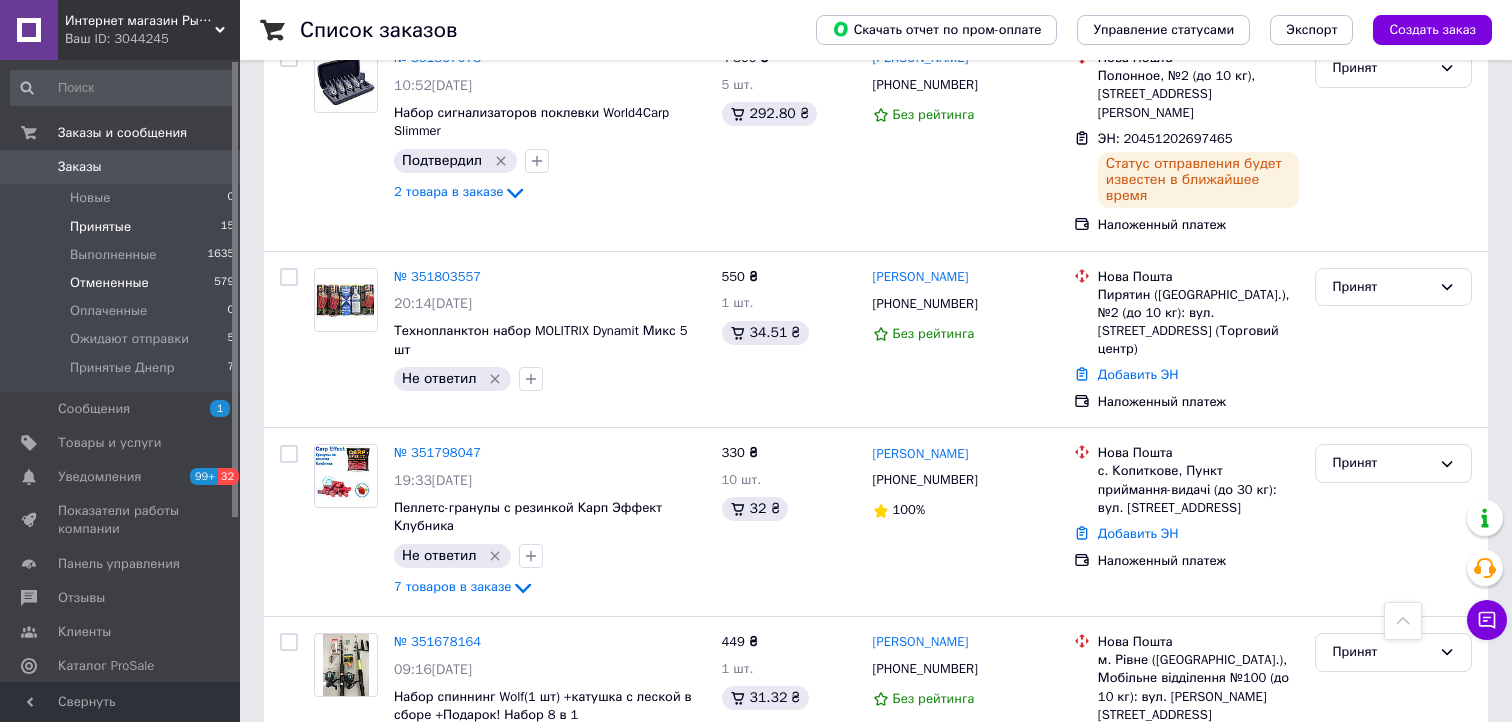 click on "Отмененные" at bounding box center (109, 283) 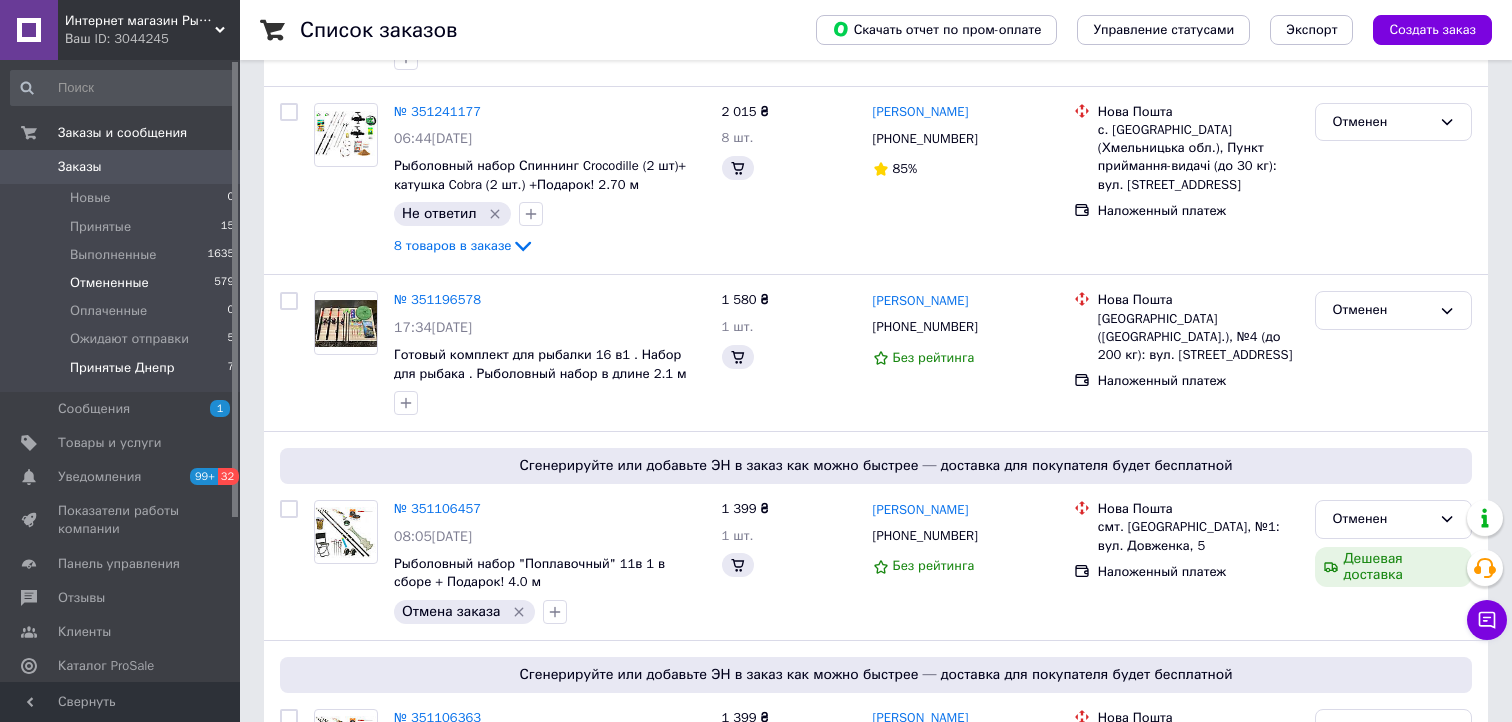 scroll, scrollTop: 0, scrollLeft: 0, axis: both 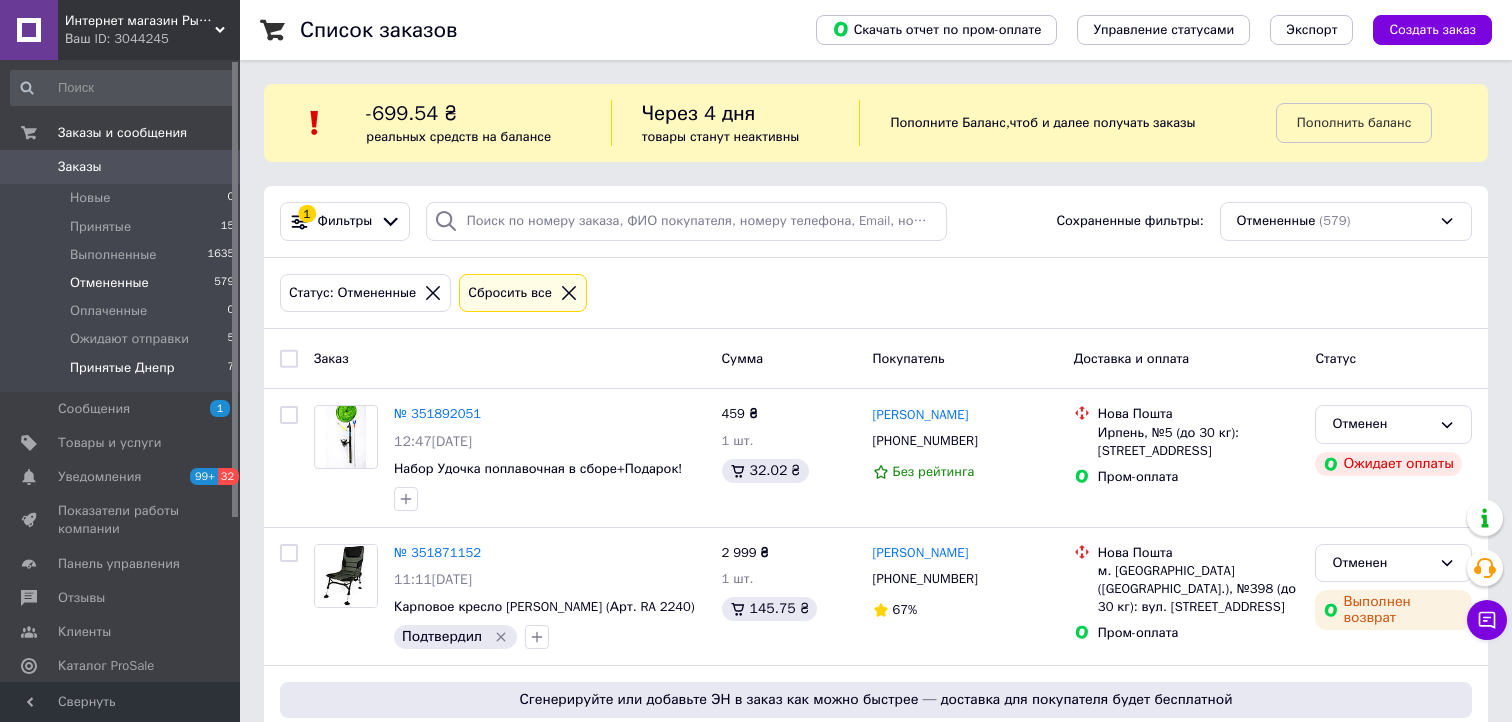 click on "Принятые Днепр" at bounding box center [122, 368] 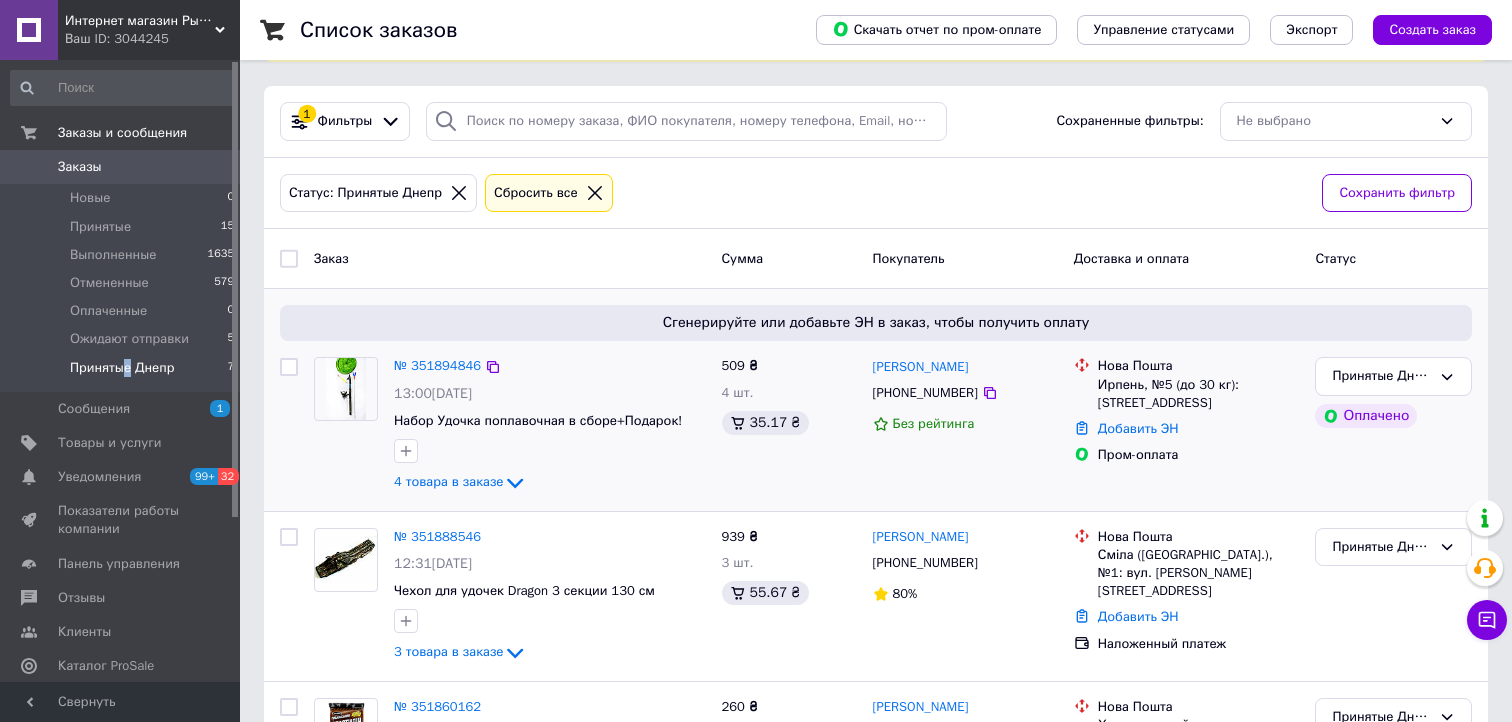 scroll, scrollTop: 200, scrollLeft: 0, axis: vertical 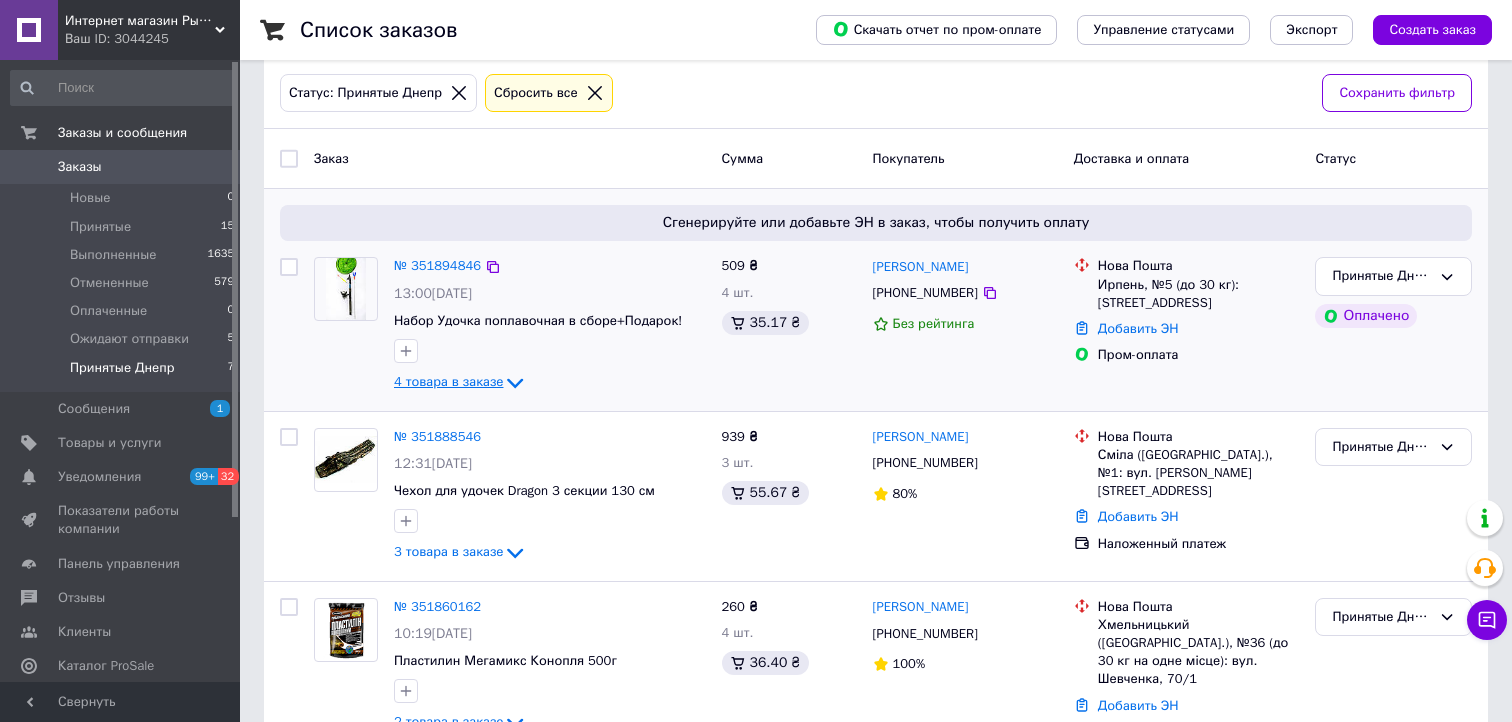 click on "4 товара в заказе" at bounding box center [448, 381] 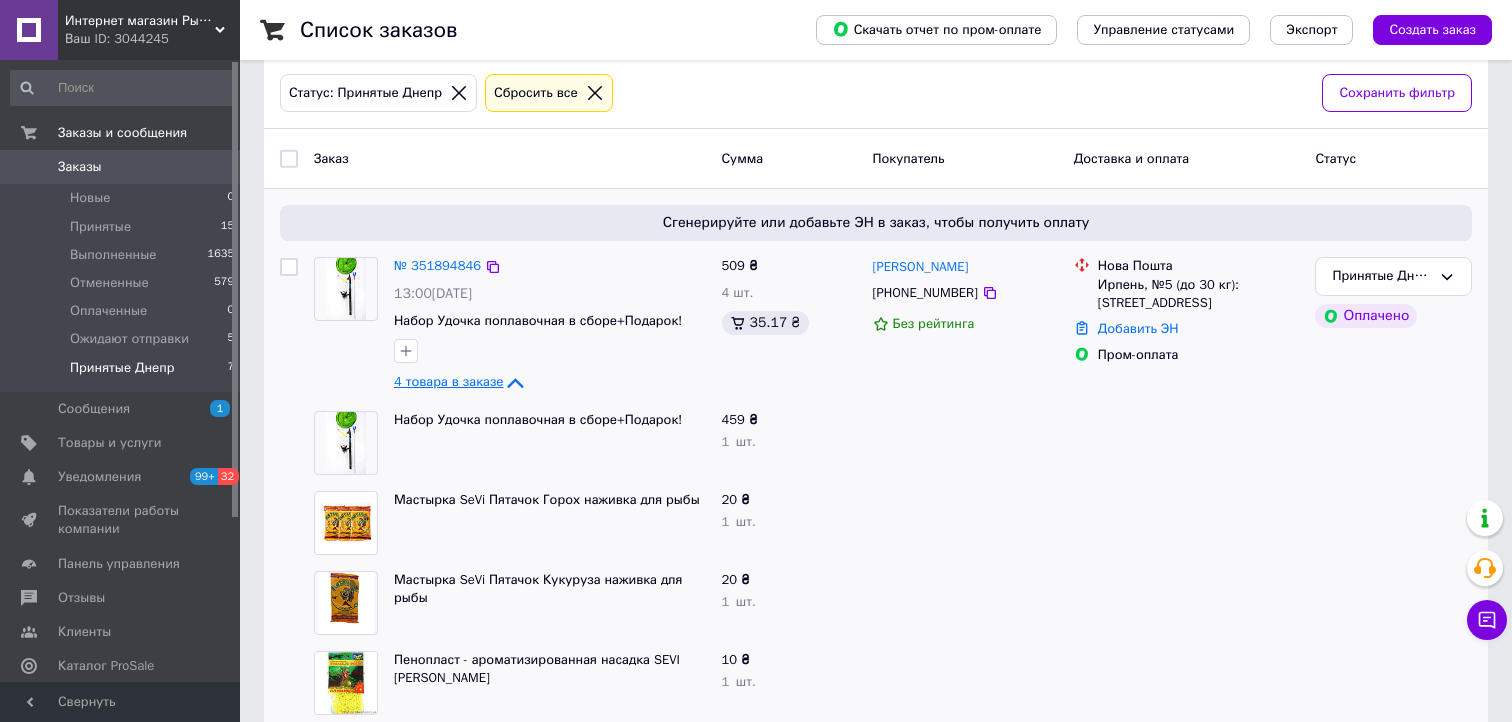 click on "4 товара в заказе" at bounding box center [448, 381] 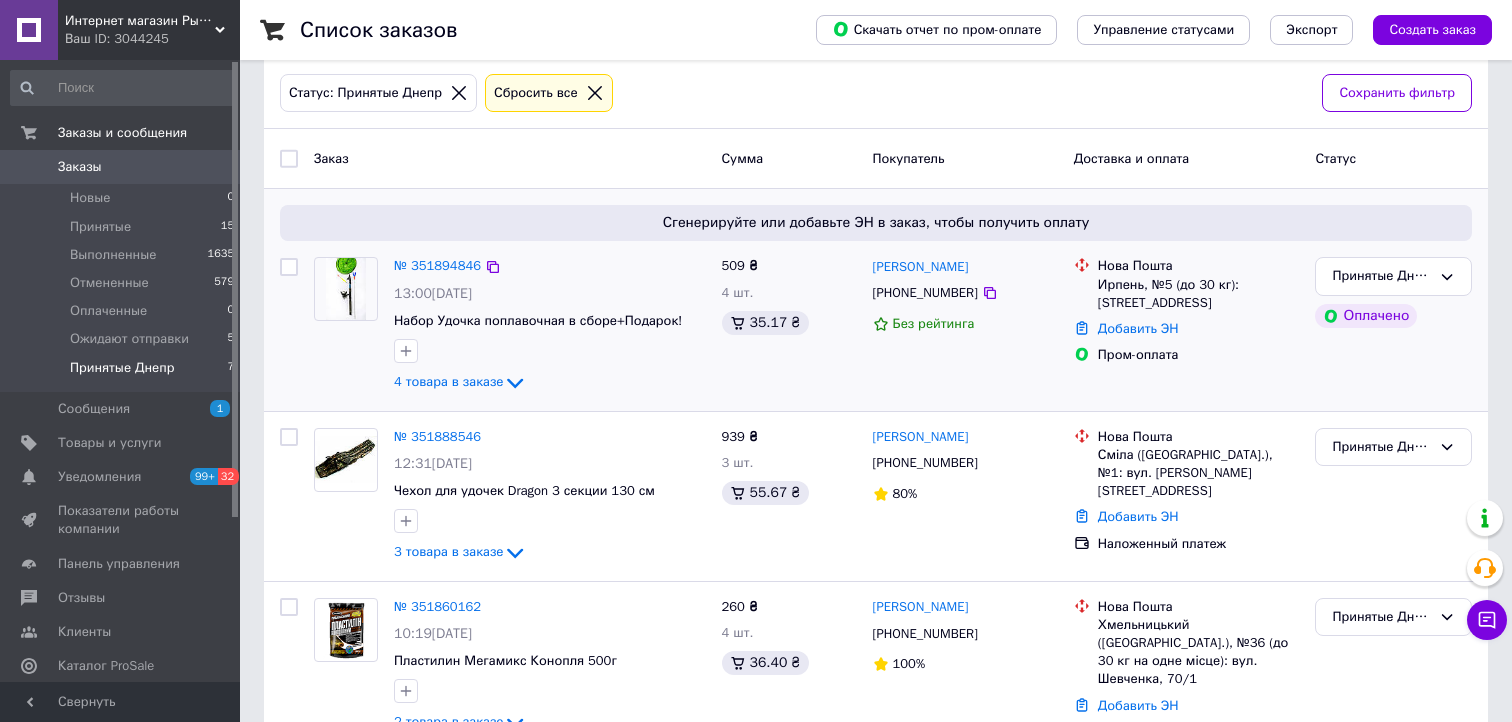 scroll, scrollTop: 400, scrollLeft: 0, axis: vertical 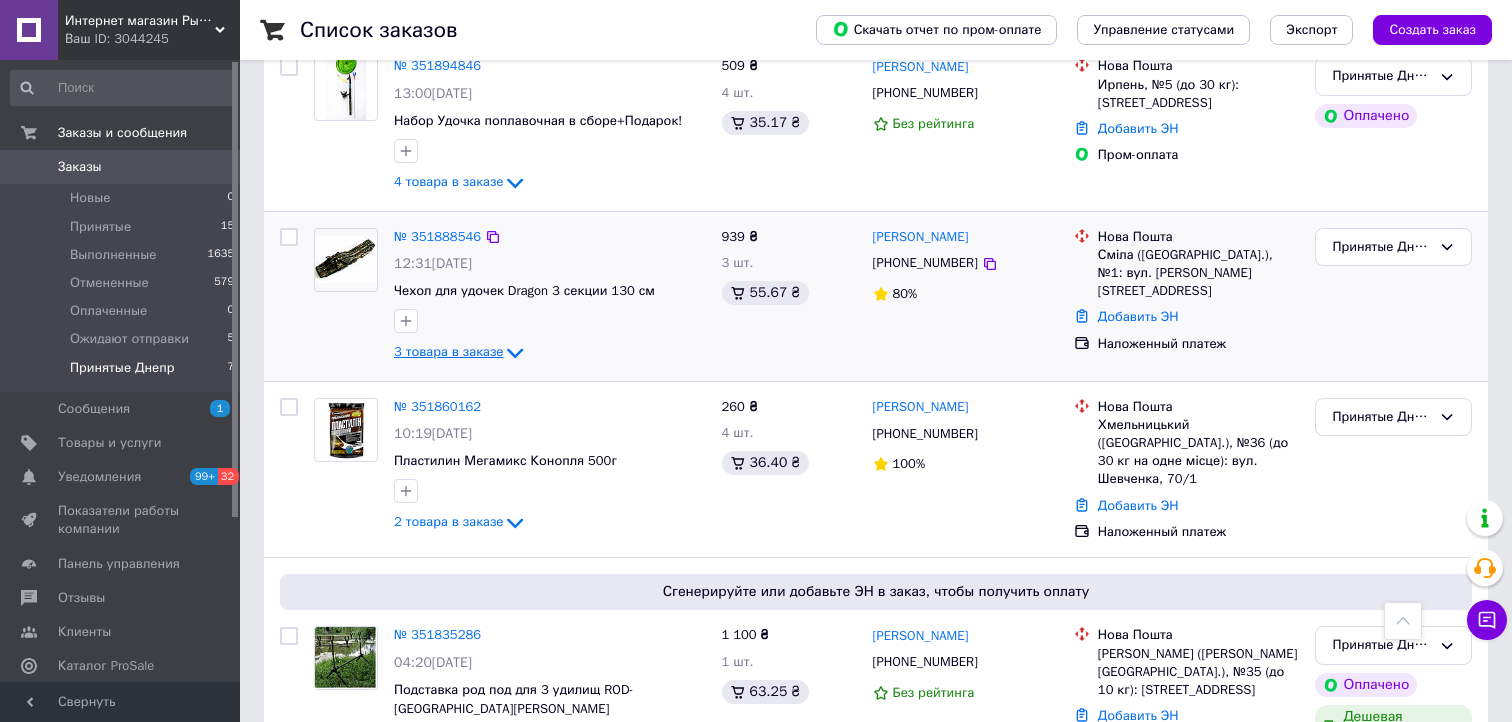 click on "3 товара в заказе" at bounding box center (448, 351) 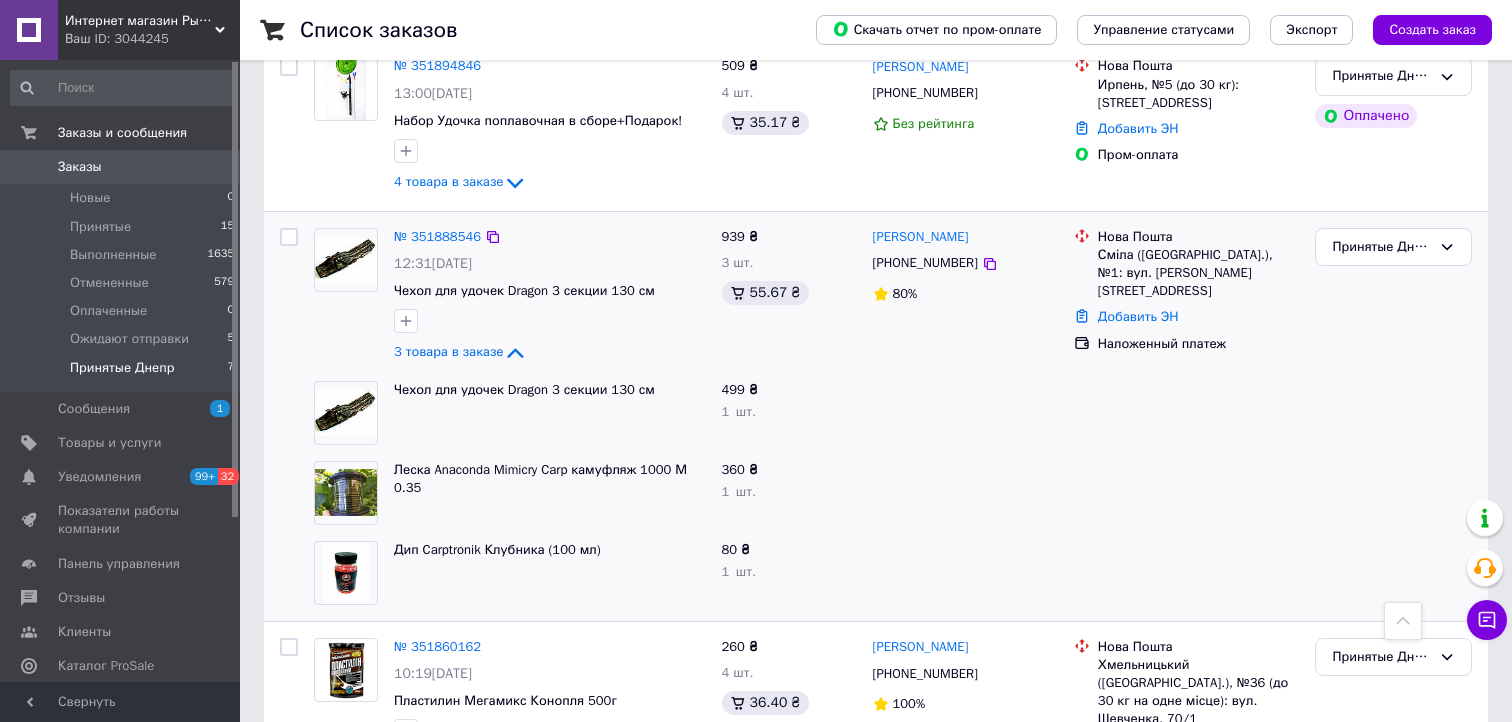 scroll, scrollTop: 500, scrollLeft: 0, axis: vertical 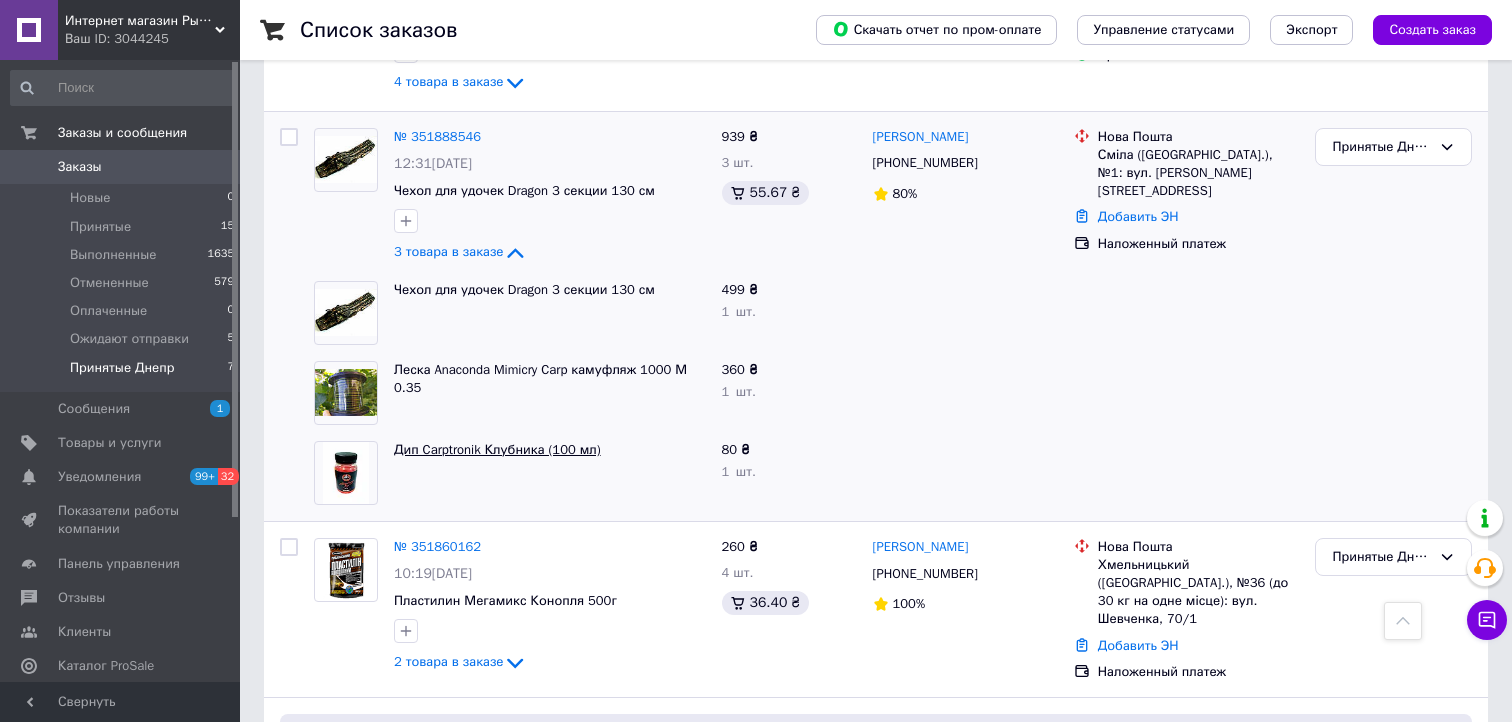 click on "Дип Carptronik Клубника (100 мл)" at bounding box center (497, 449) 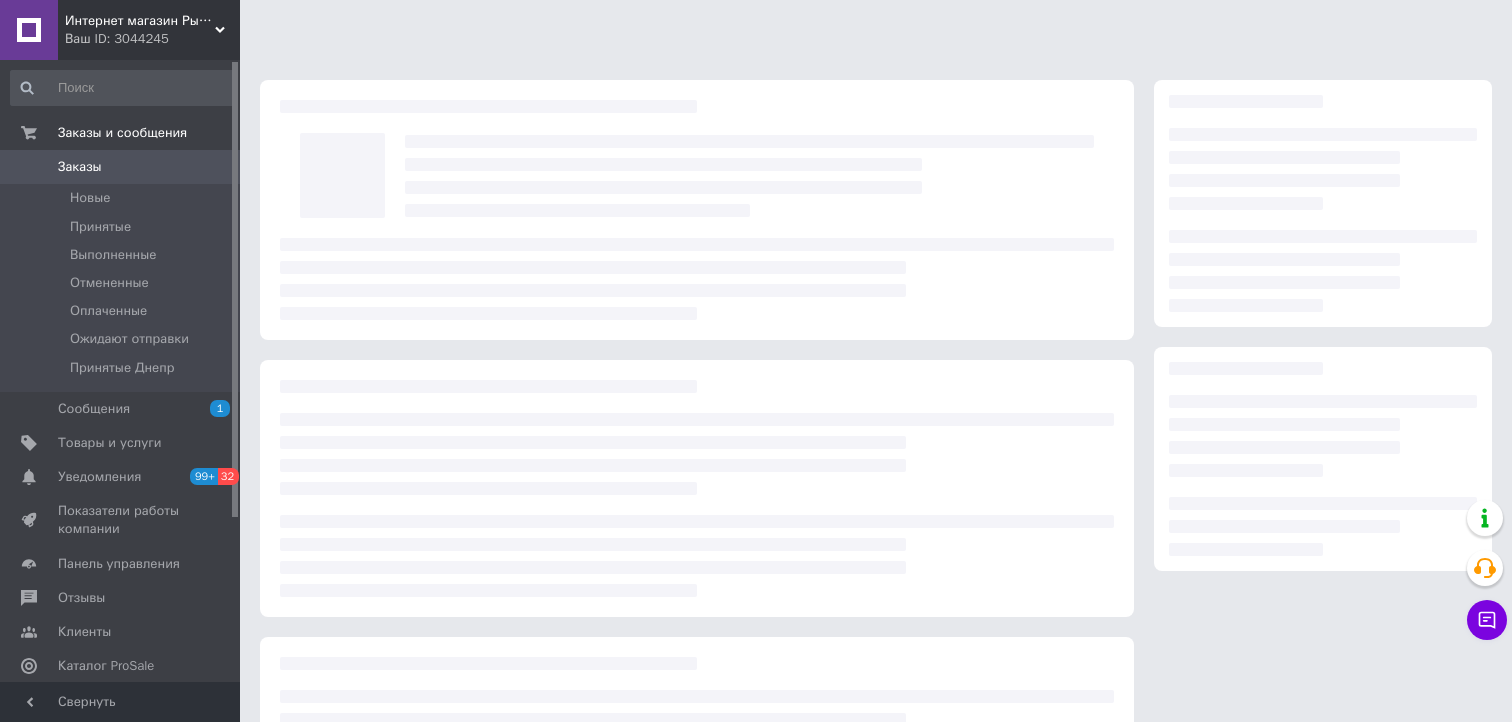 scroll, scrollTop: 0, scrollLeft: 0, axis: both 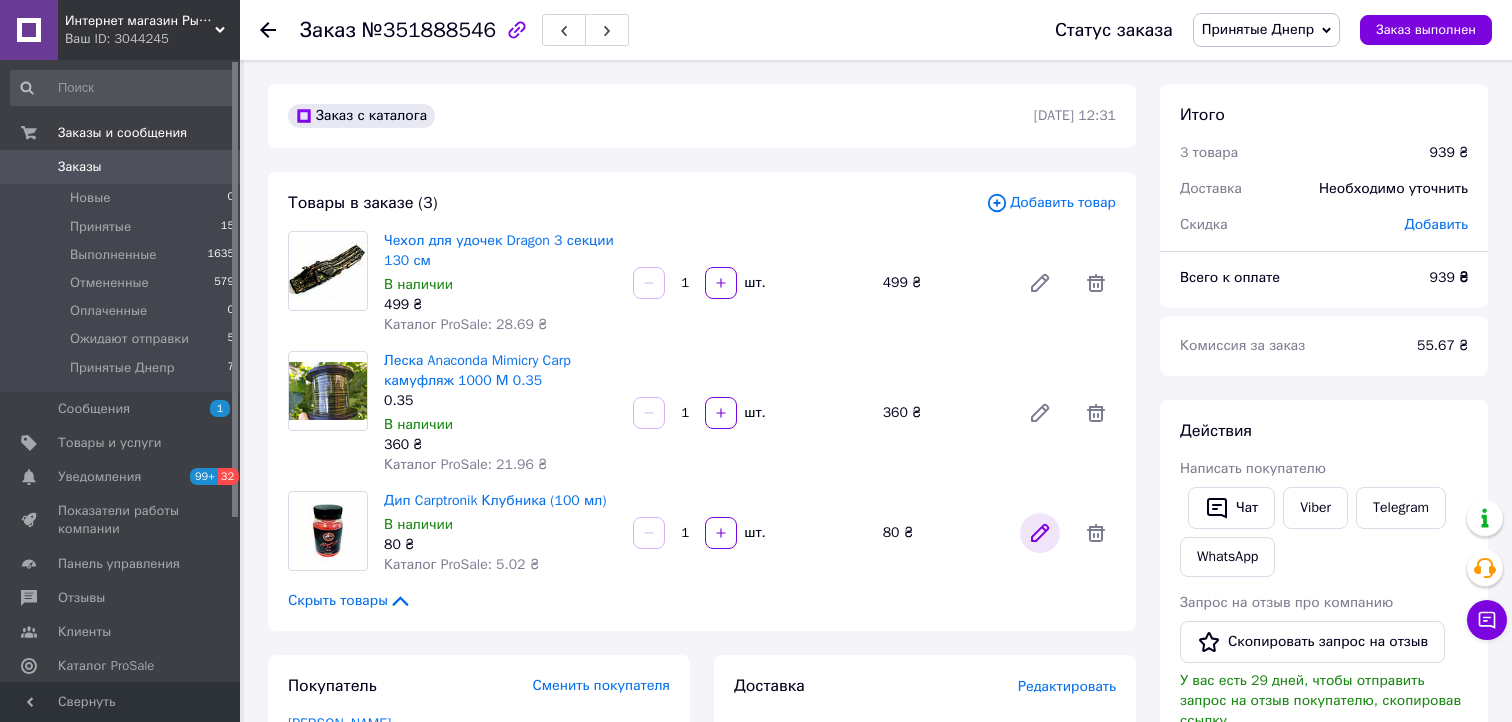 click 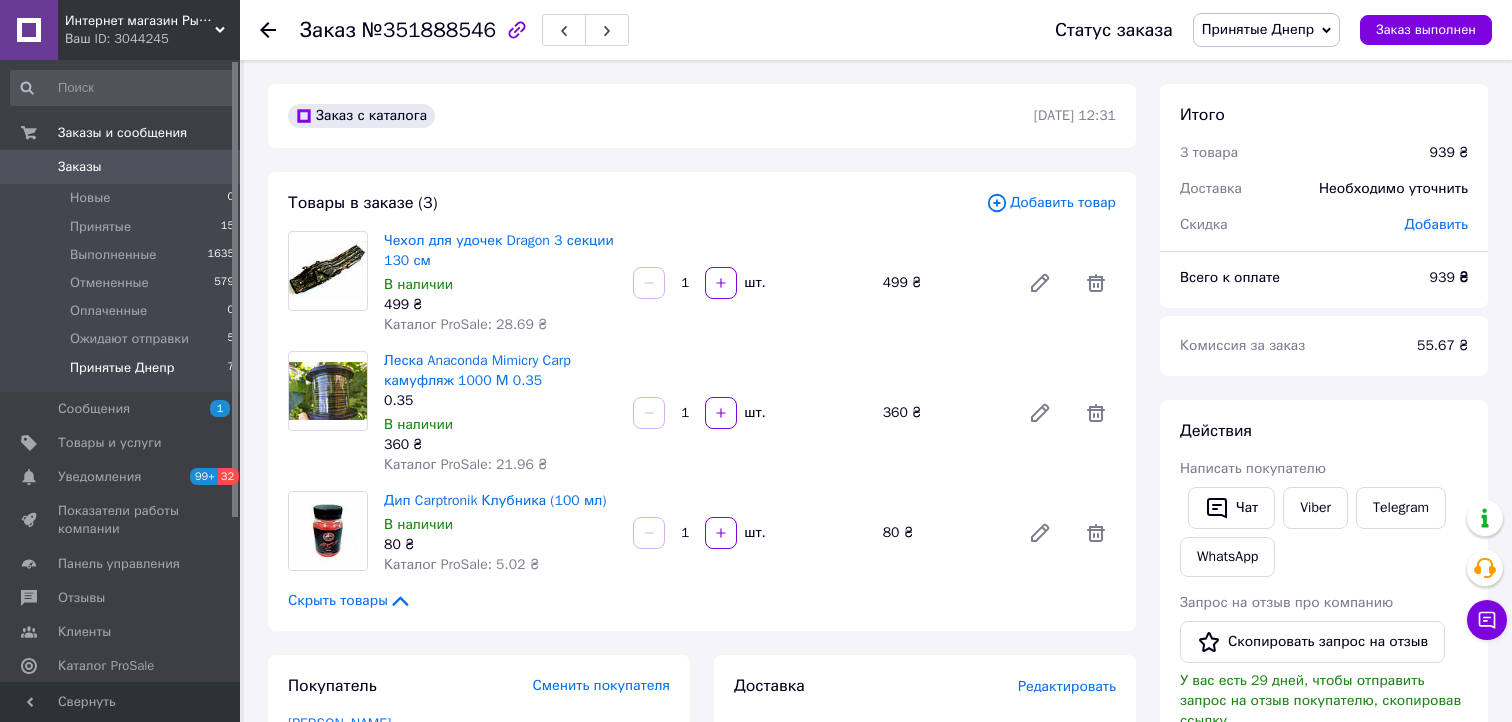 click on "Принятые Днепр" at bounding box center [122, 368] 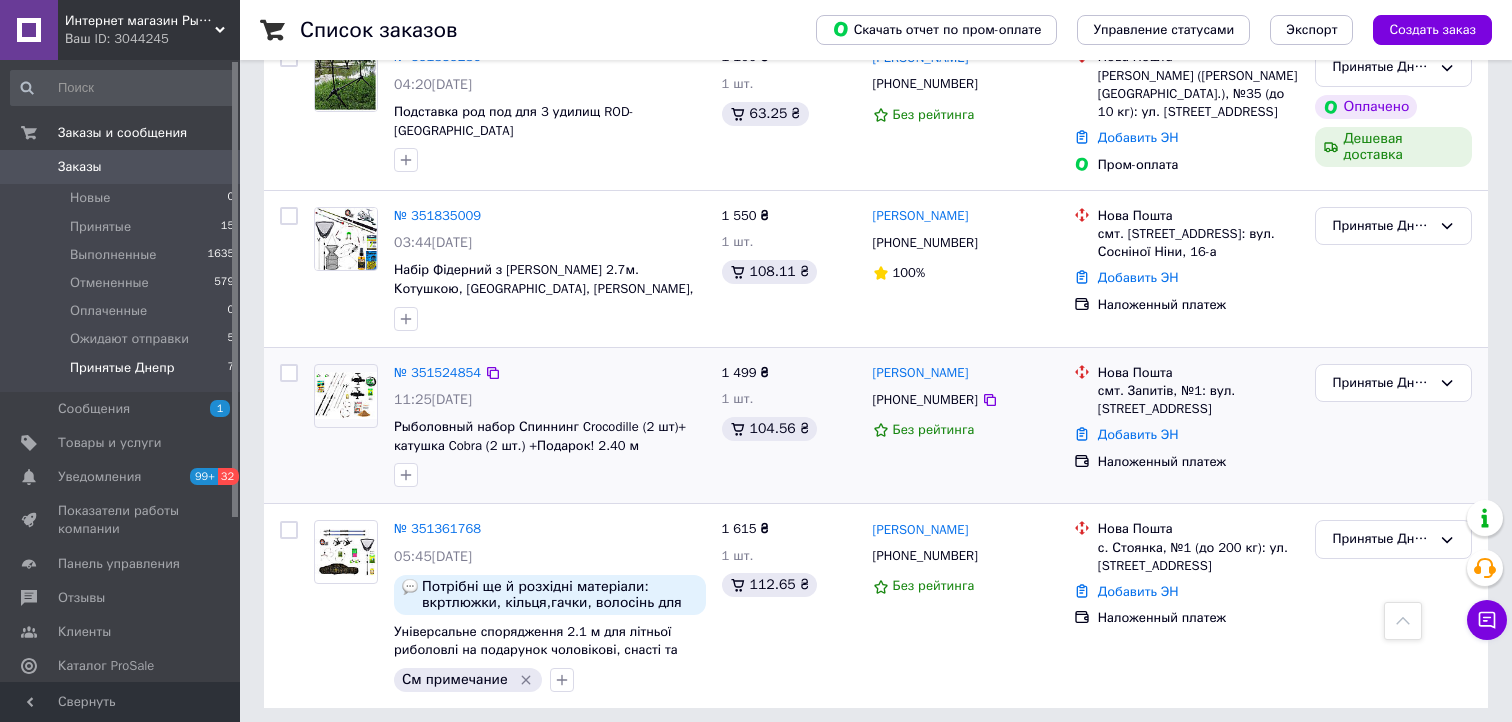 scroll, scrollTop: 778, scrollLeft: 0, axis: vertical 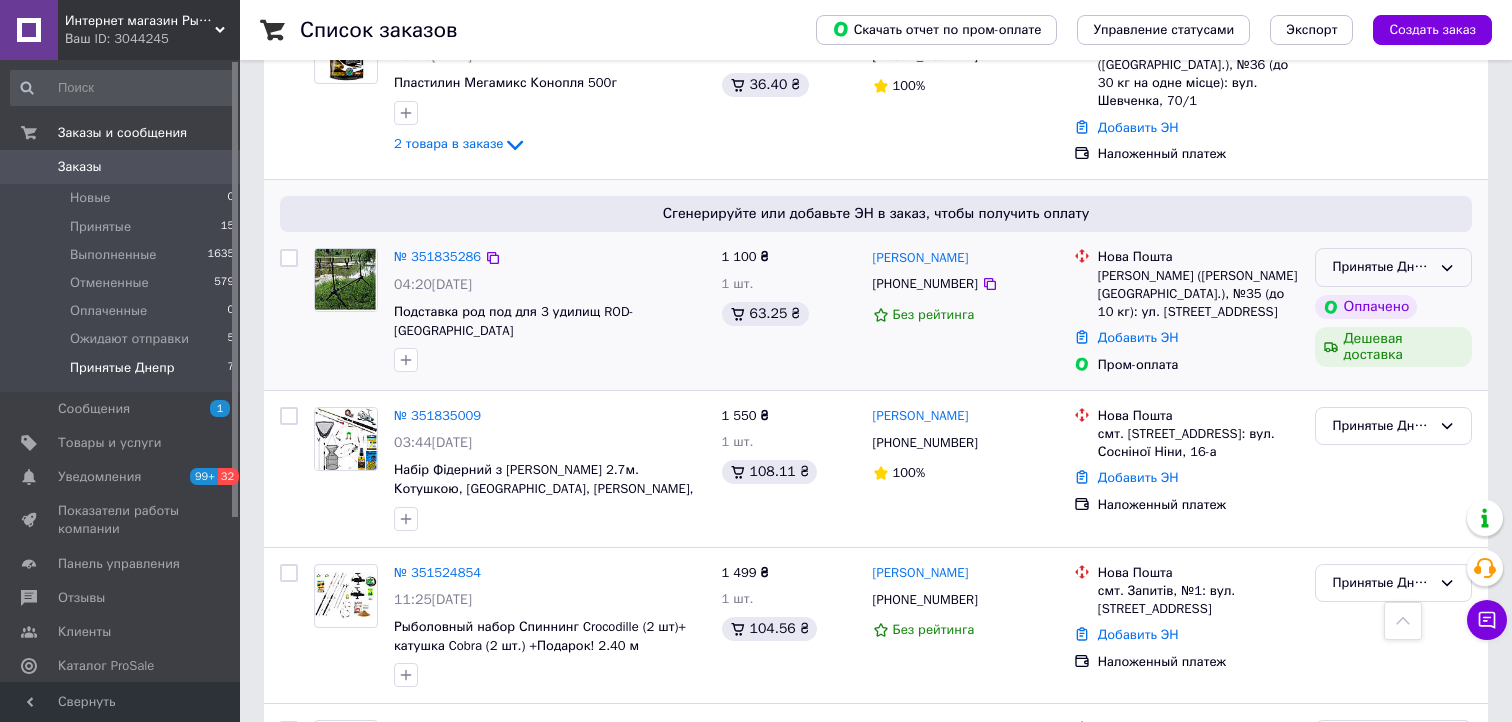 click on "Принятые Днепр" at bounding box center (1381, 267) 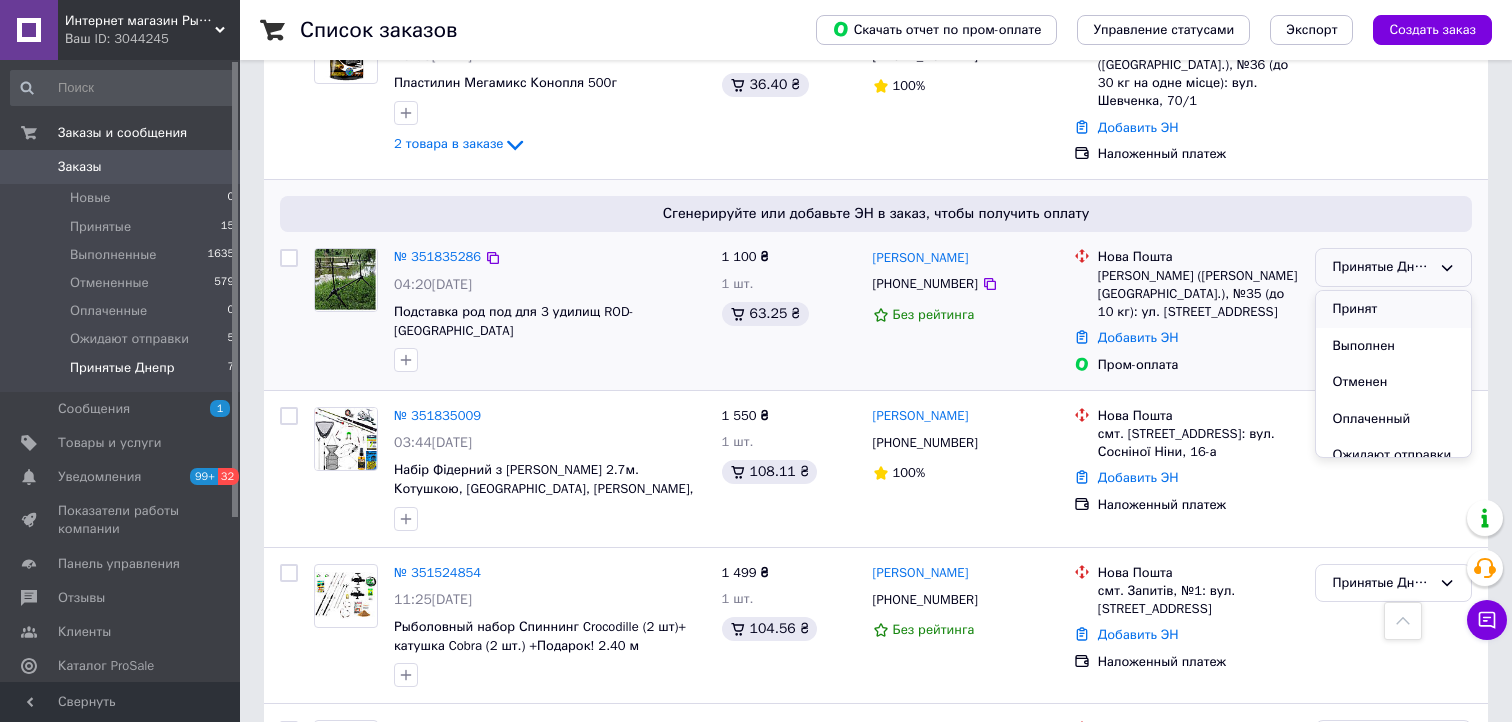 click on "Принят" at bounding box center [1393, 309] 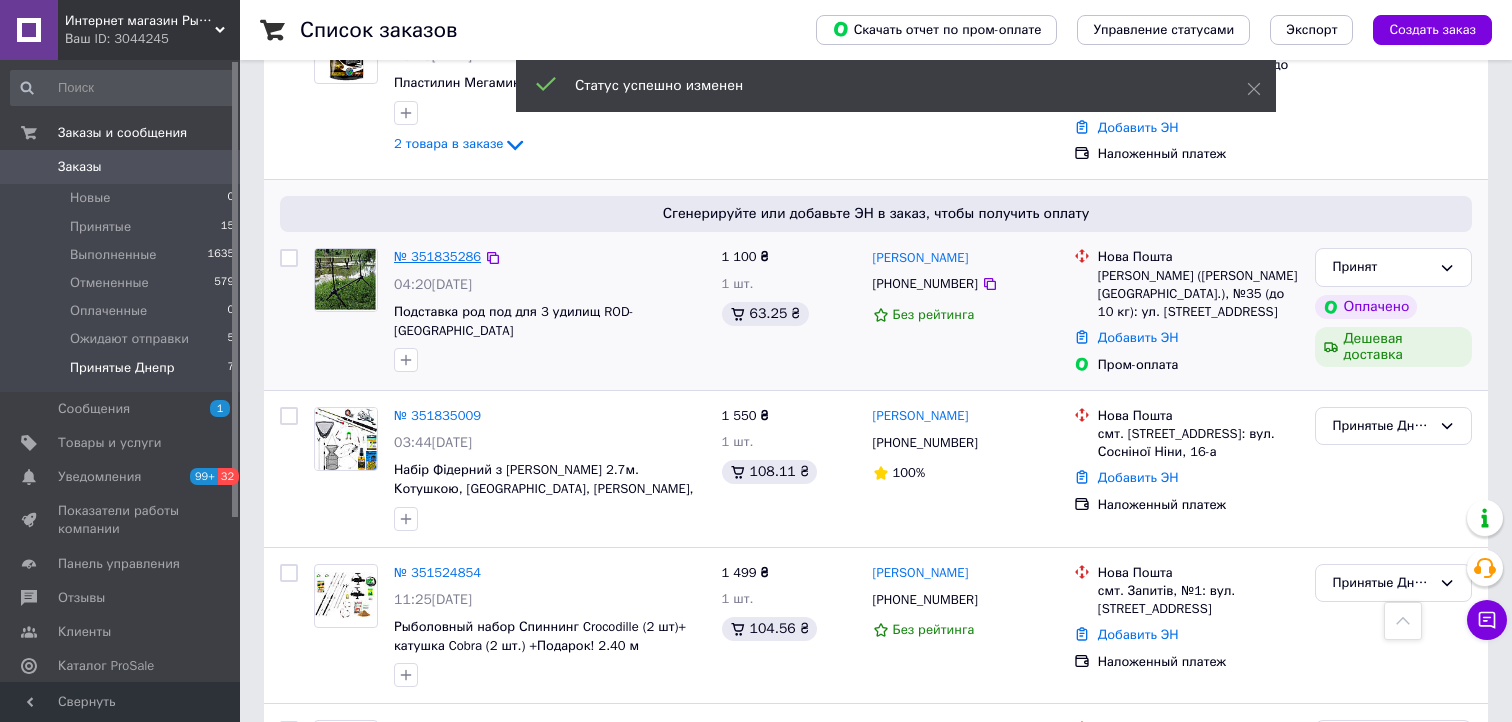 click on "№ 351835286" at bounding box center [437, 256] 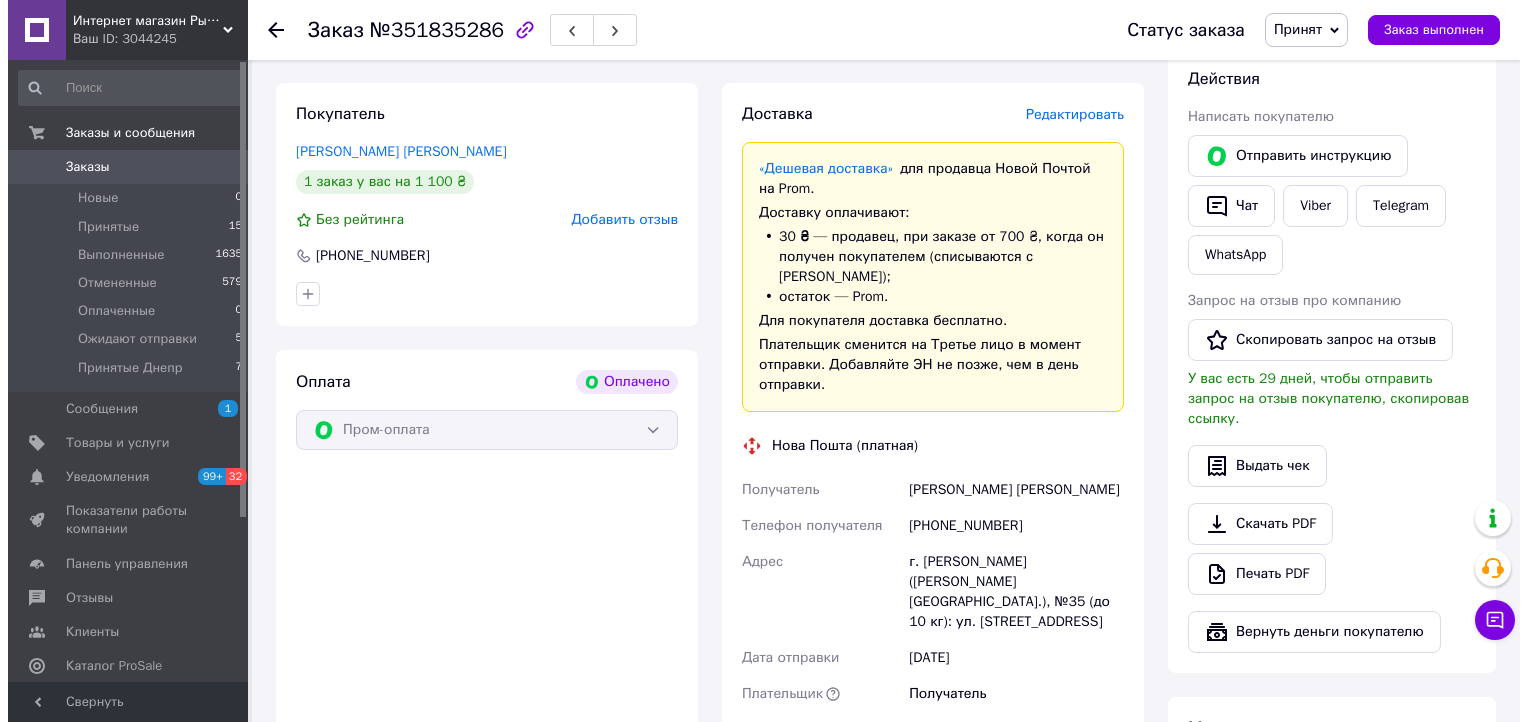 scroll, scrollTop: 178, scrollLeft: 0, axis: vertical 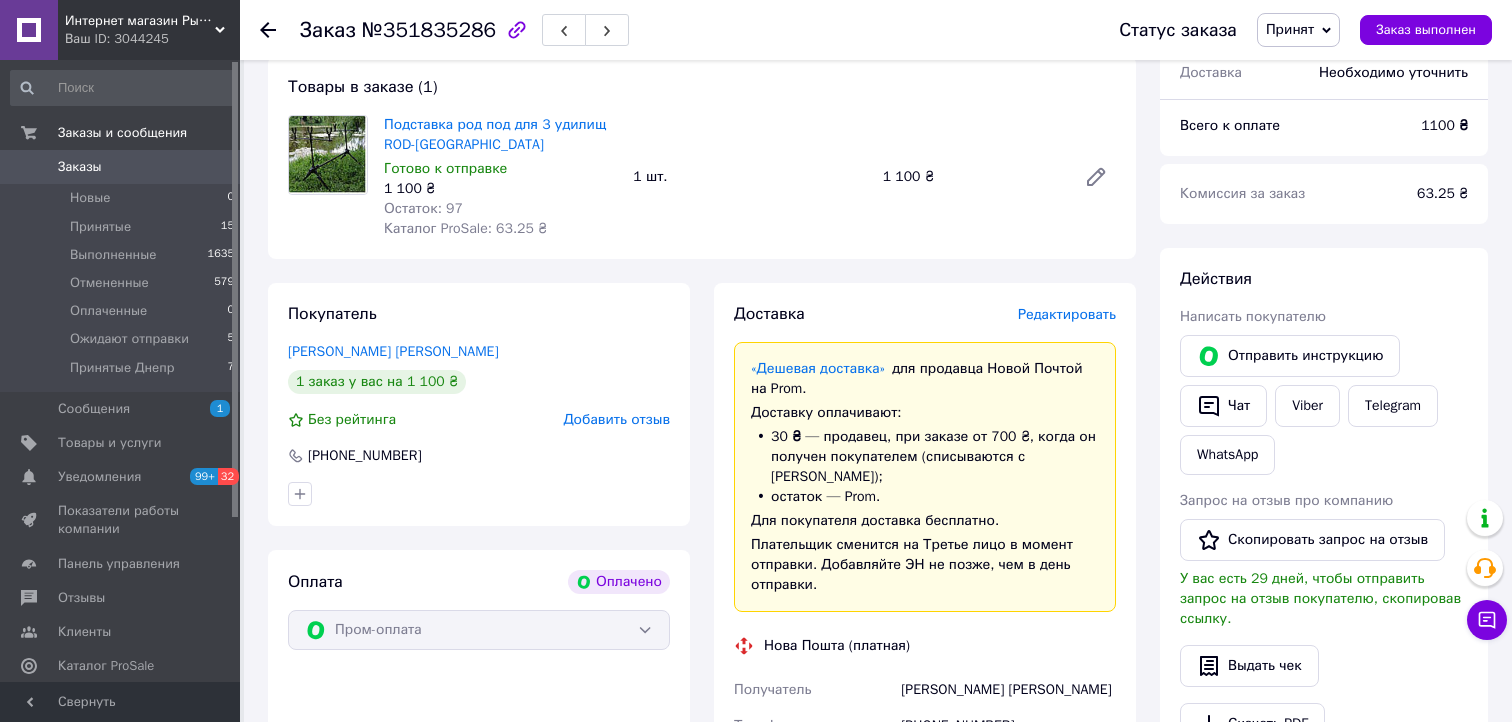 click on "Редактировать" at bounding box center [1067, 314] 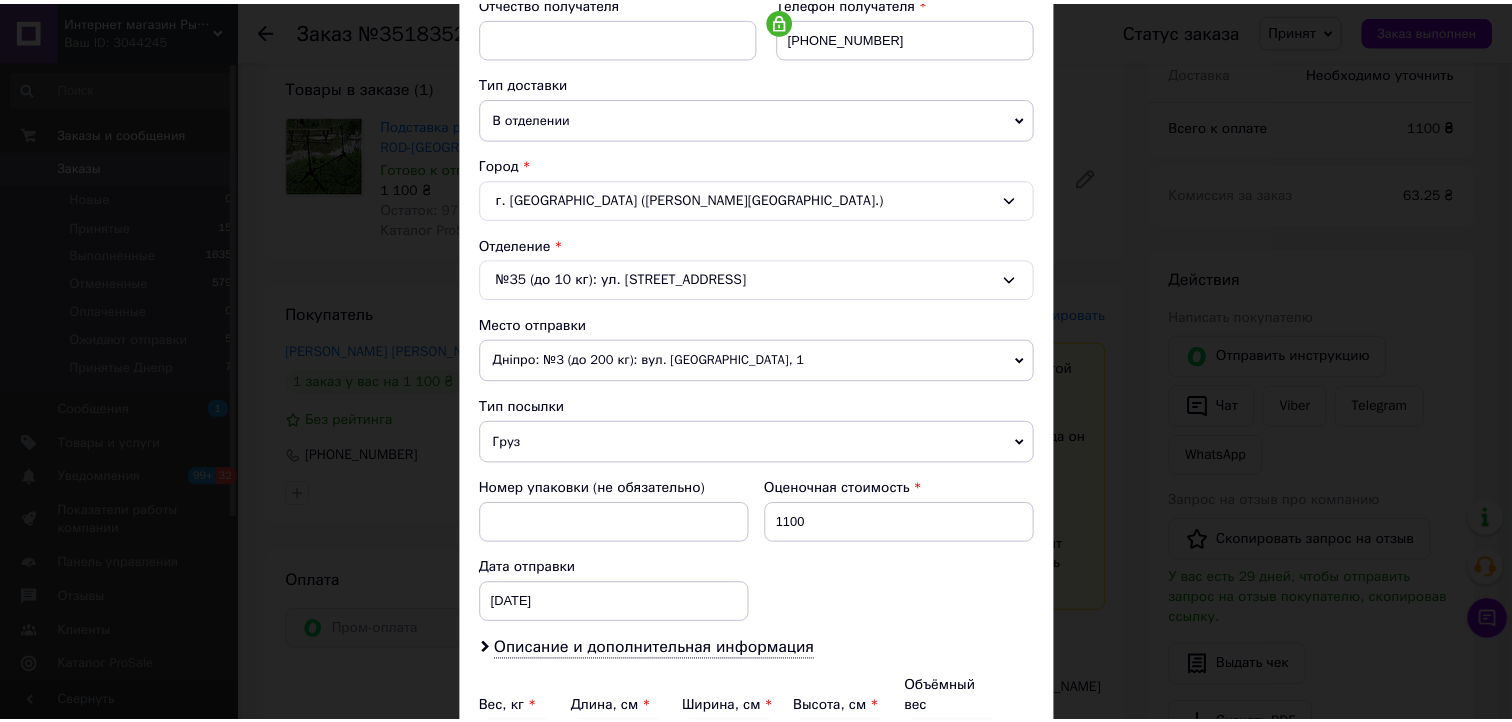 scroll, scrollTop: 600, scrollLeft: 0, axis: vertical 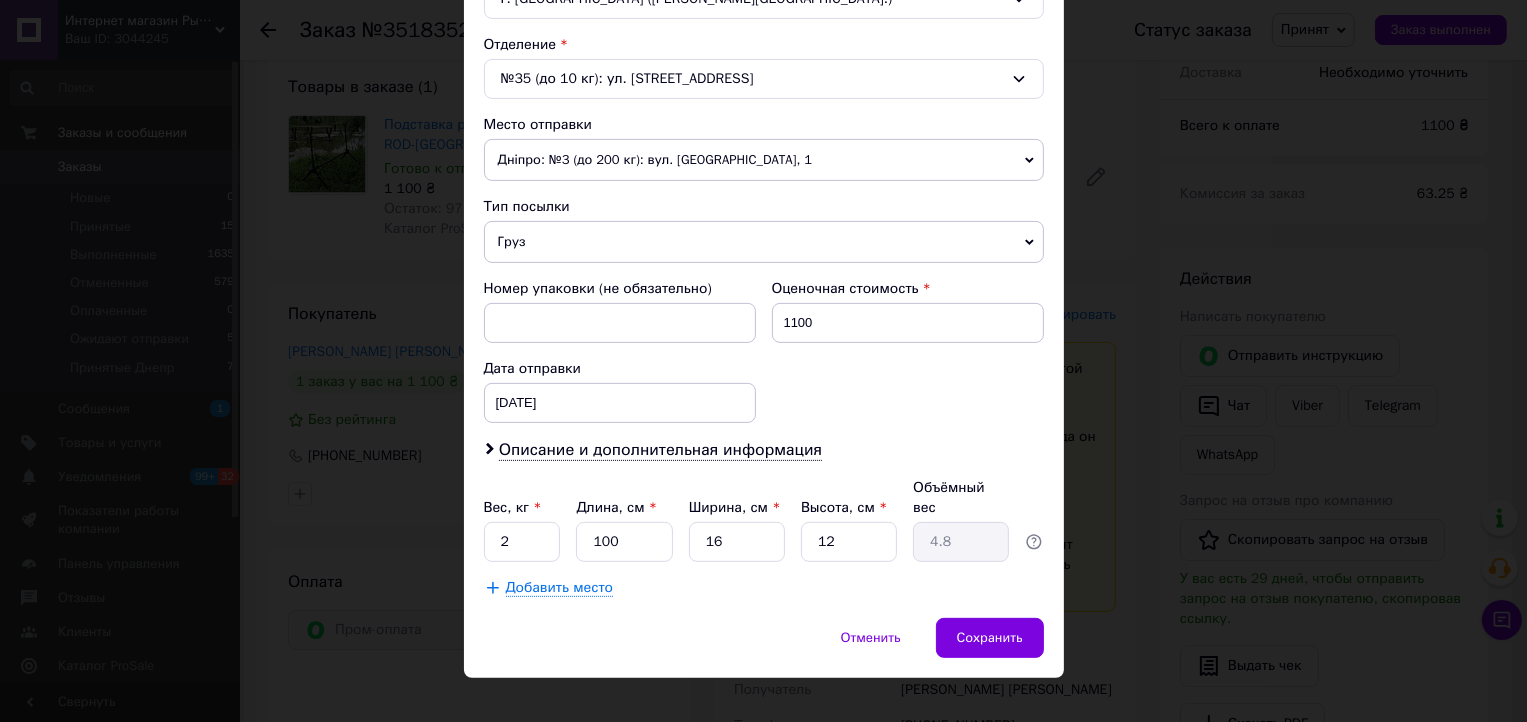 click on "Дніпро: №3 (до 200 кг): вул. [GEOGRAPHIC_DATA], 1" at bounding box center [764, 160] 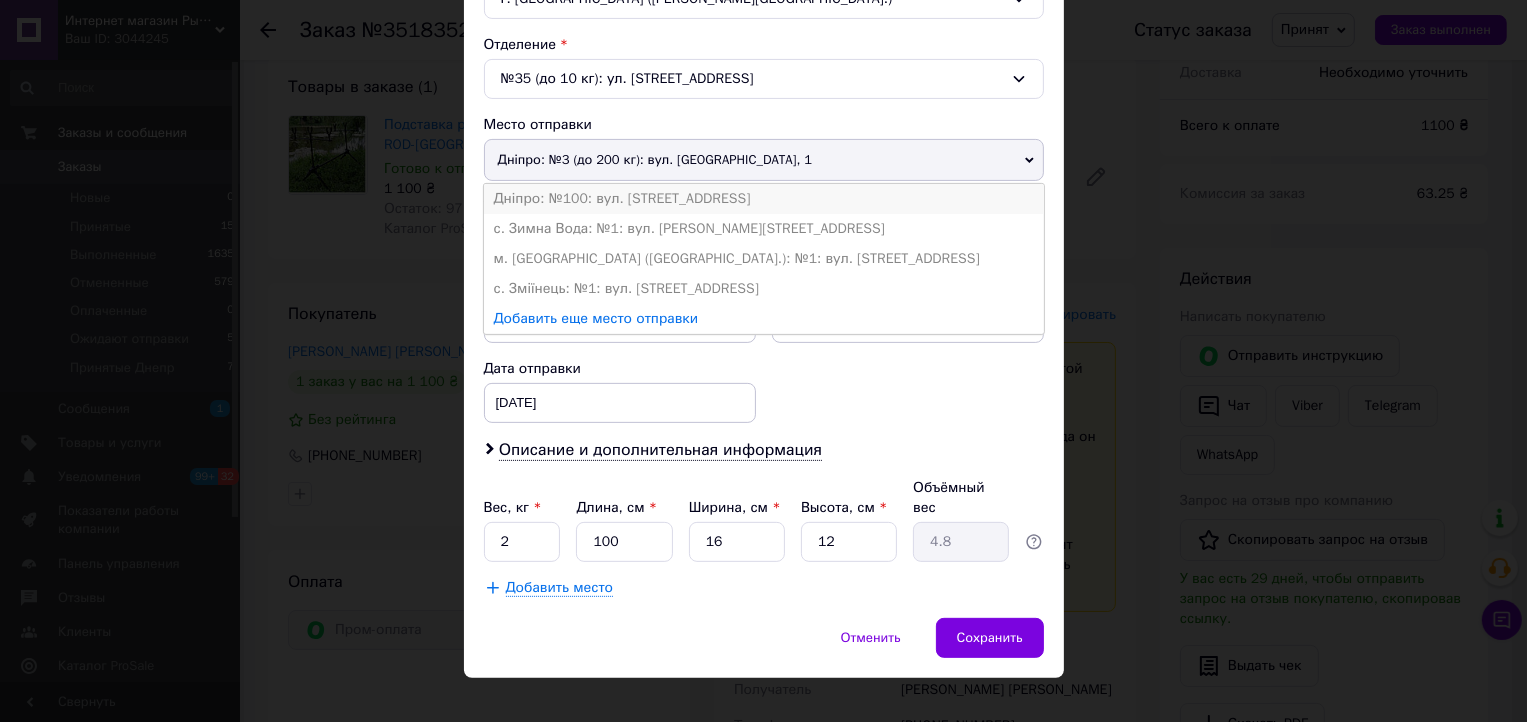 click on "Дніпро: №100: вул. [STREET_ADDRESS]" at bounding box center [764, 199] 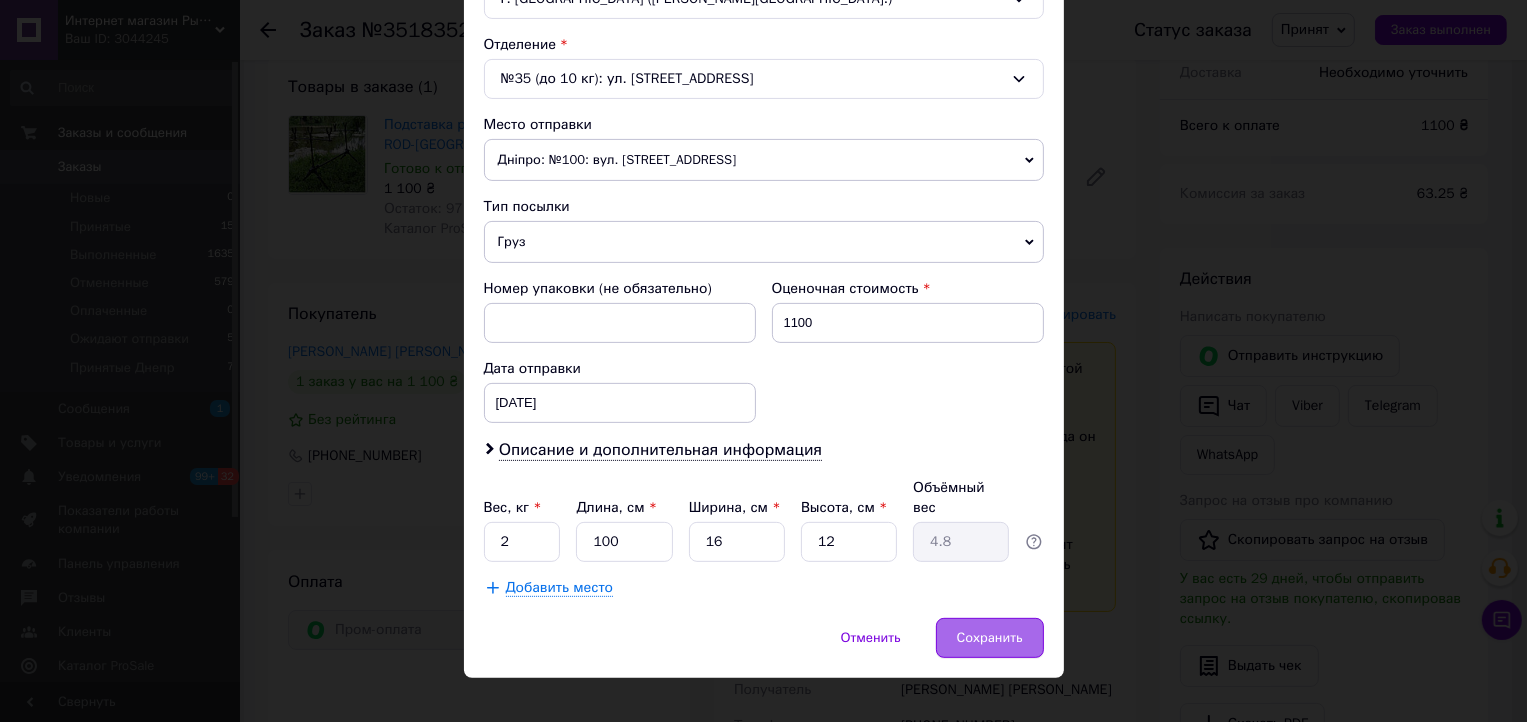 click on "Сохранить" at bounding box center [990, 638] 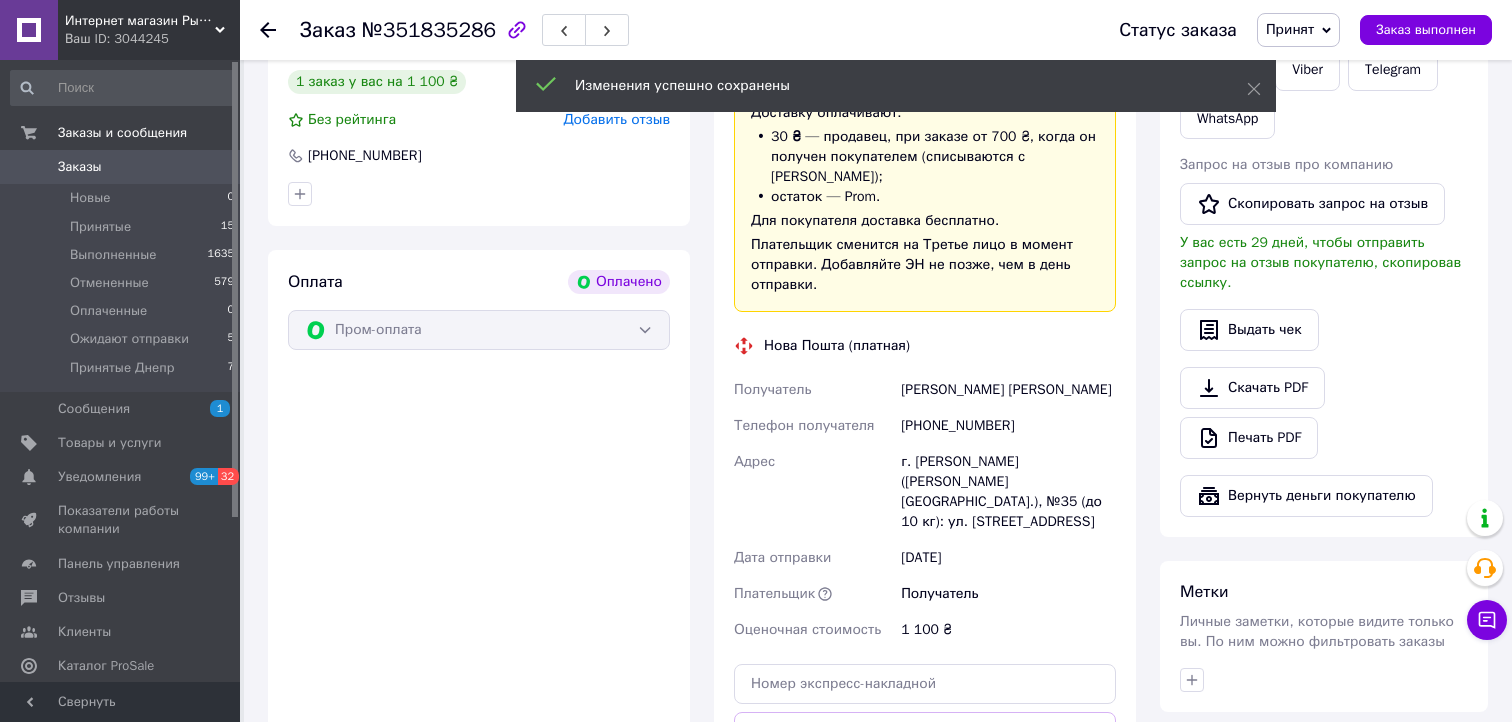 scroll, scrollTop: 678, scrollLeft: 0, axis: vertical 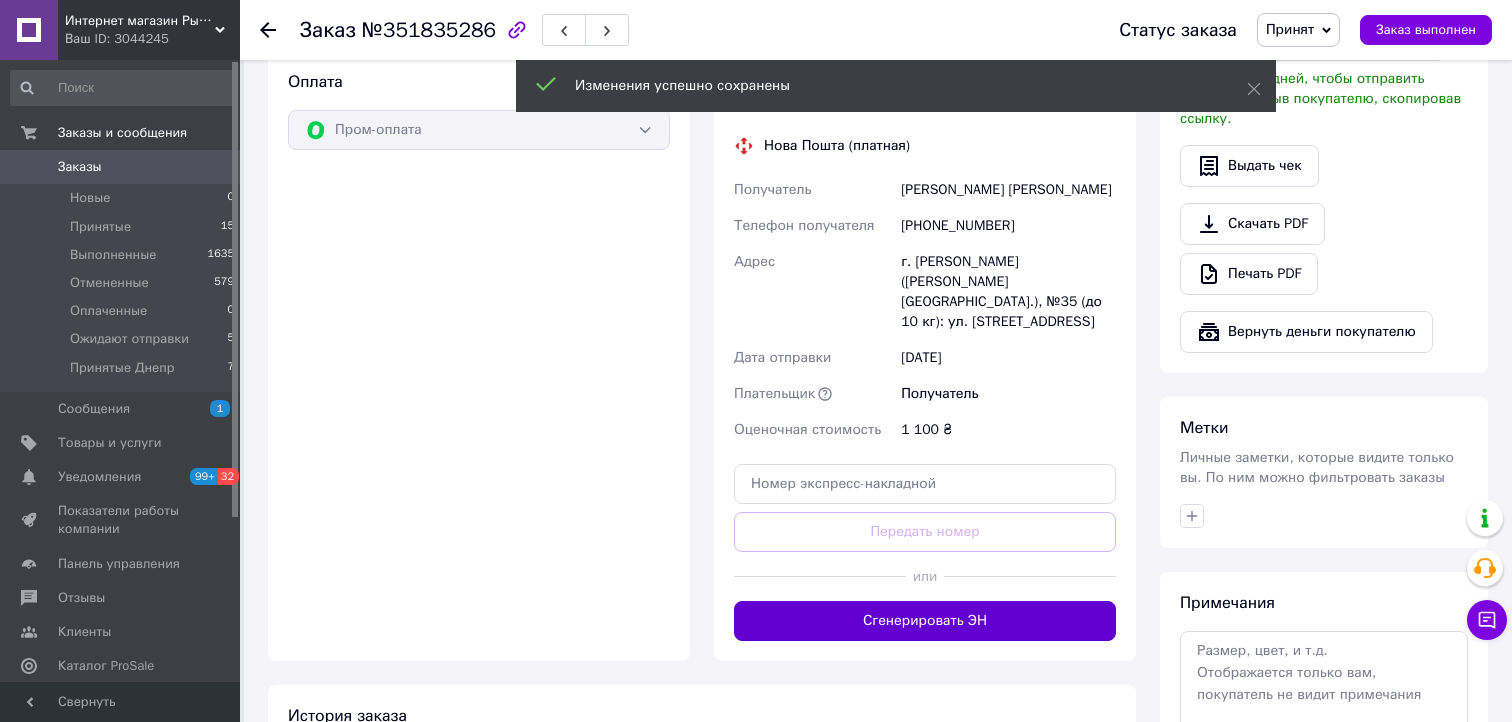 click on "Сгенерировать ЭН" at bounding box center (925, 621) 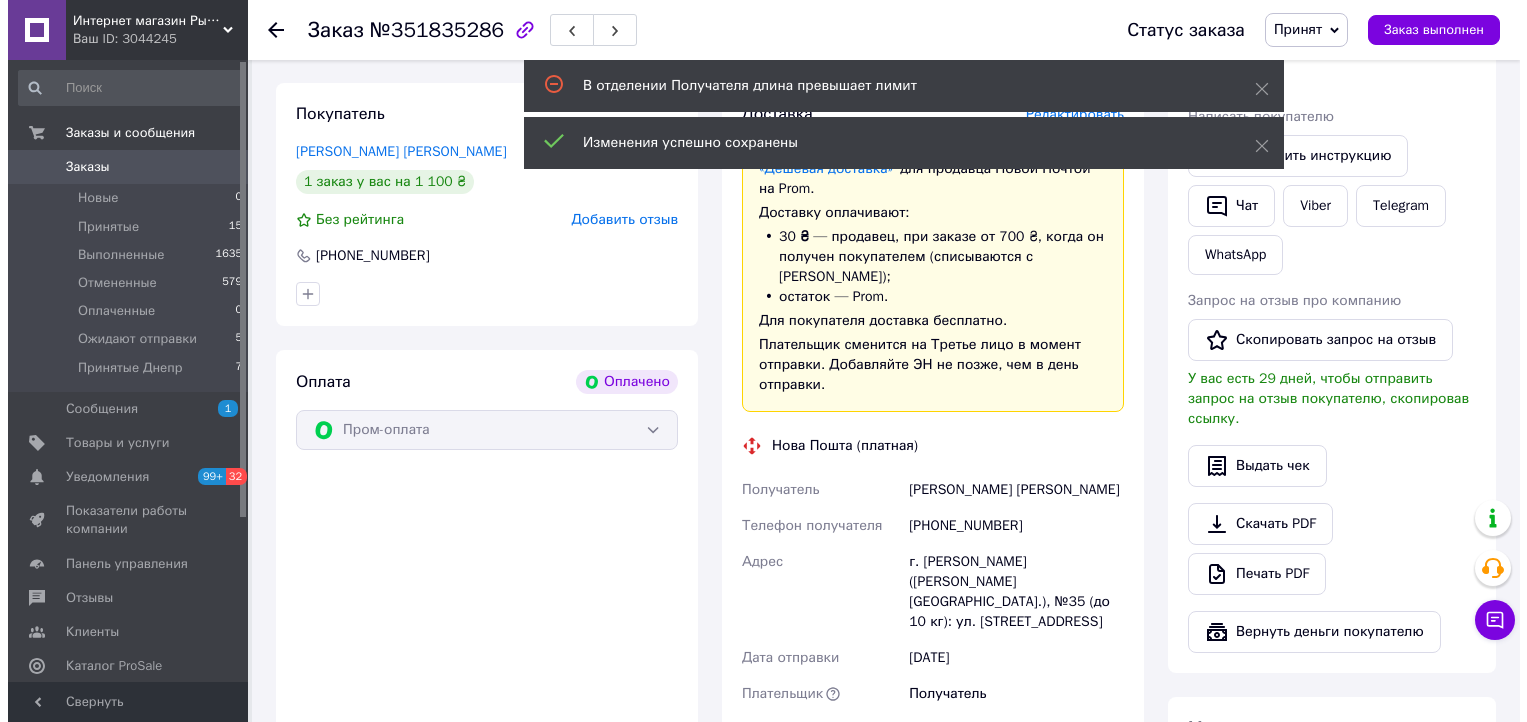 scroll, scrollTop: 78, scrollLeft: 0, axis: vertical 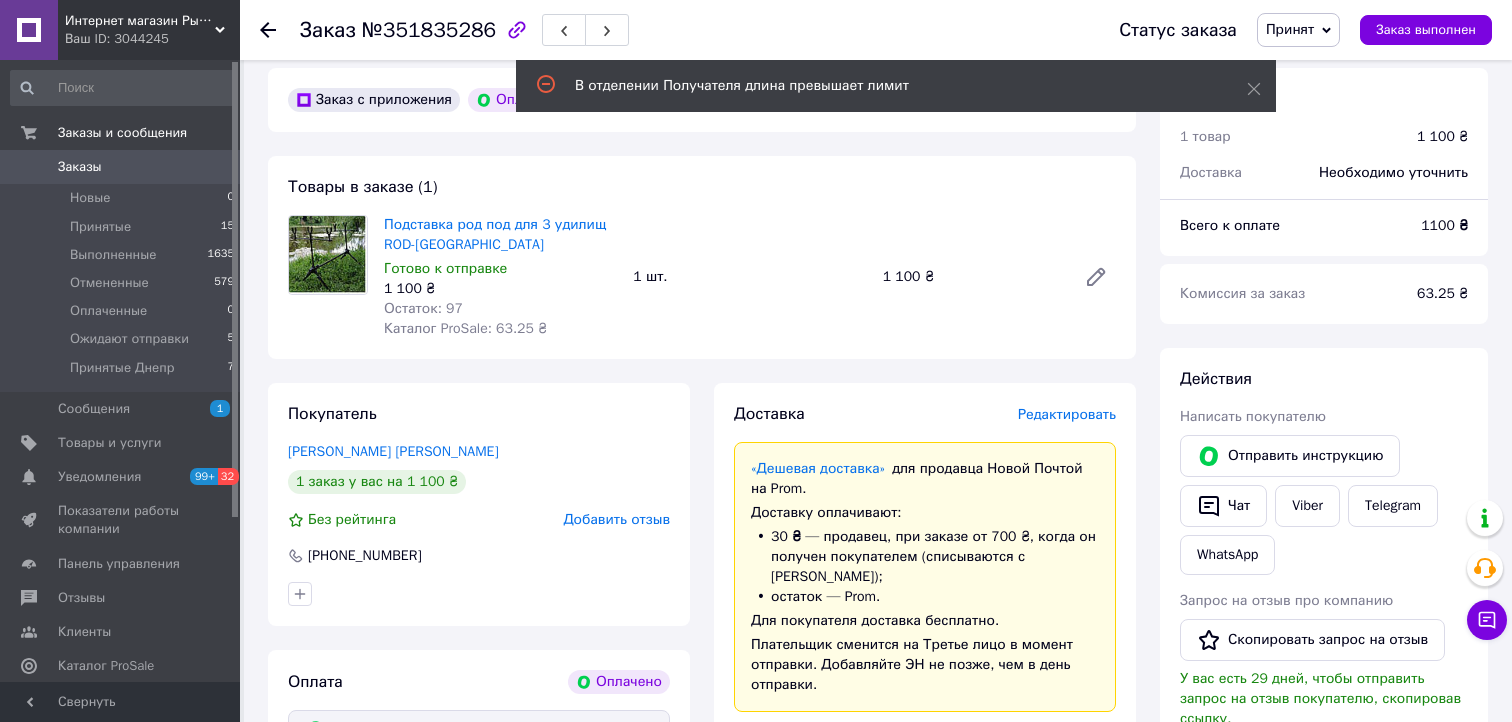 click on "Редактировать" at bounding box center (1067, 414) 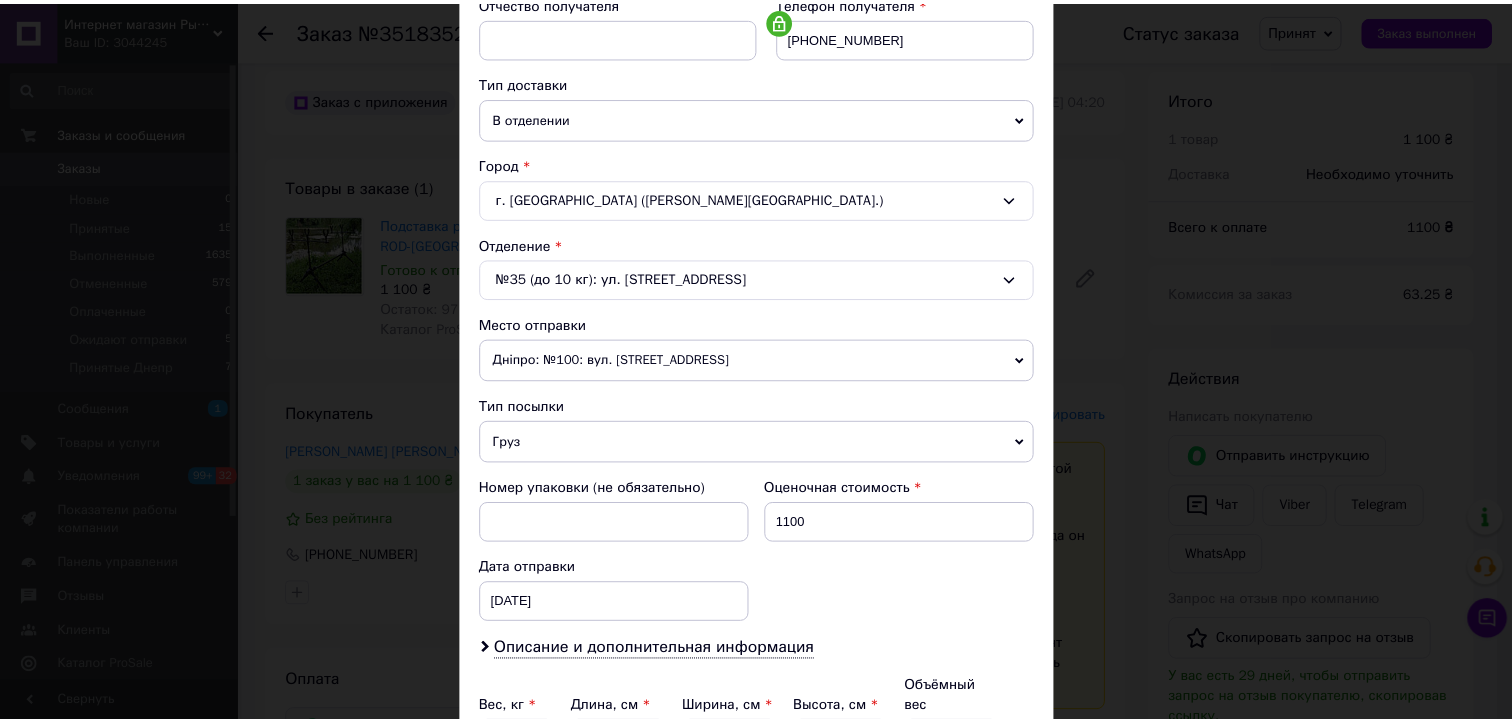 scroll, scrollTop: 600, scrollLeft: 0, axis: vertical 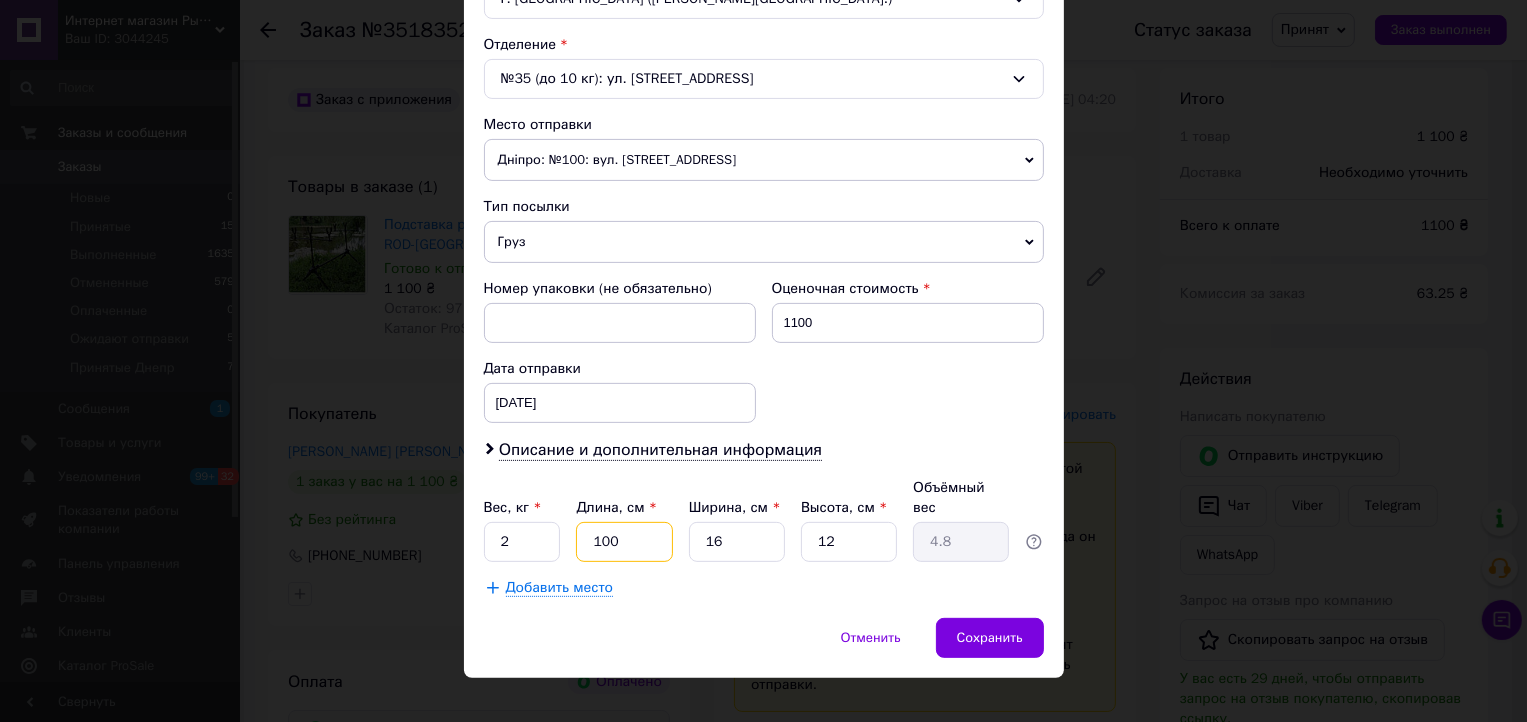 drag, startPoint x: 603, startPoint y: 517, endPoint x: 589, endPoint y: 517, distance: 14 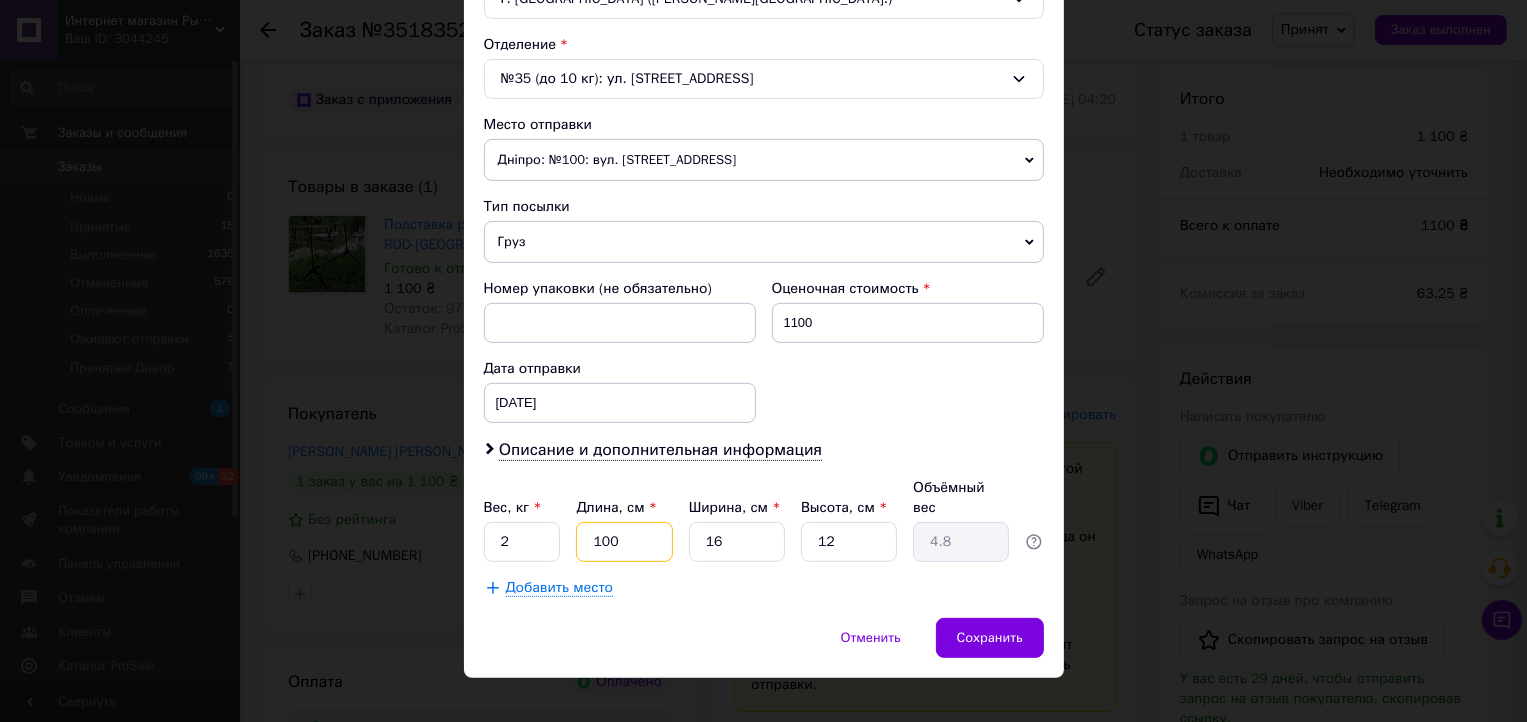 type on "60" 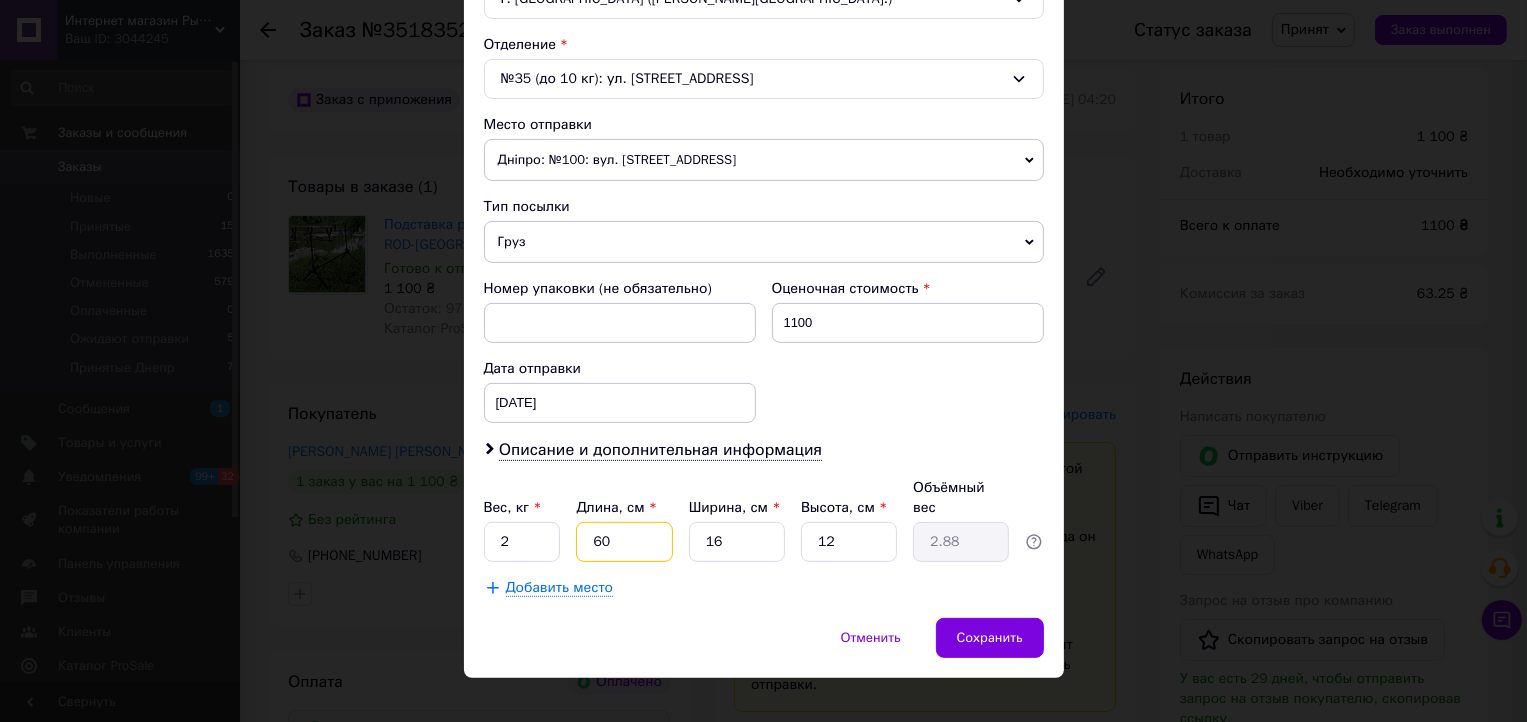 type on "60" 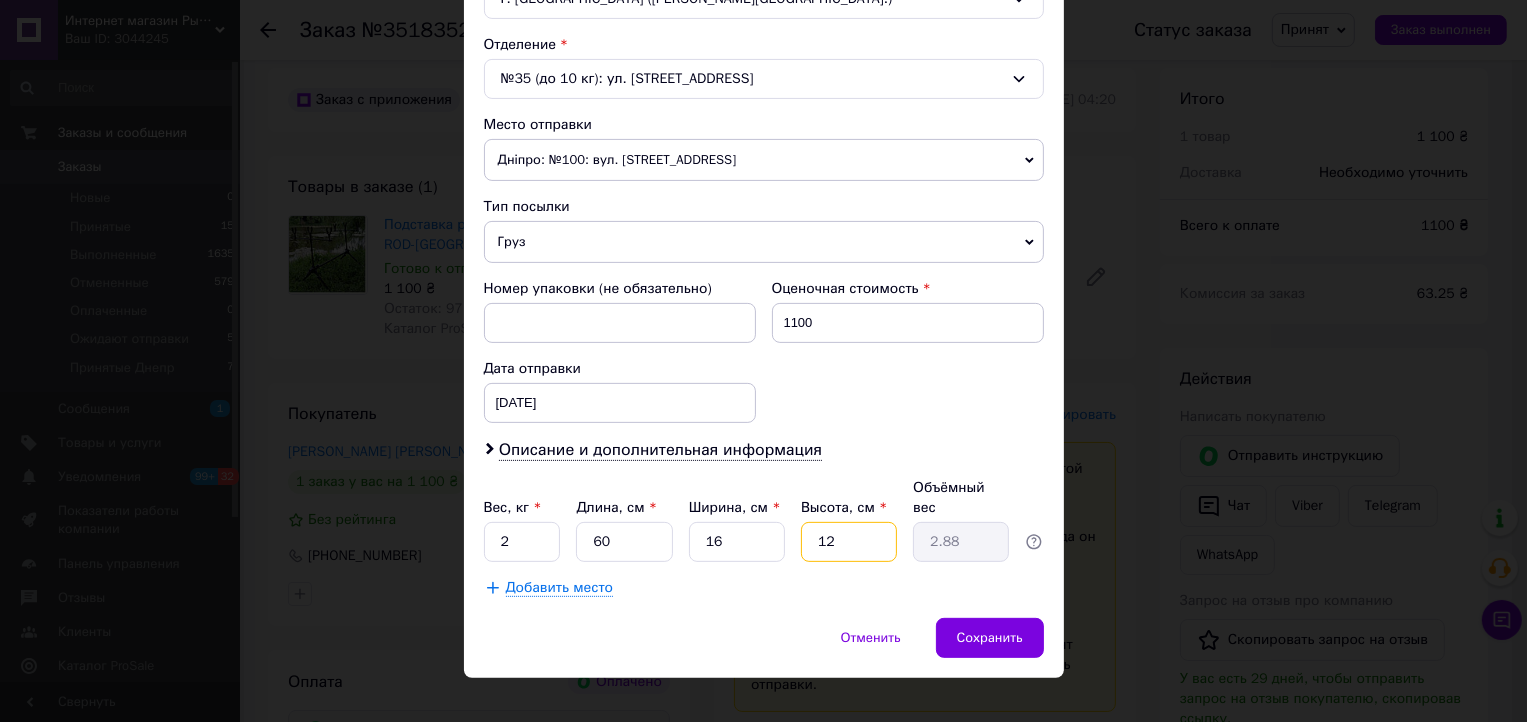 click on "12" at bounding box center [849, 542] 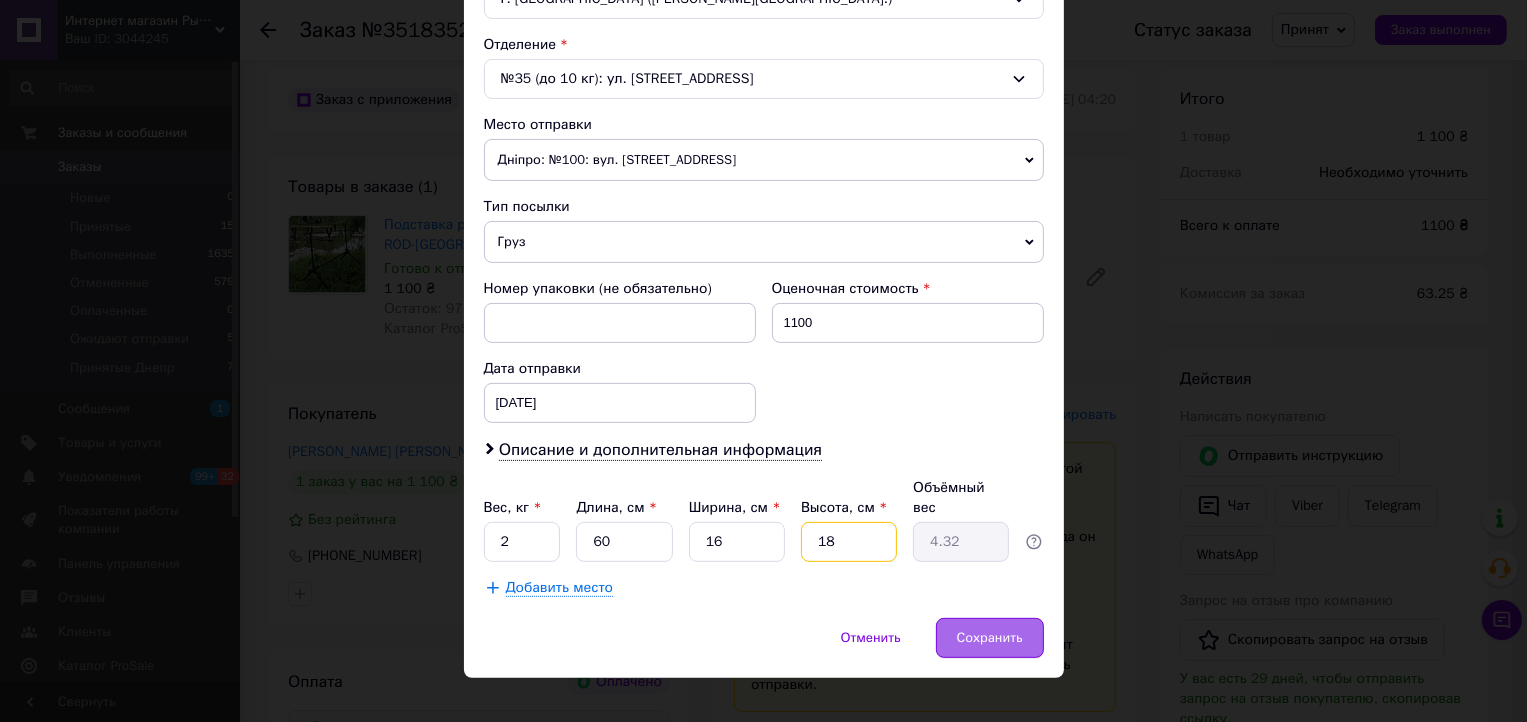 type on "18" 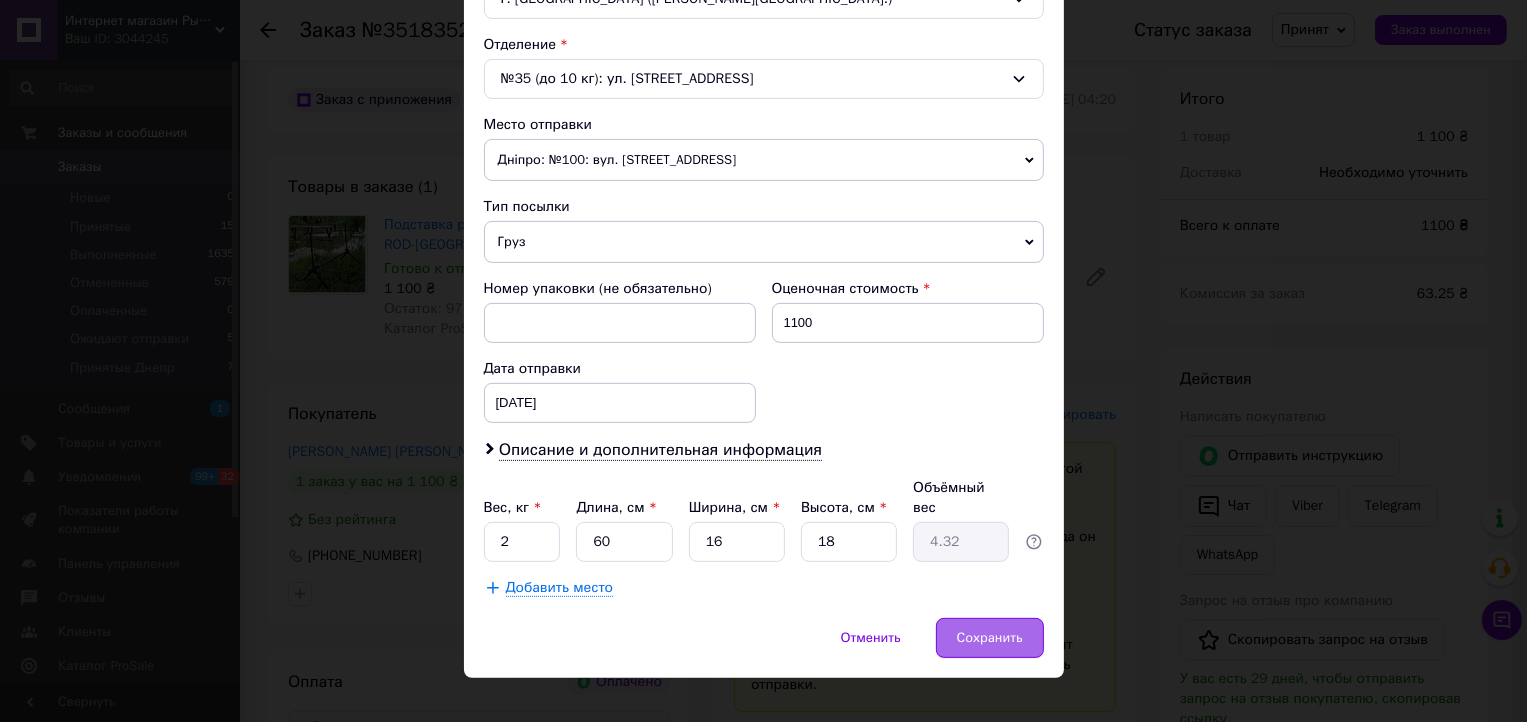 click on "Сохранить" at bounding box center [990, 638] 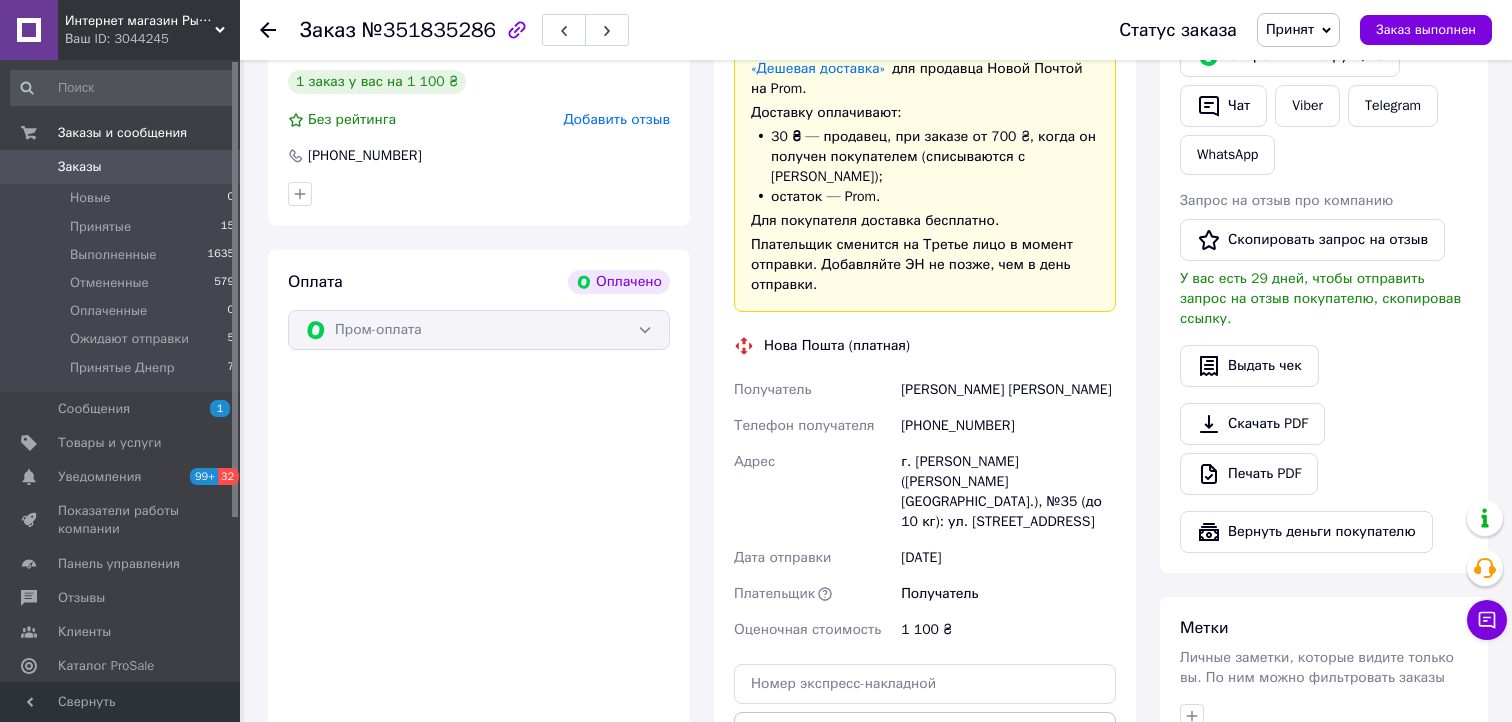 scroll, scrollTop: 178, scrollLeft: 0, axis: vertical 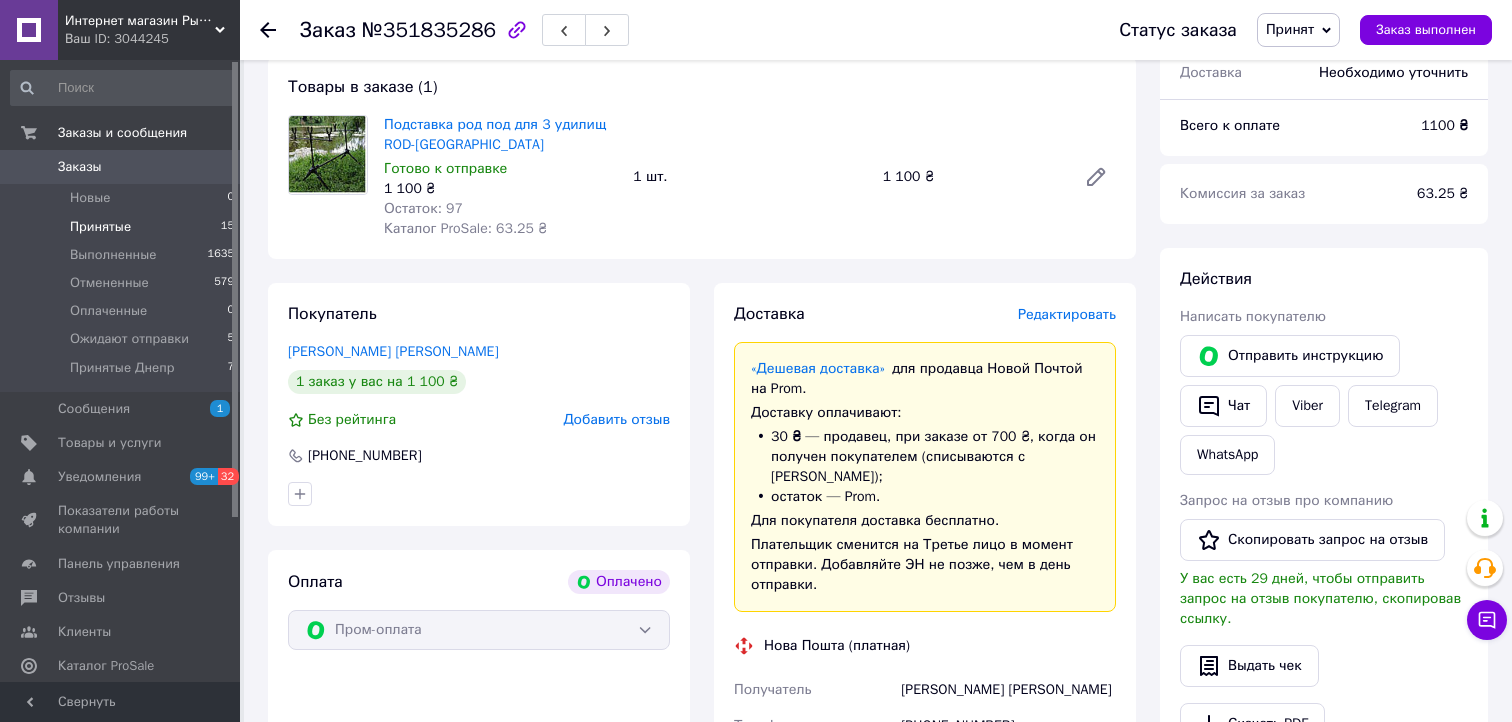click on "Принятые" at bounding box center [100, 227] 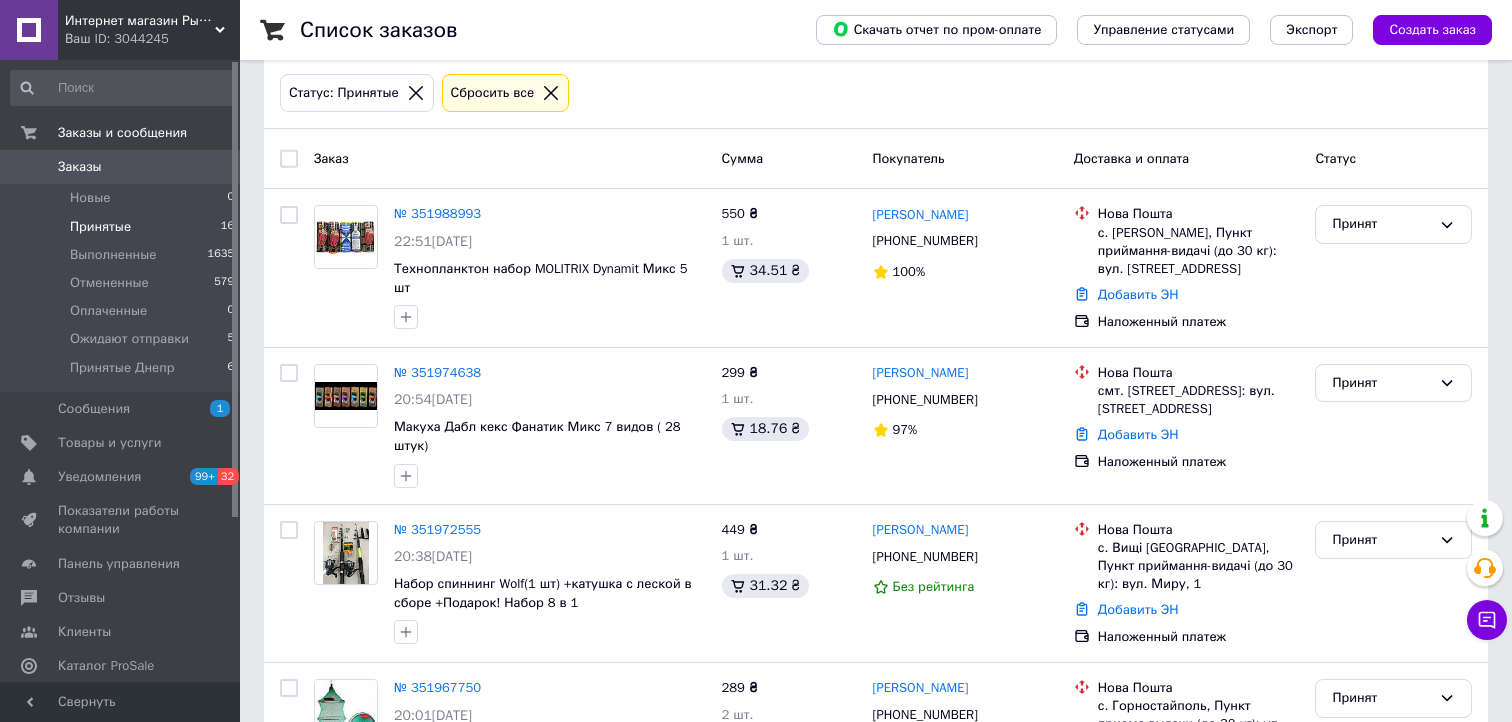 scroll, scrollTop: 0, scrollLeft: 0, axis: both 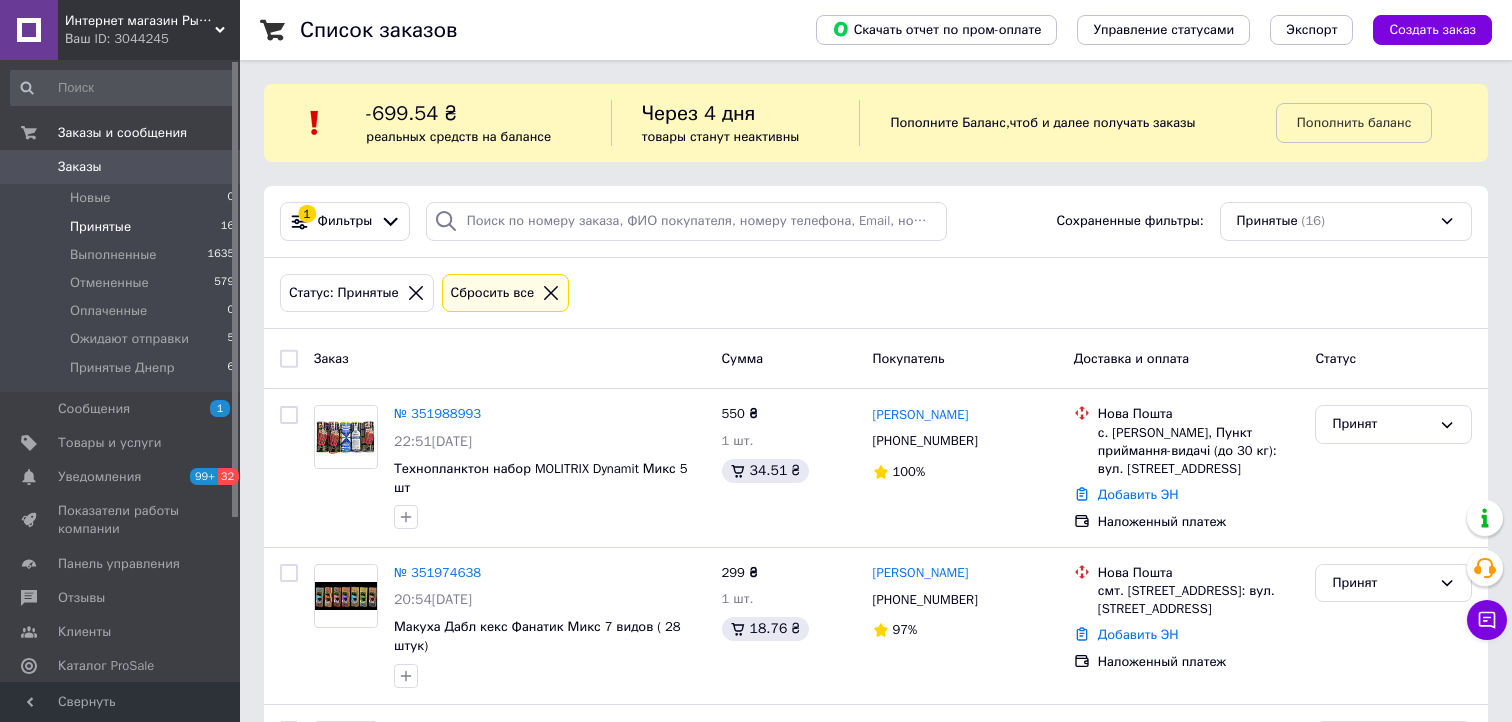 click 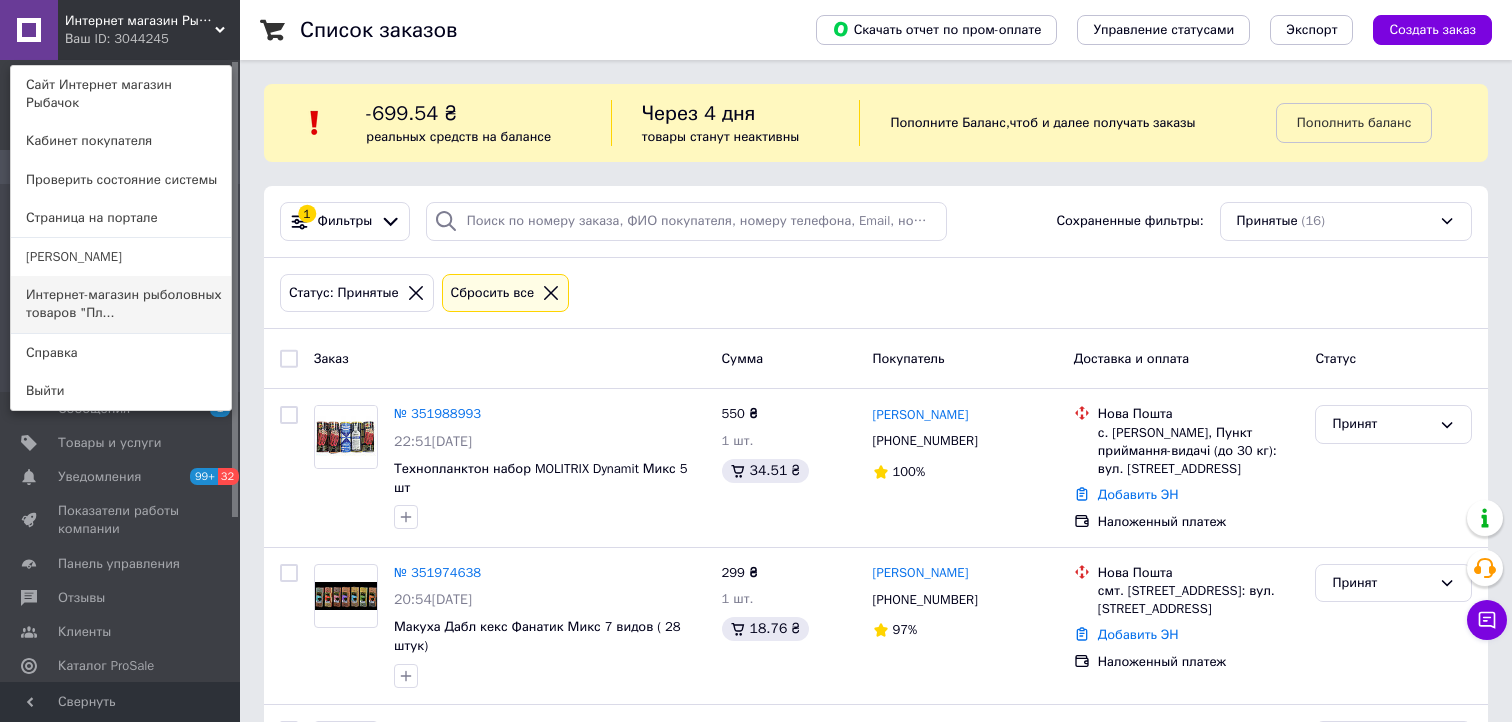 click on "Интернет-магазин рыболовных товаров  "Пл..." at bounding box center (121, 304) 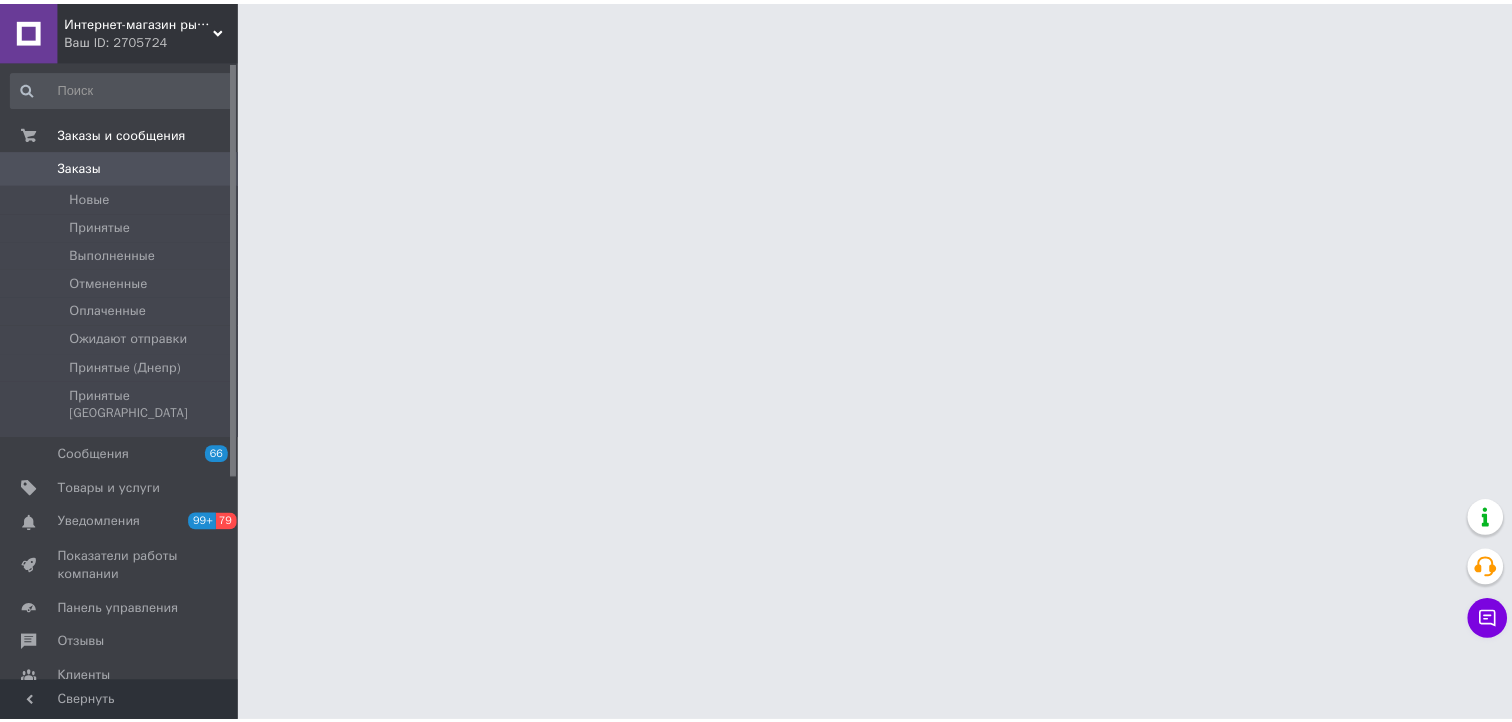 scroll, scrollTop: 0, scrollLeft: 0, axis: both 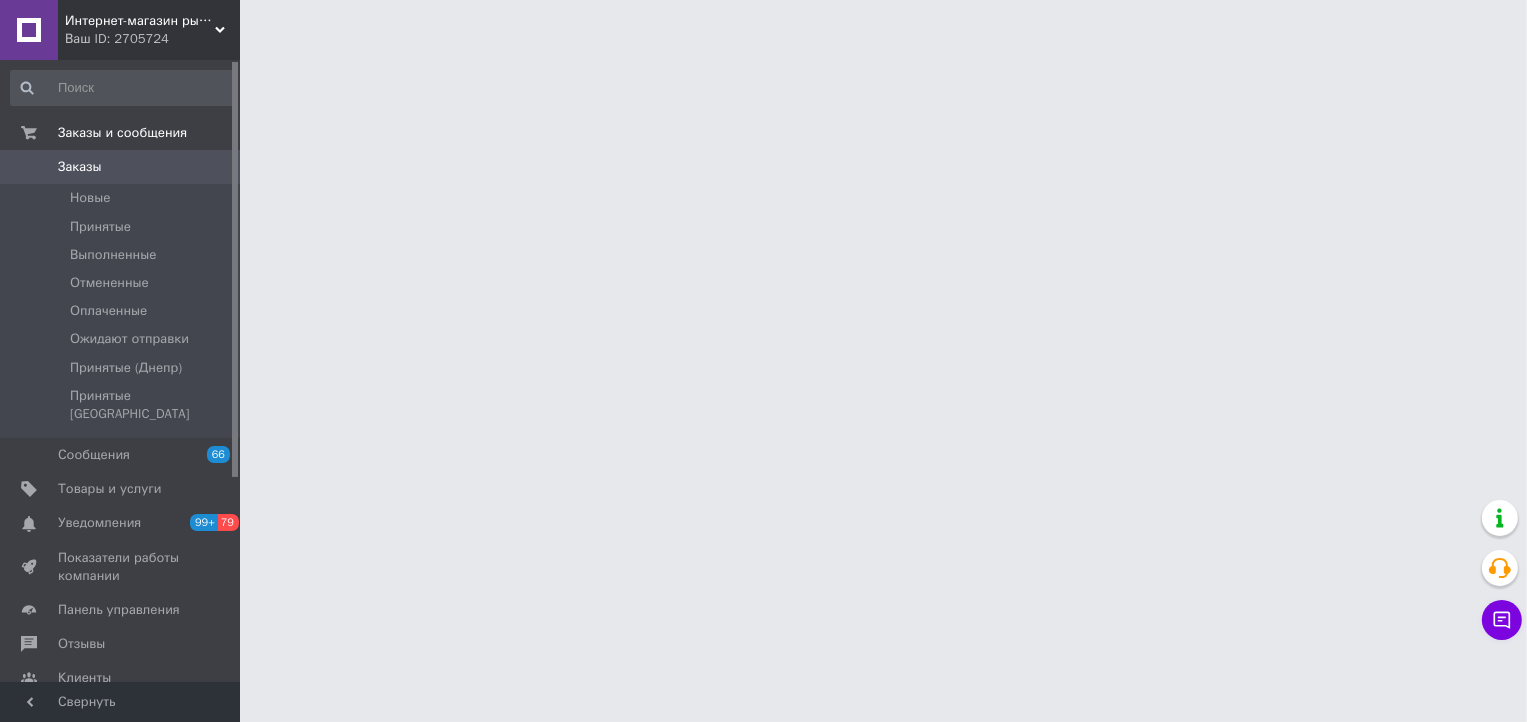 click on "Принятые" at bounding box center (100, 227) 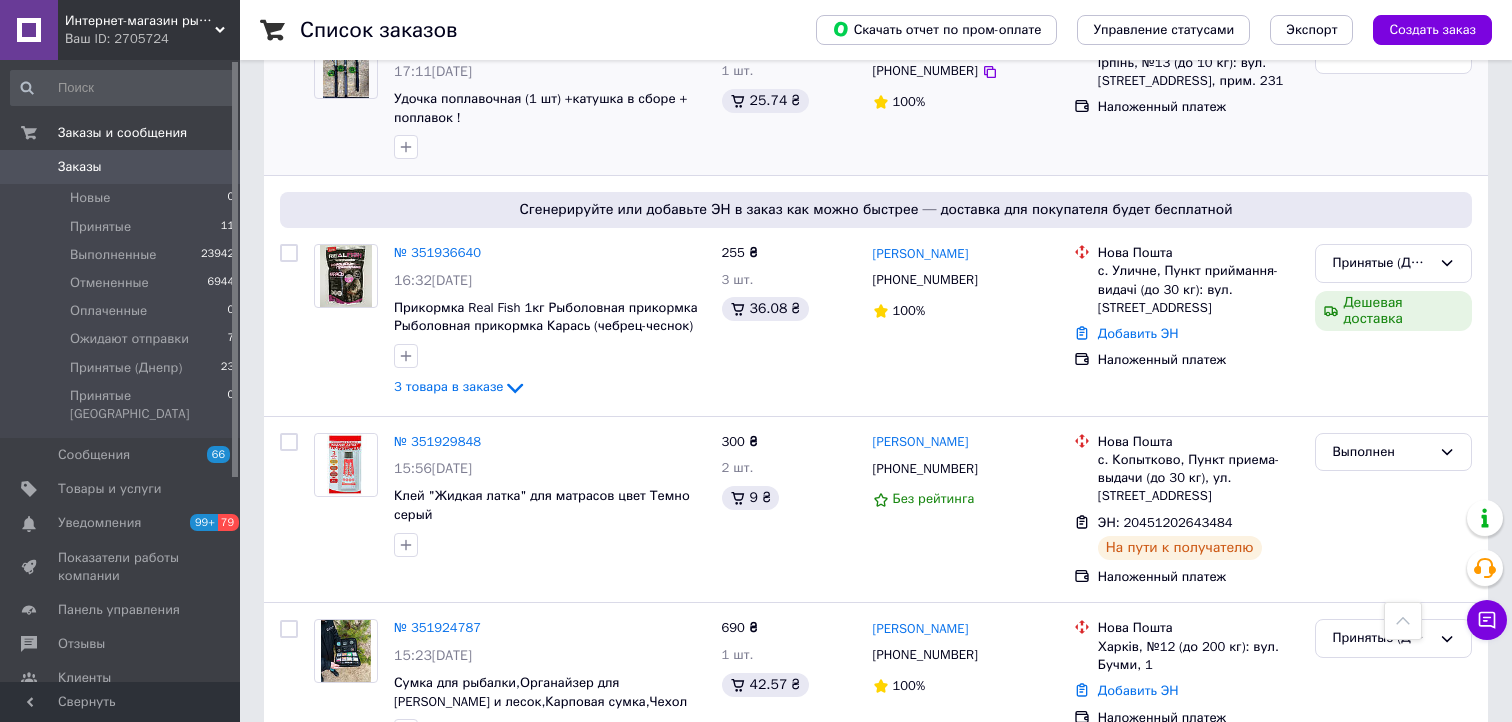 scroll, scrollTop: 1700, scrollLeft: 0, axis: vertical 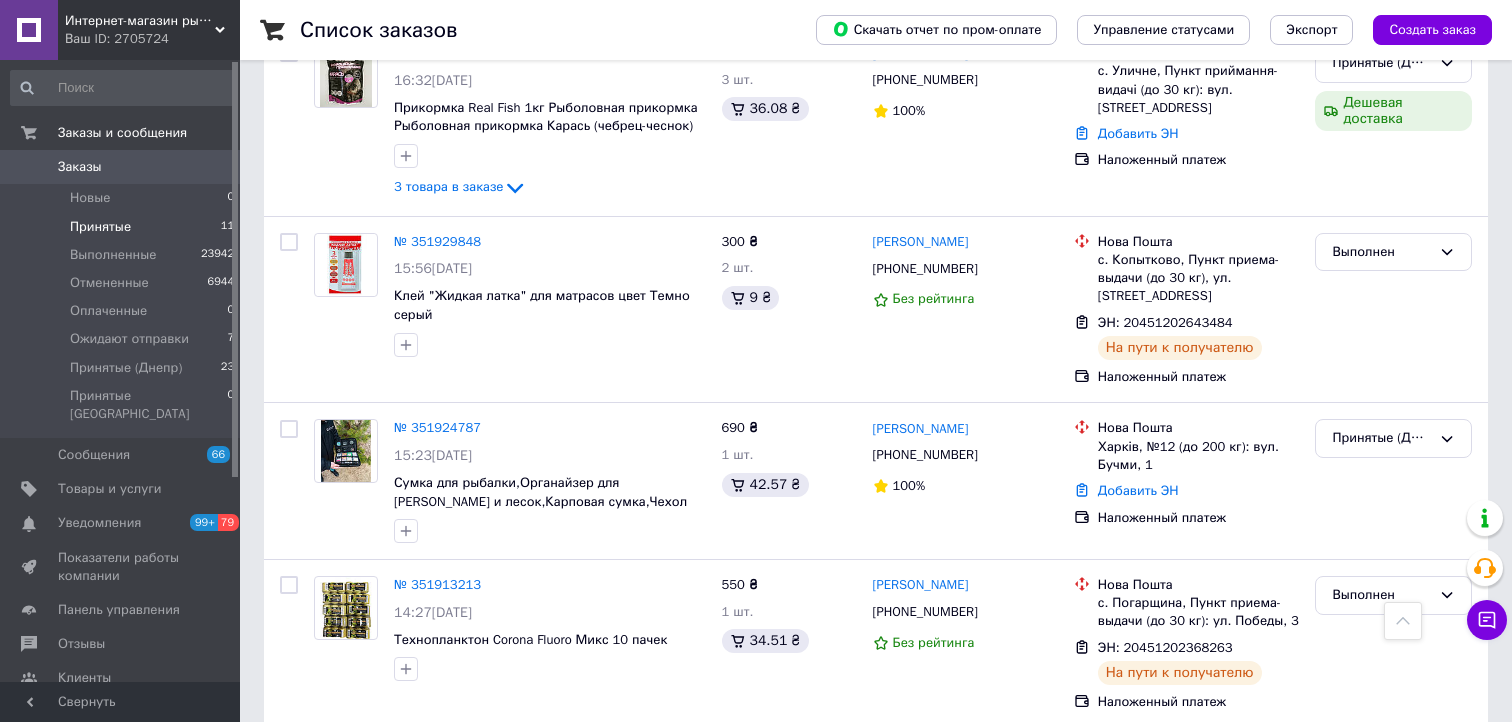 click on "Принятые 11" at bounding box center (123, 227) 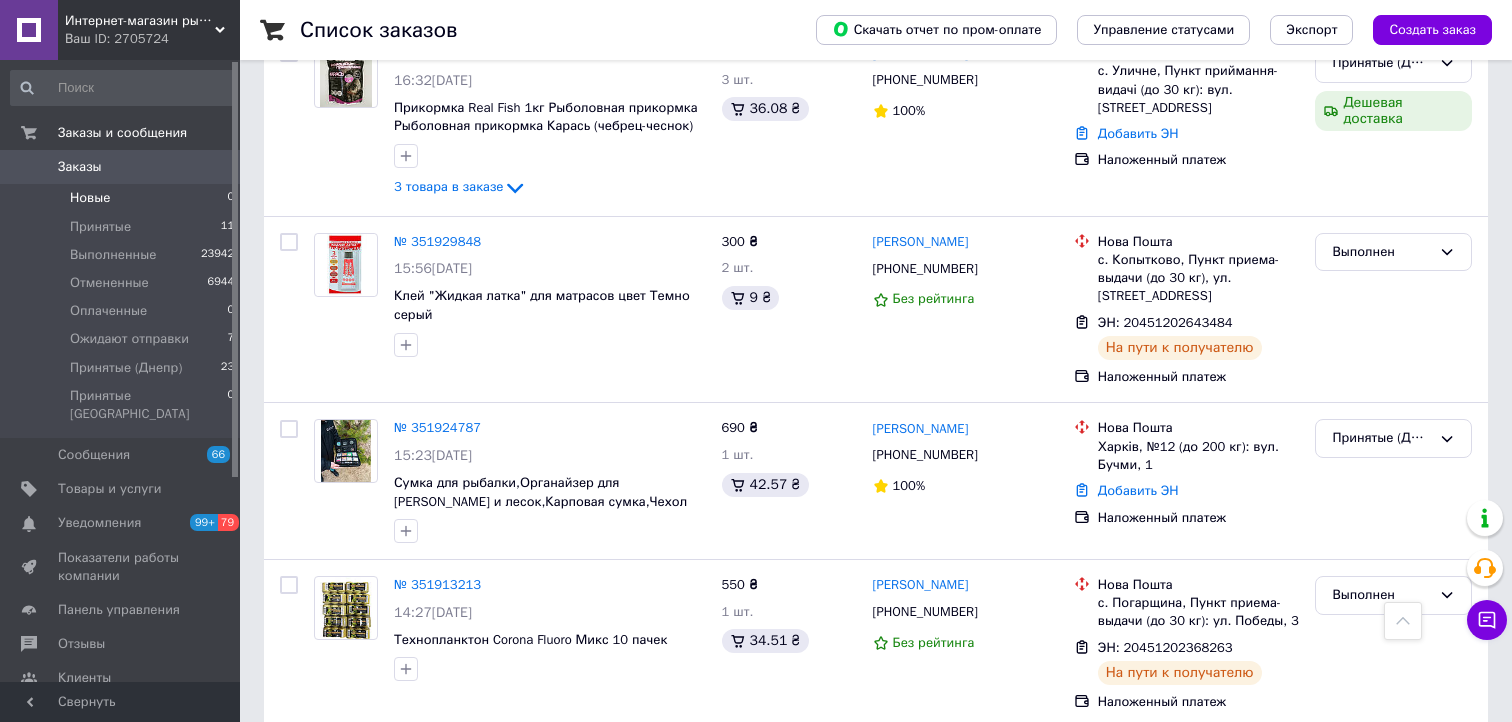 click on "Новые" at bounding box center (90, 198) 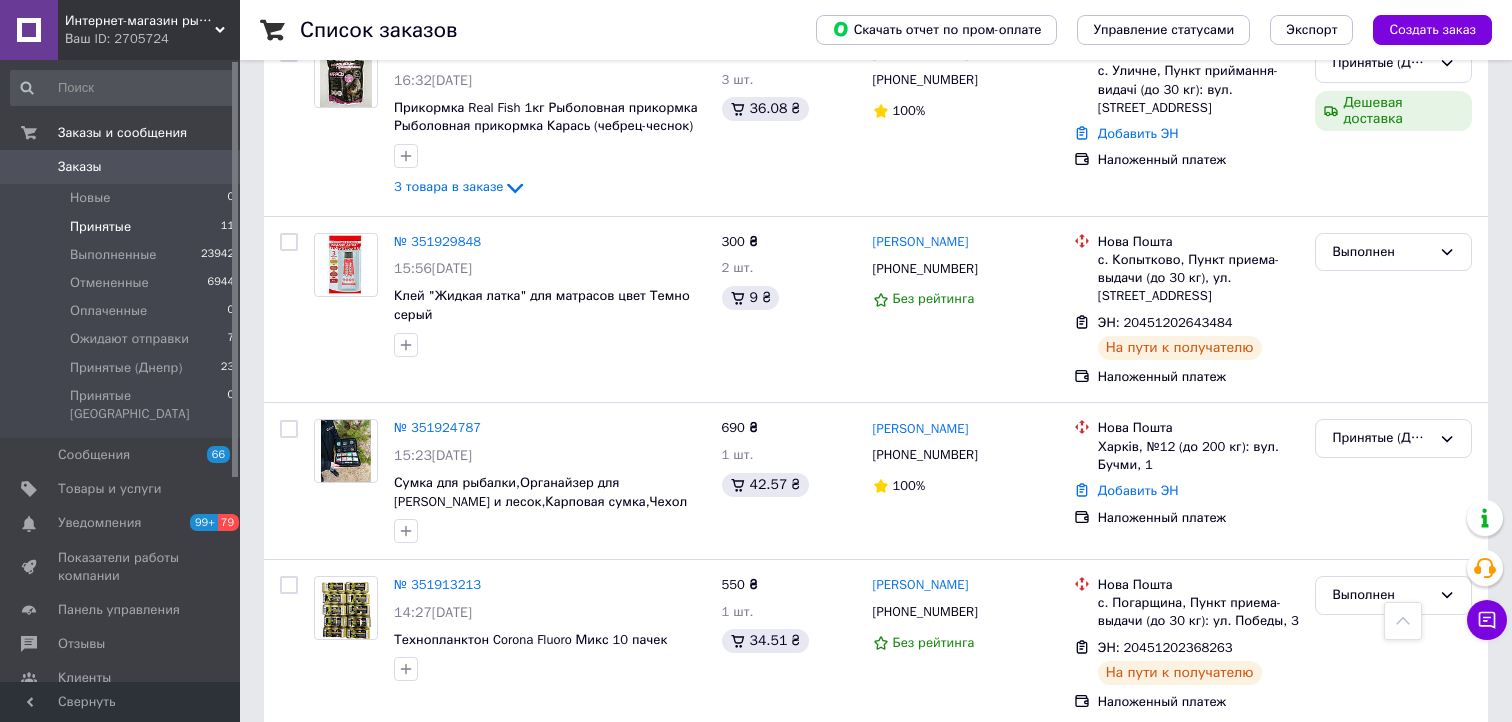 click on "Принятые" at bounding box center [100, 227] 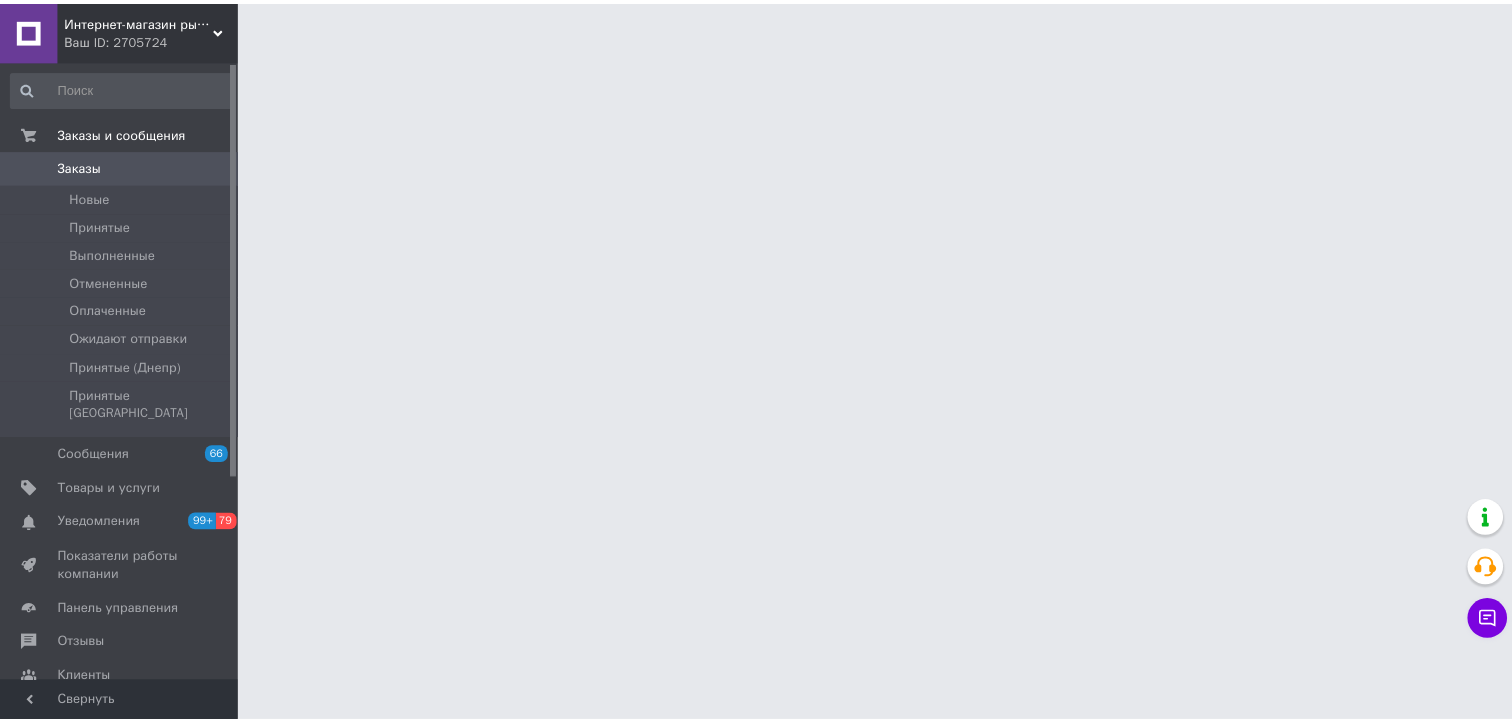 scroll, scrollTop: 0, scrollLeft: 0, axis: both 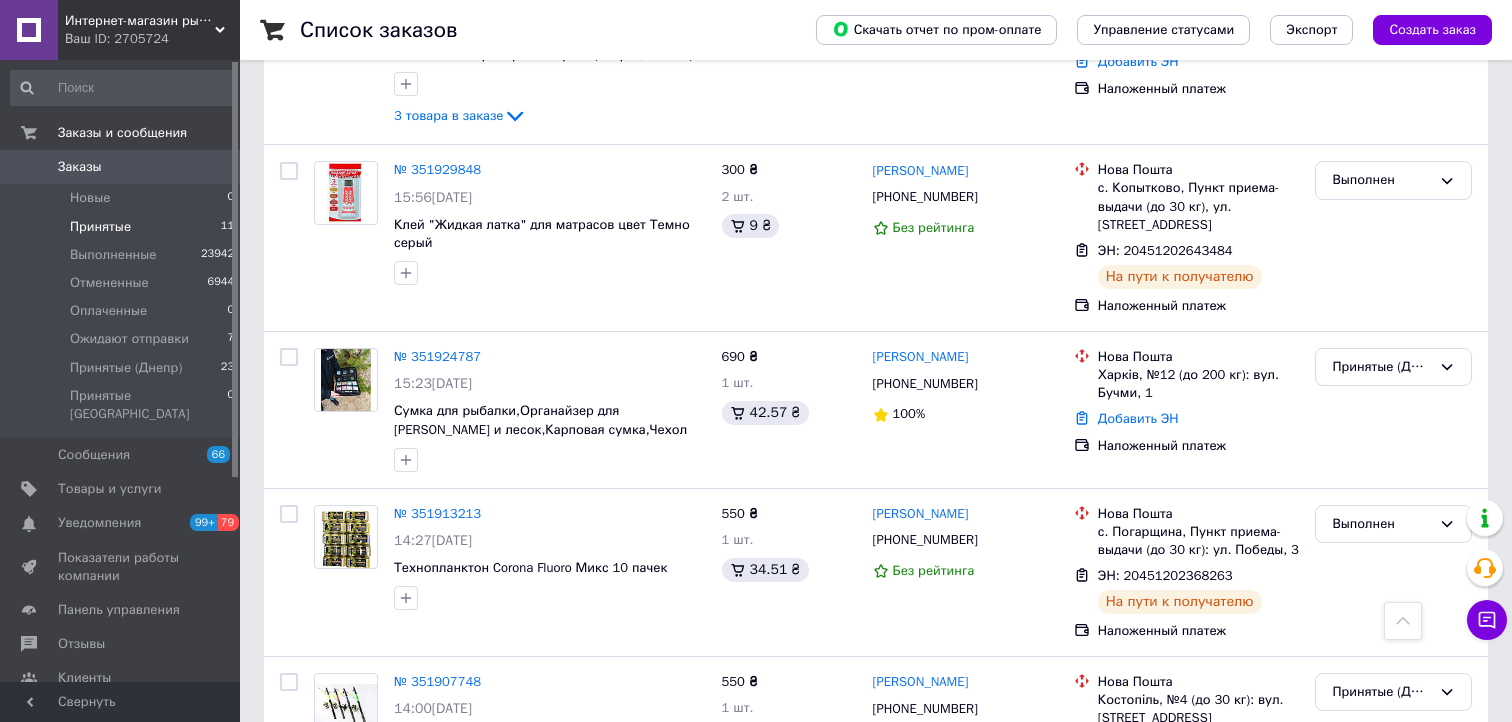 click on "Принятые" at bounding box center (100, 227) 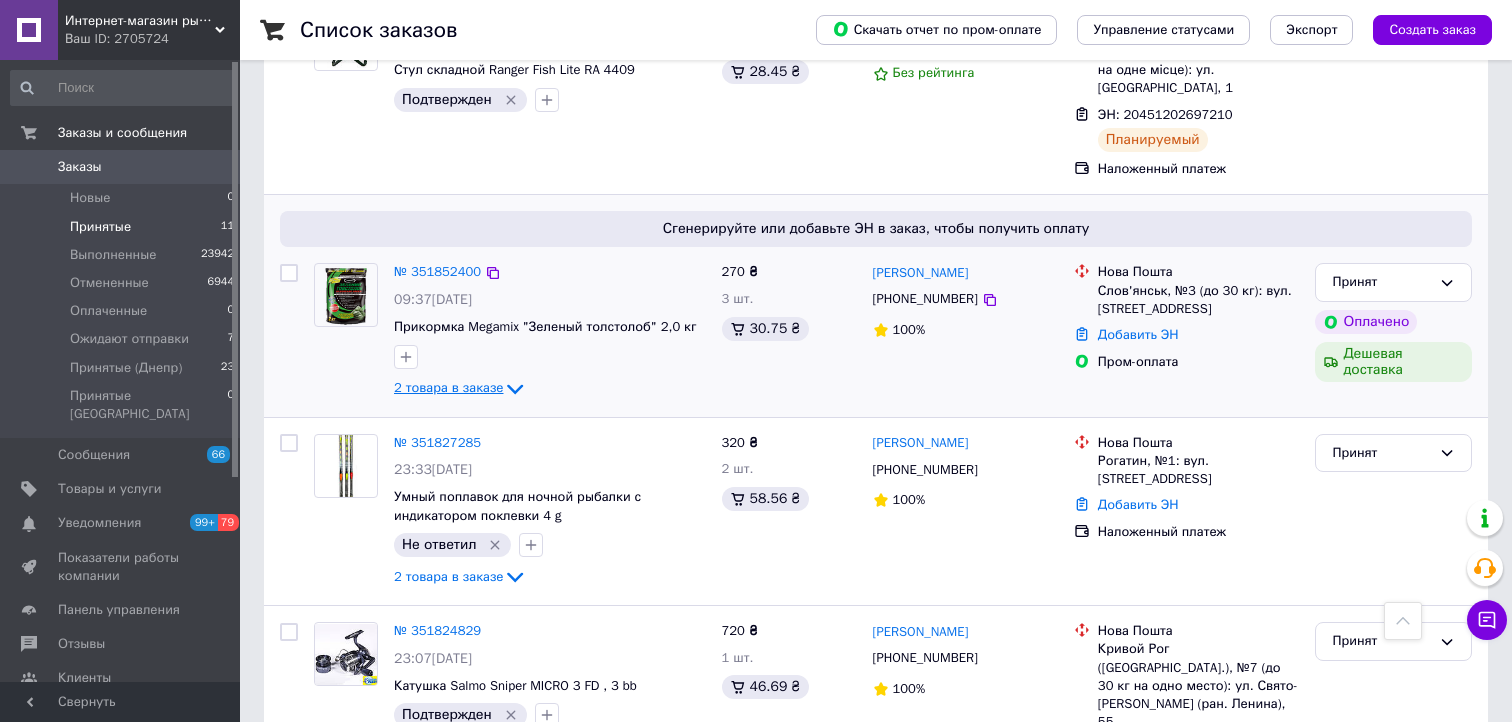 scroll, scrollTop: 1400, scrollLeft: 0, axis: vertical 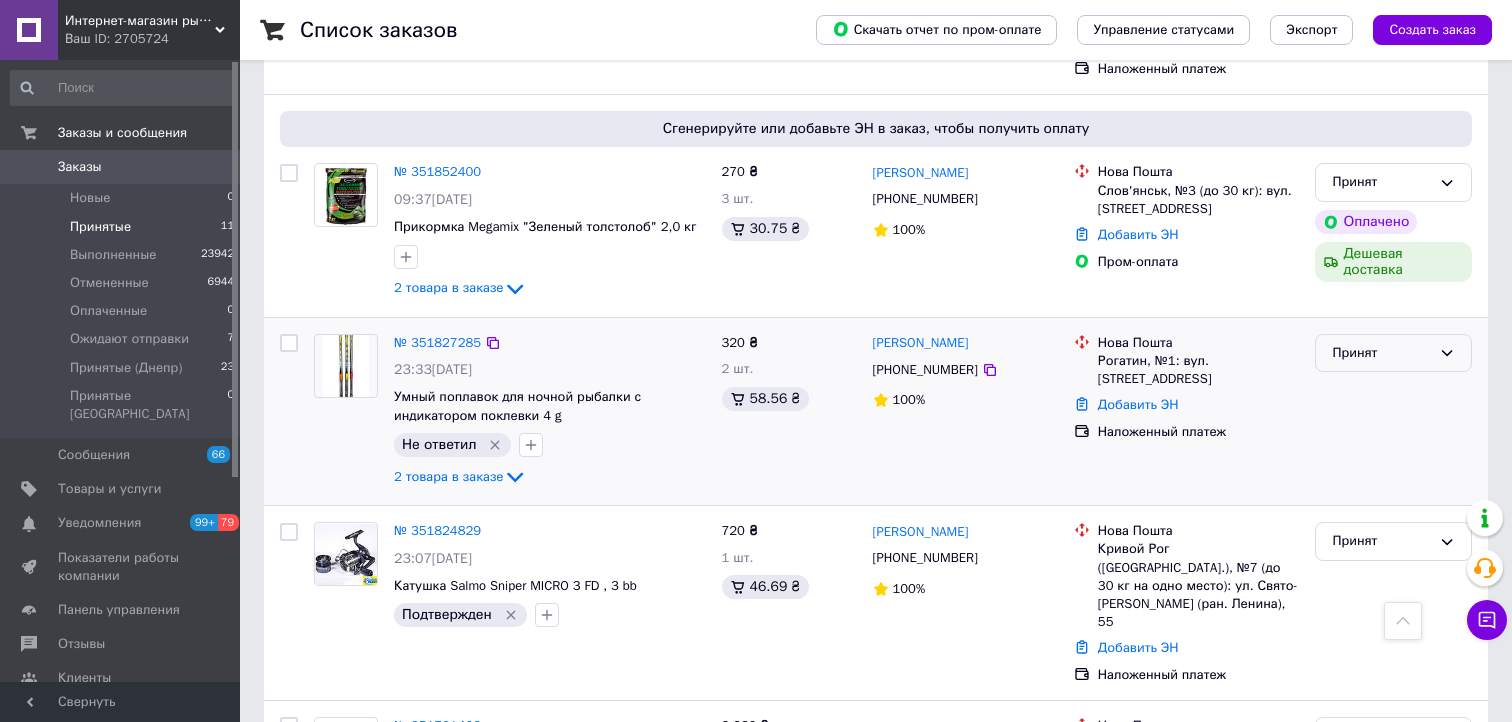 click on "Принят" at bounding box center [1381, 353] 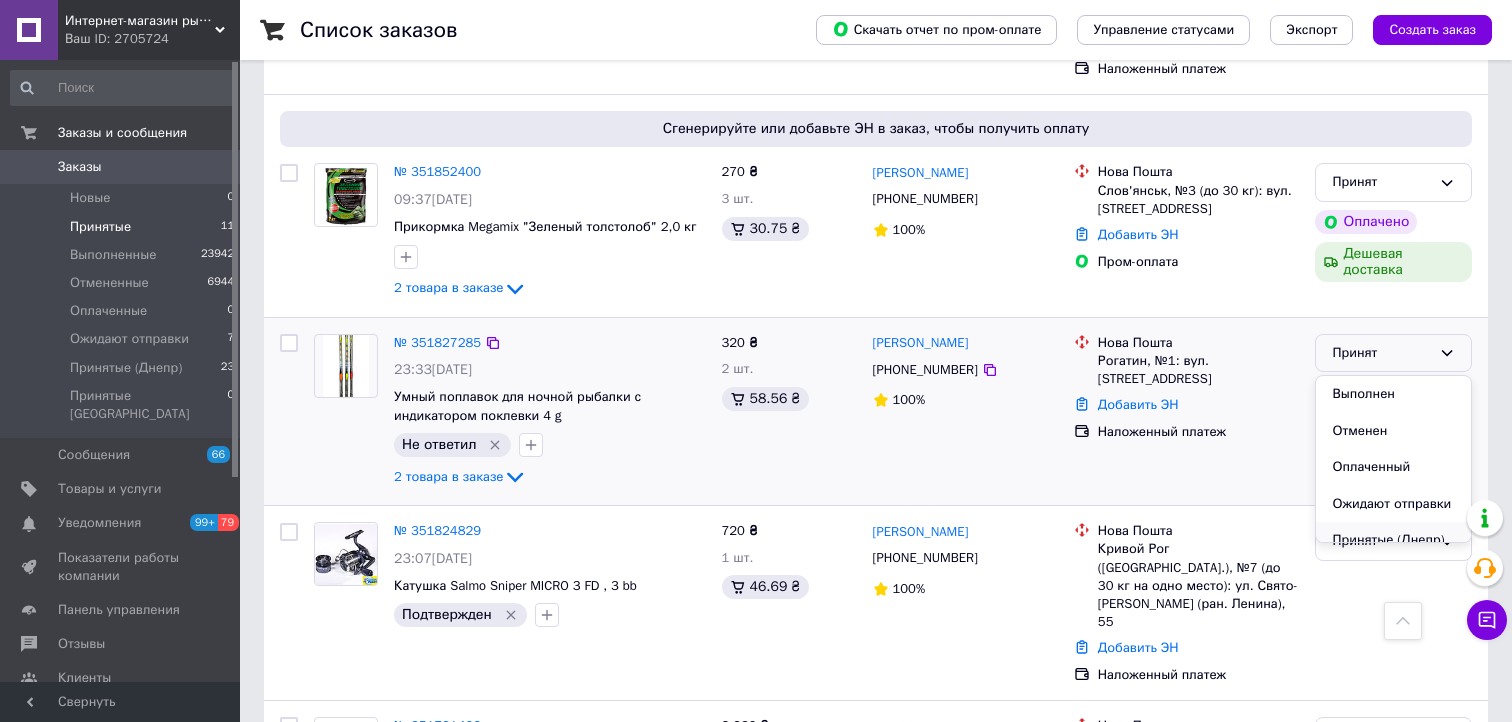 click on "Принятые (Днепр)" at bounding box center [1393, 540] 